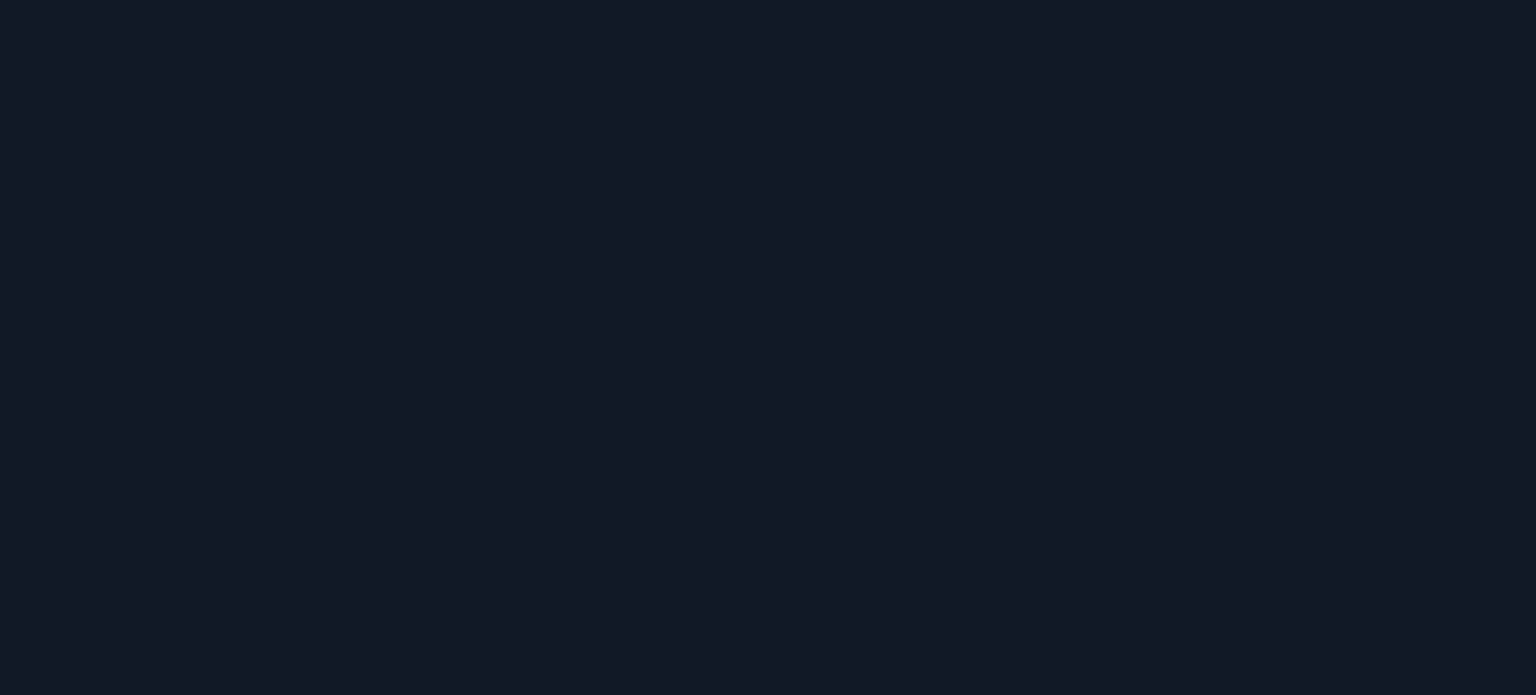 scroll, scrollTop: 0, scrollLeft: 0, axis: both 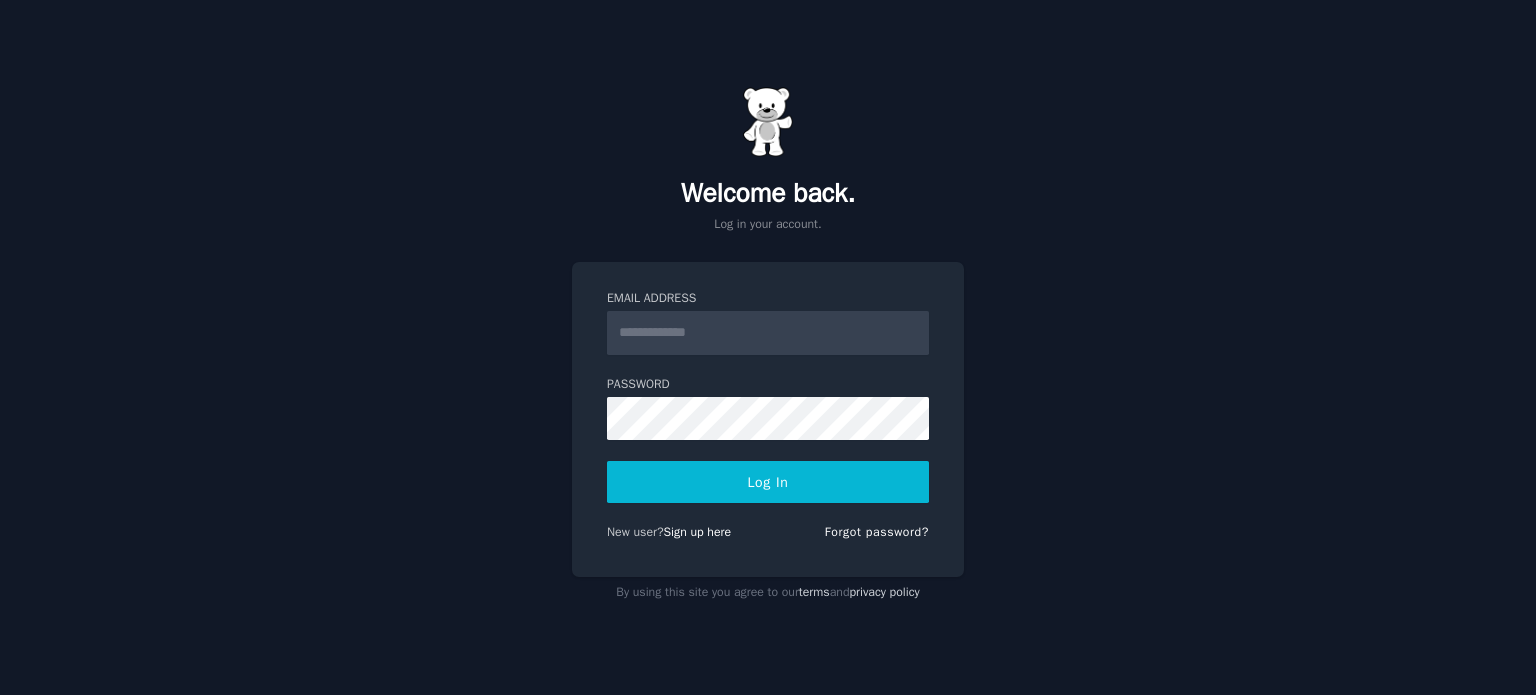 click on "Email Address" at bounding box center [768, 333] 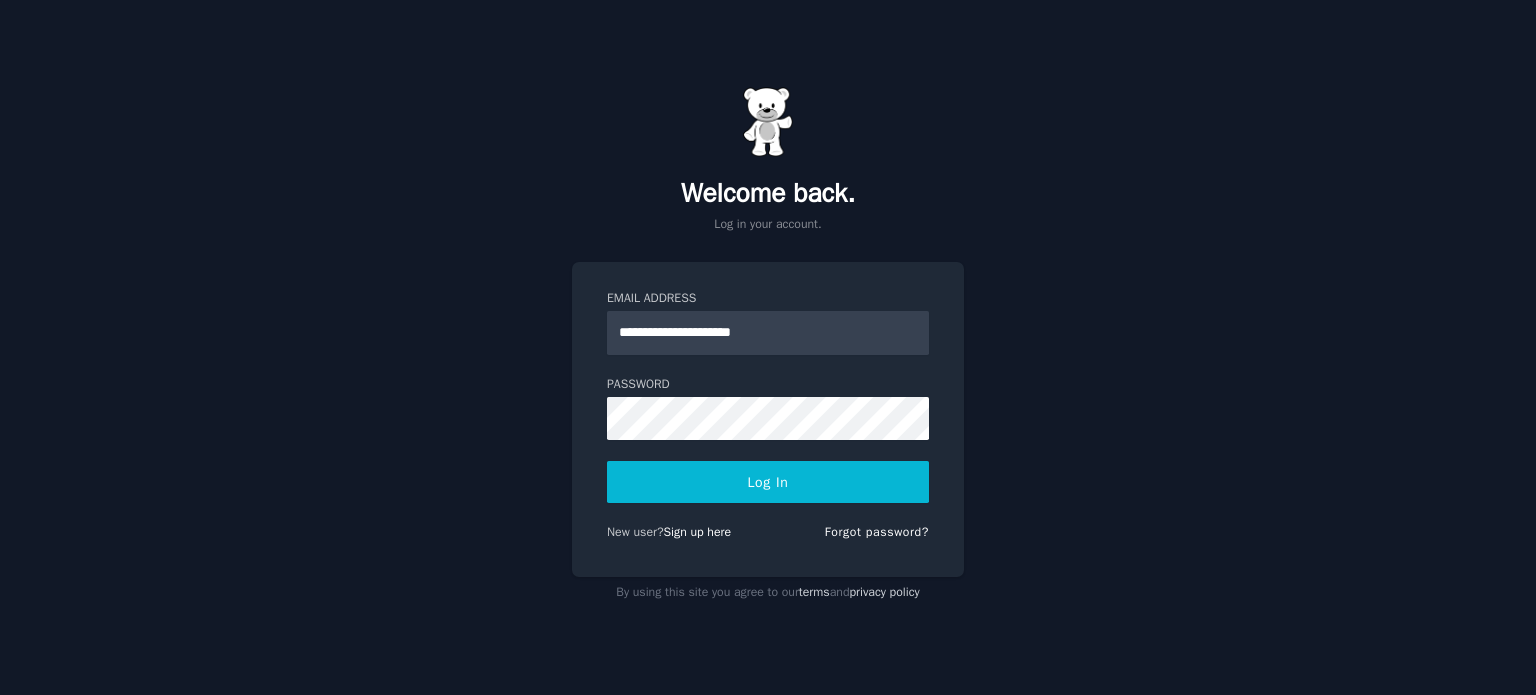 click on "Log In" at bounding box center (768, 482) 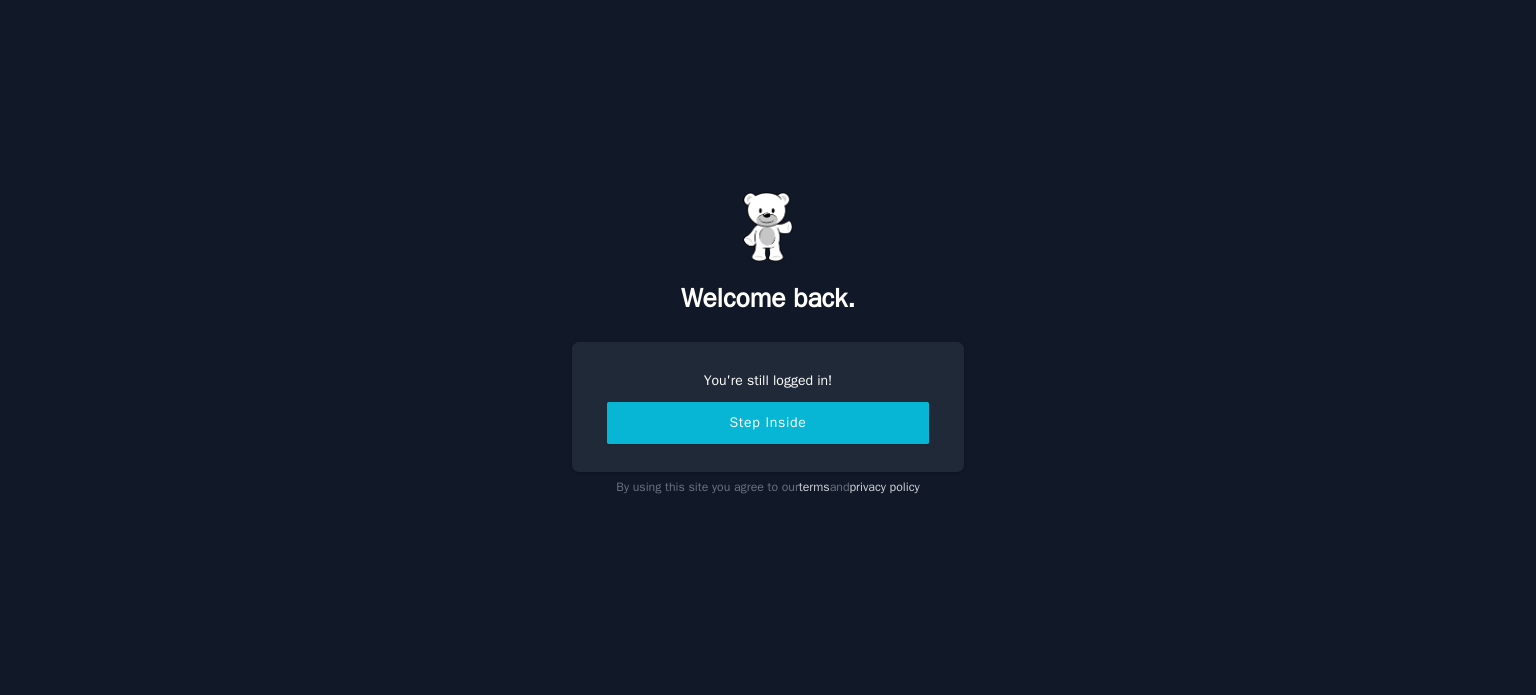scroll, scrollTop: 0, scrollLeft: 0, axis: both 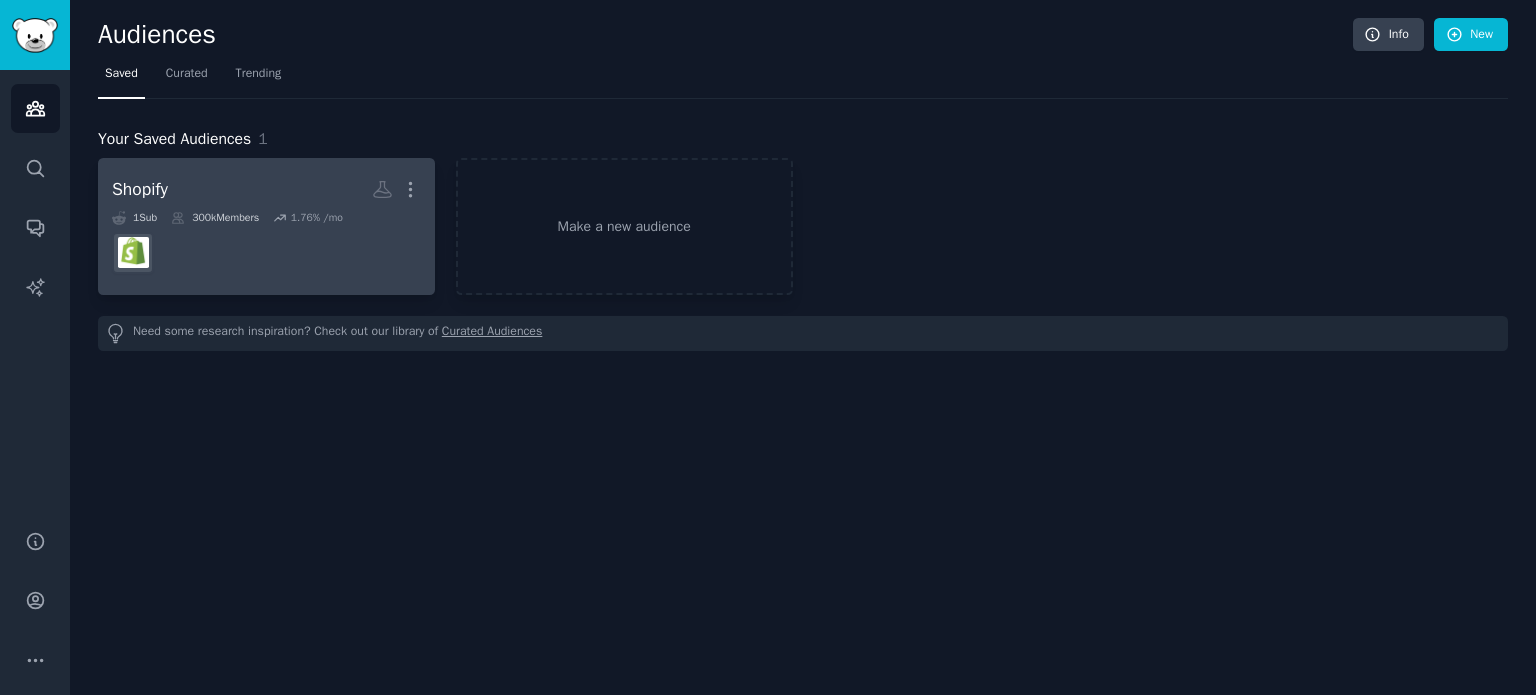 click at bounding box center [266, 253] 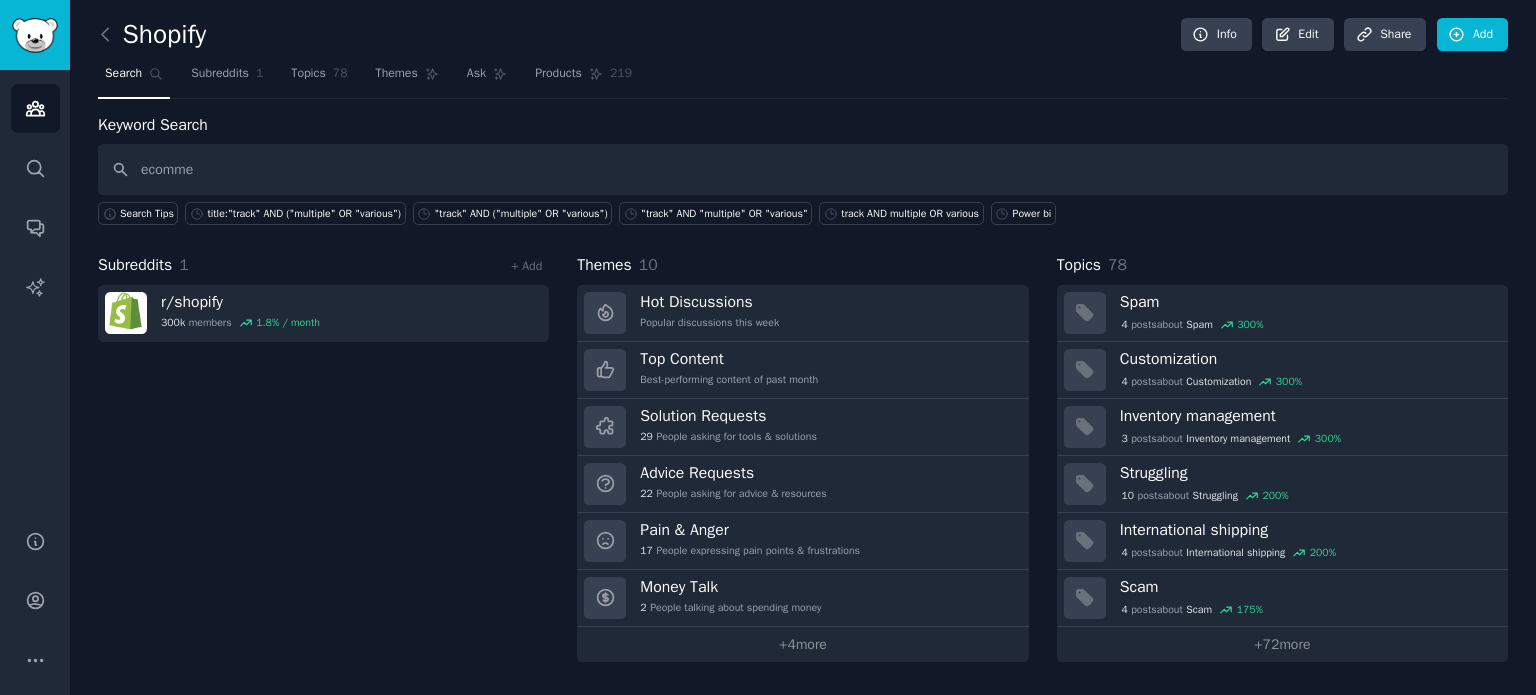 type on "ecommer" 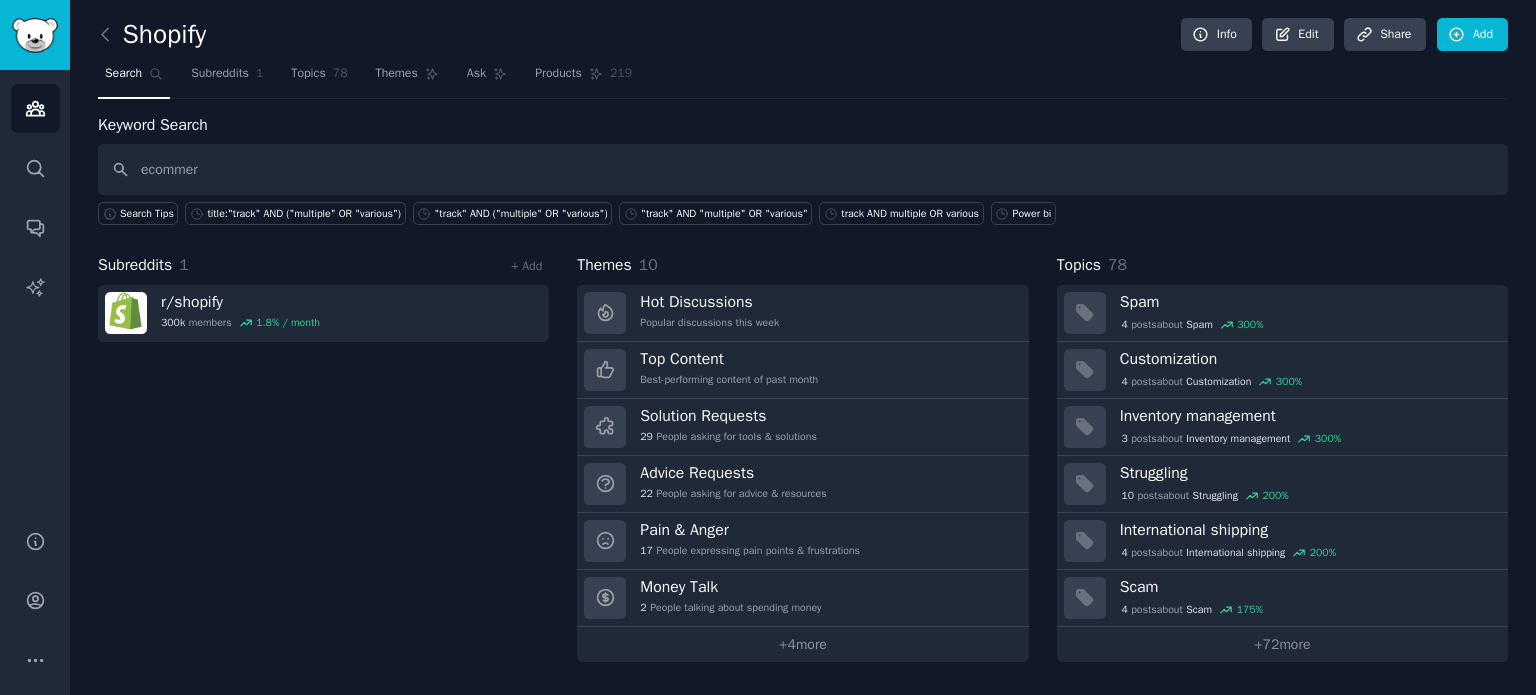 click on "ecommer" at bounding box center (803, 169) 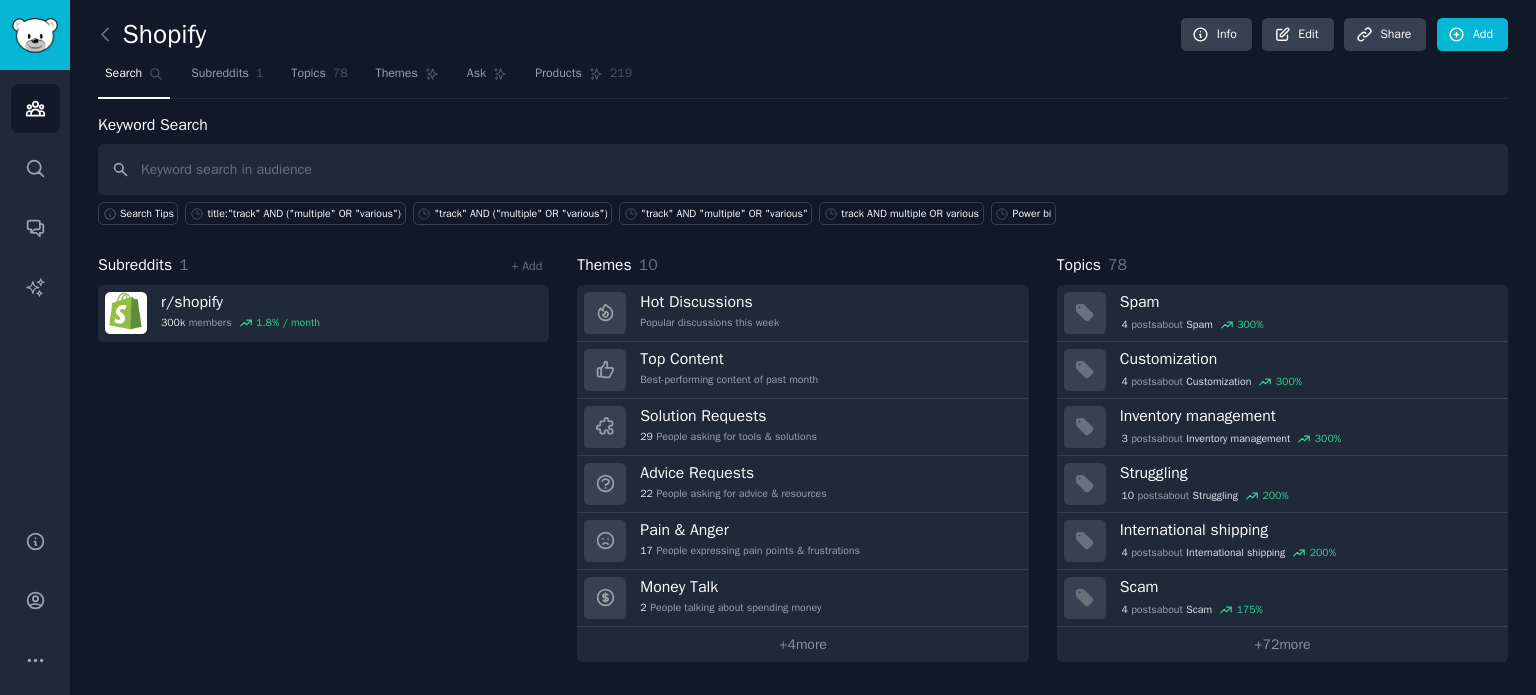 click on "Subreddits 1 + Add r/ shopify 300k  members 1.8 % / month" at bounding box center (323, 457) 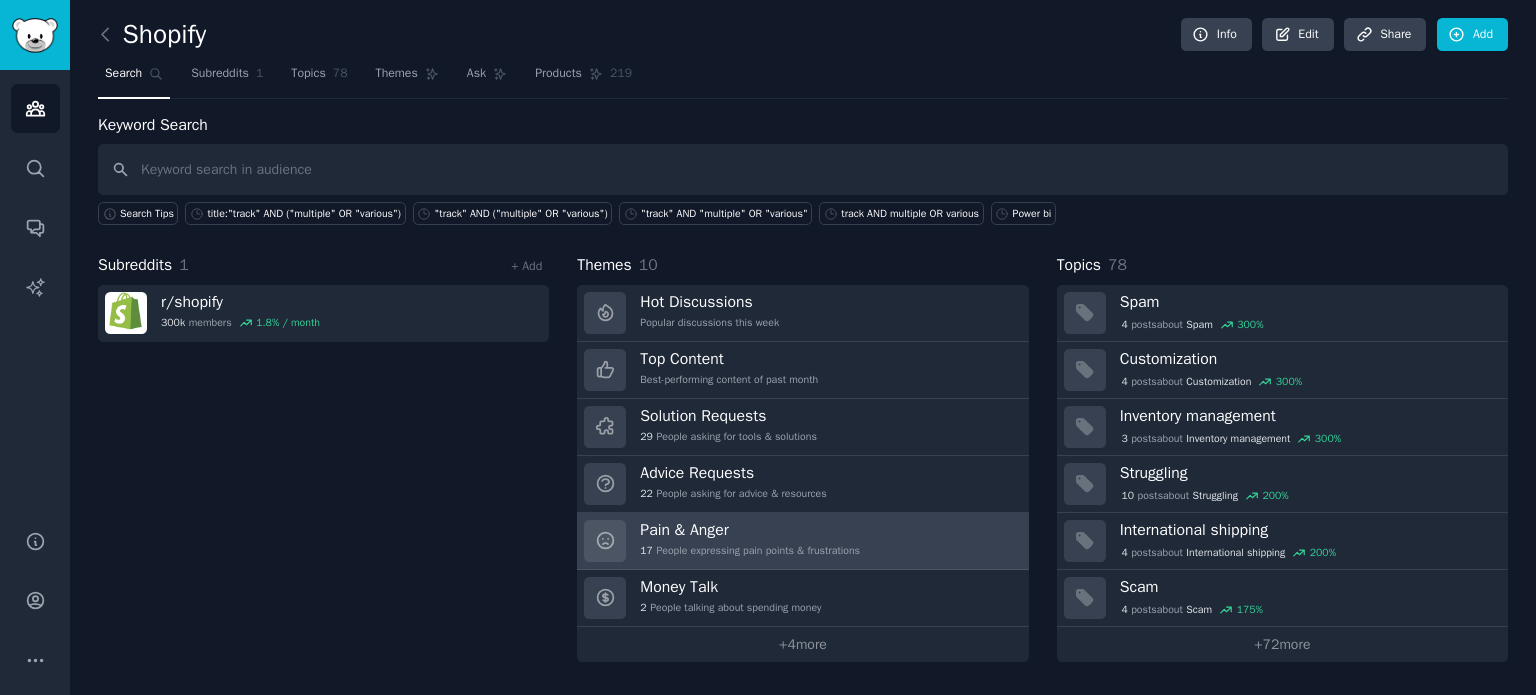click on "Pain & Anger 17 People expressing pain points & frustrations" at bounding box center [750, 541] 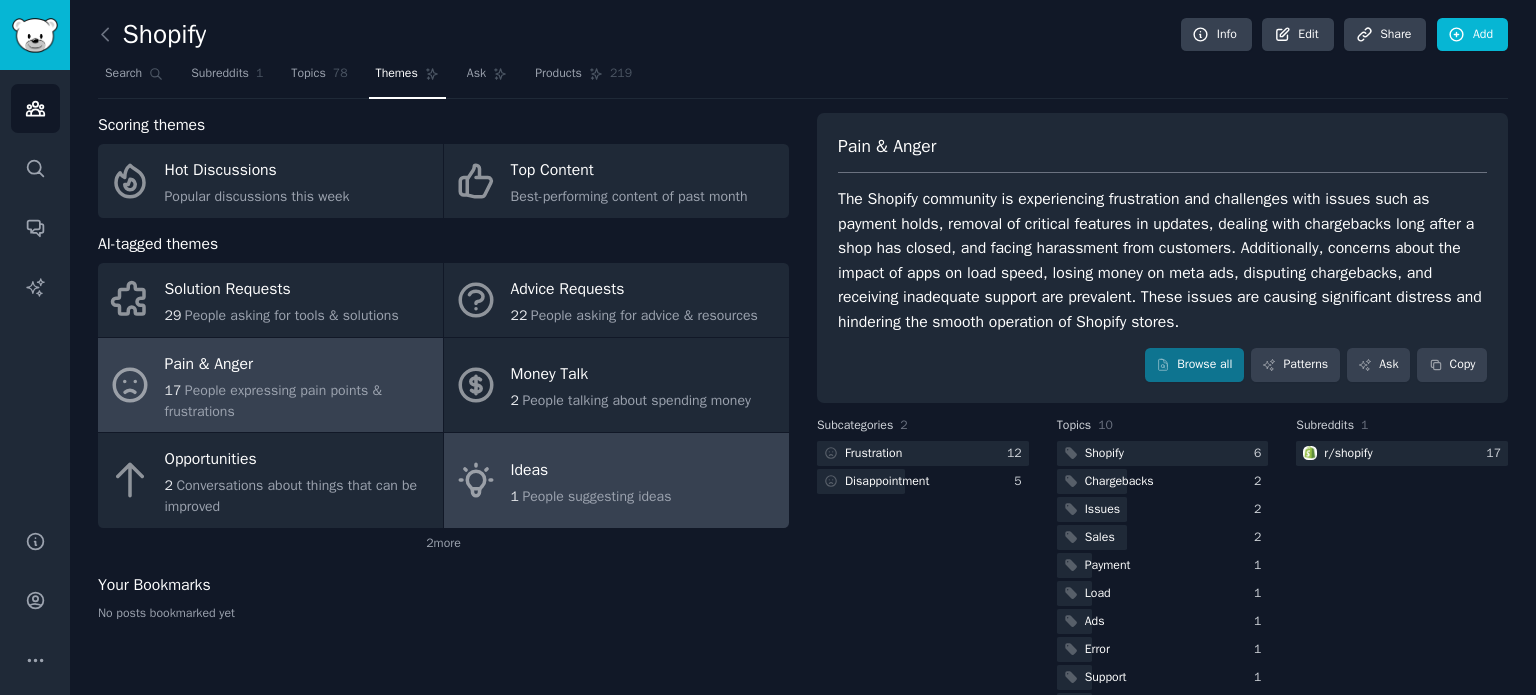 click on "Ideas 1 People suggesting ideas" at bounding box center [616, 480] 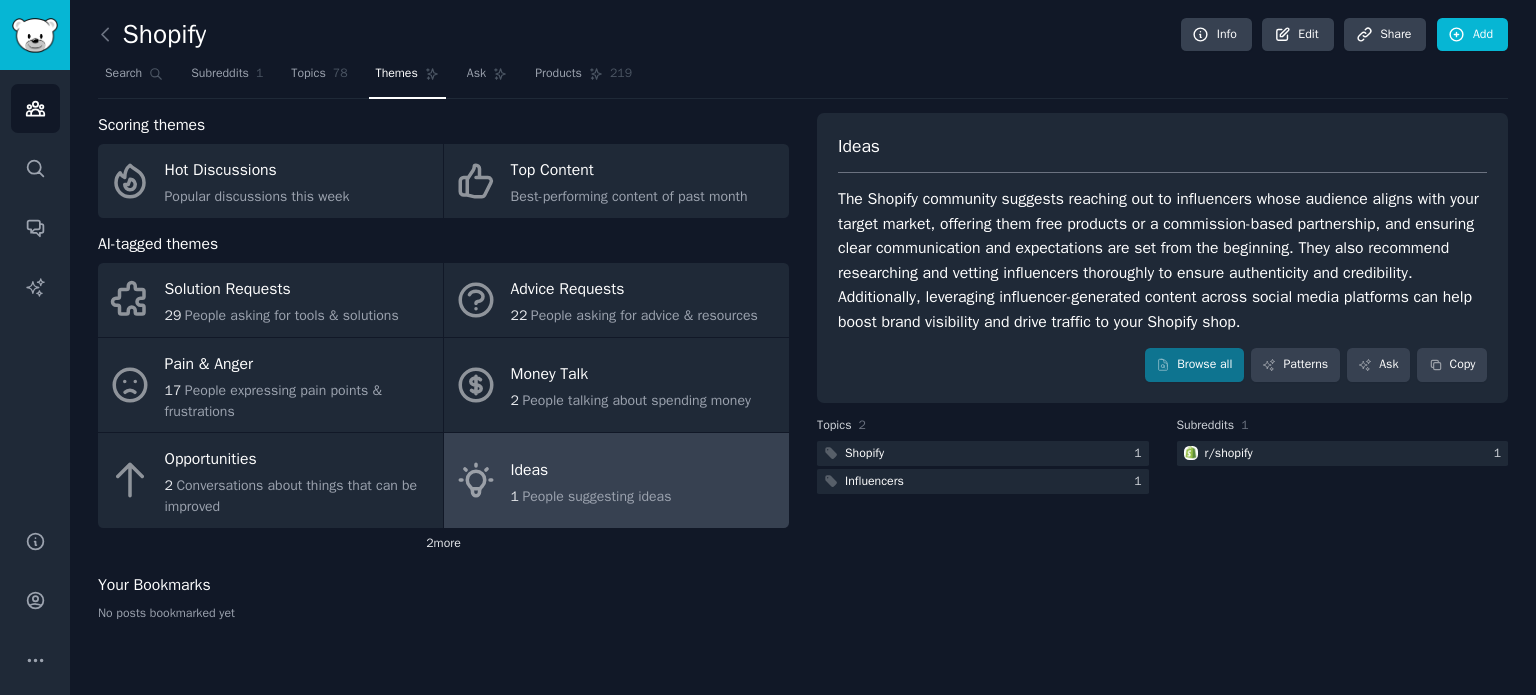 click on "2  more" 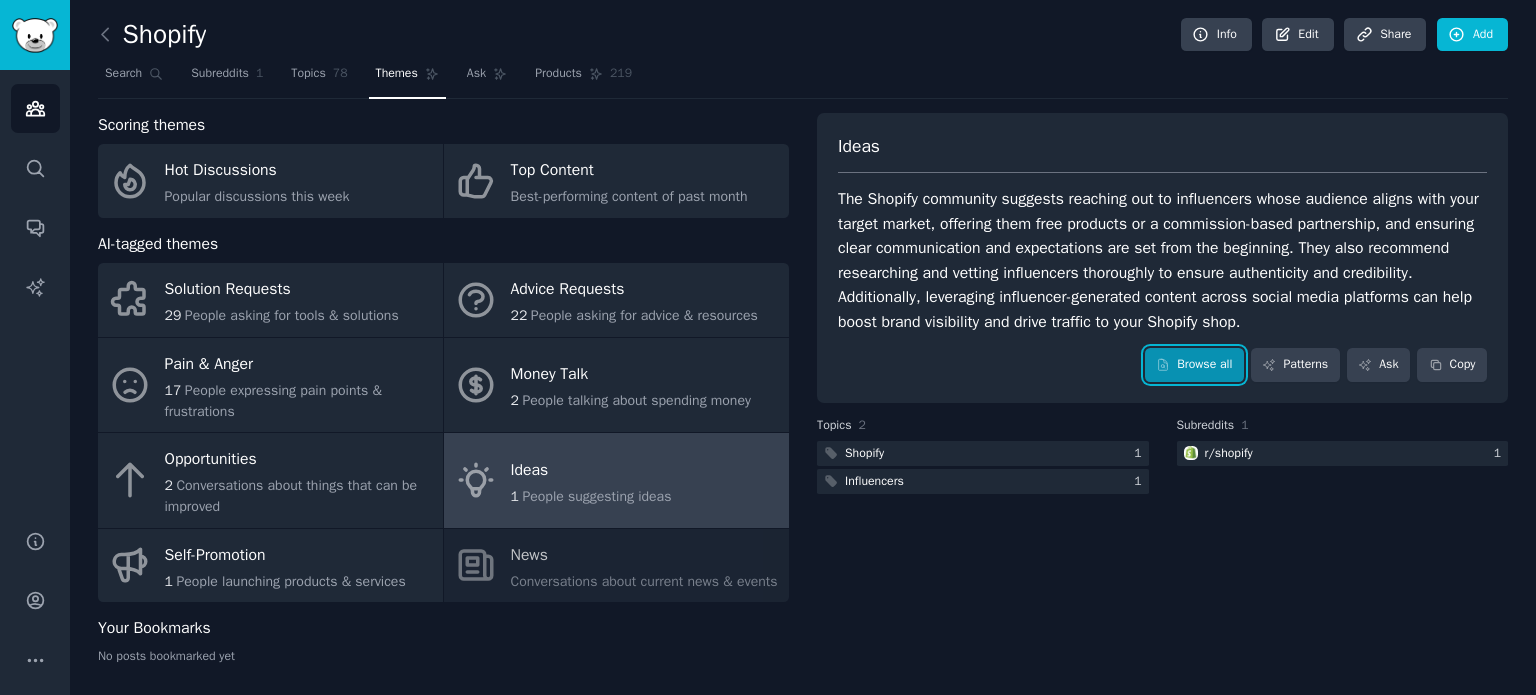 click on "Browse all" at bounding box center [1194, 365] 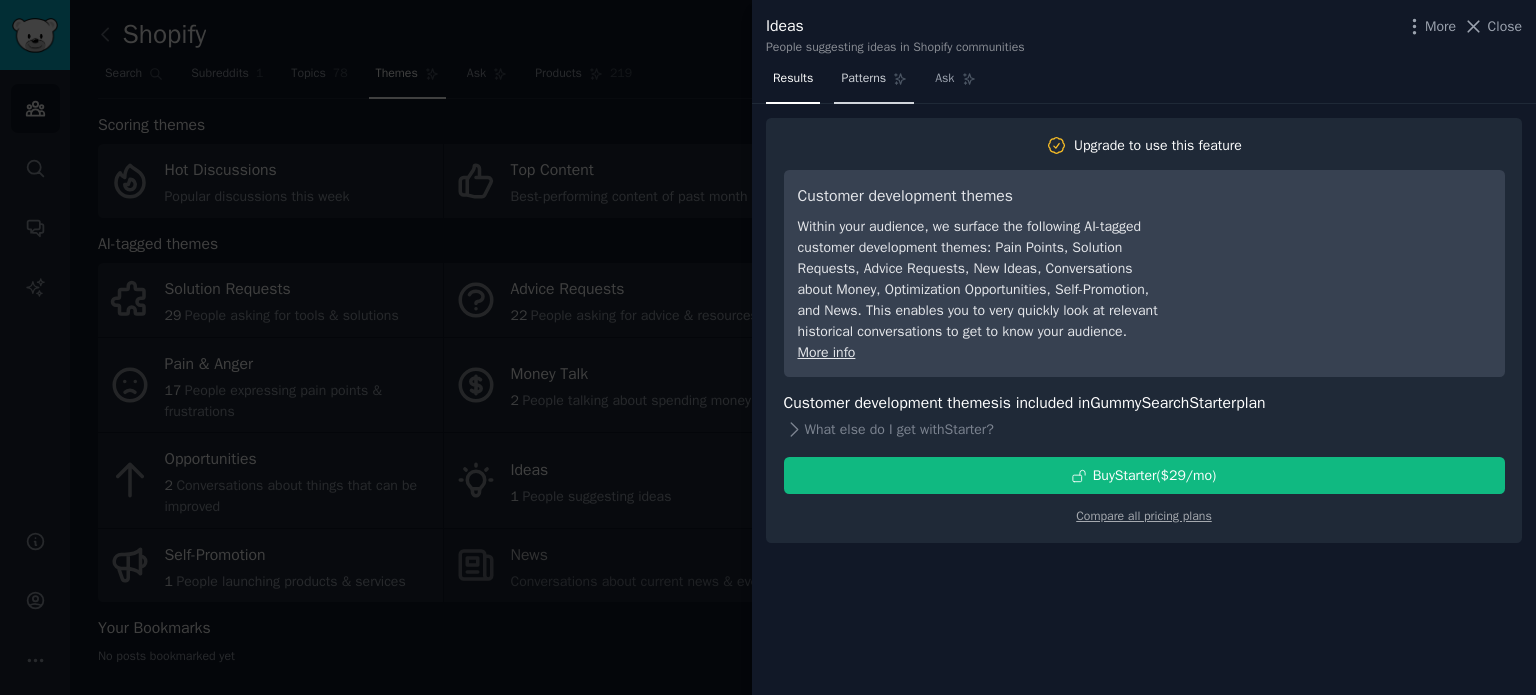 click on "Patterns" at bounding box center [863, 79] 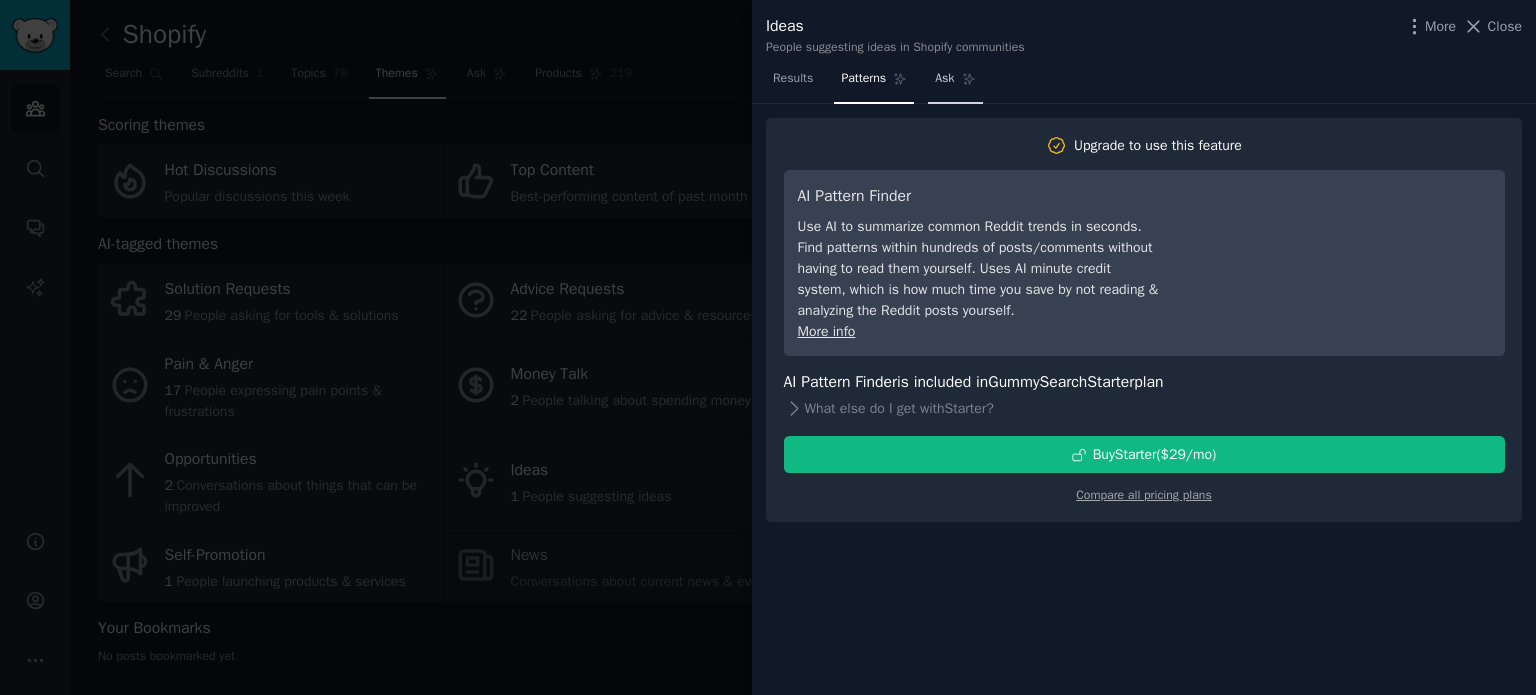 click on "Ask" at bounding box center (955, 83) 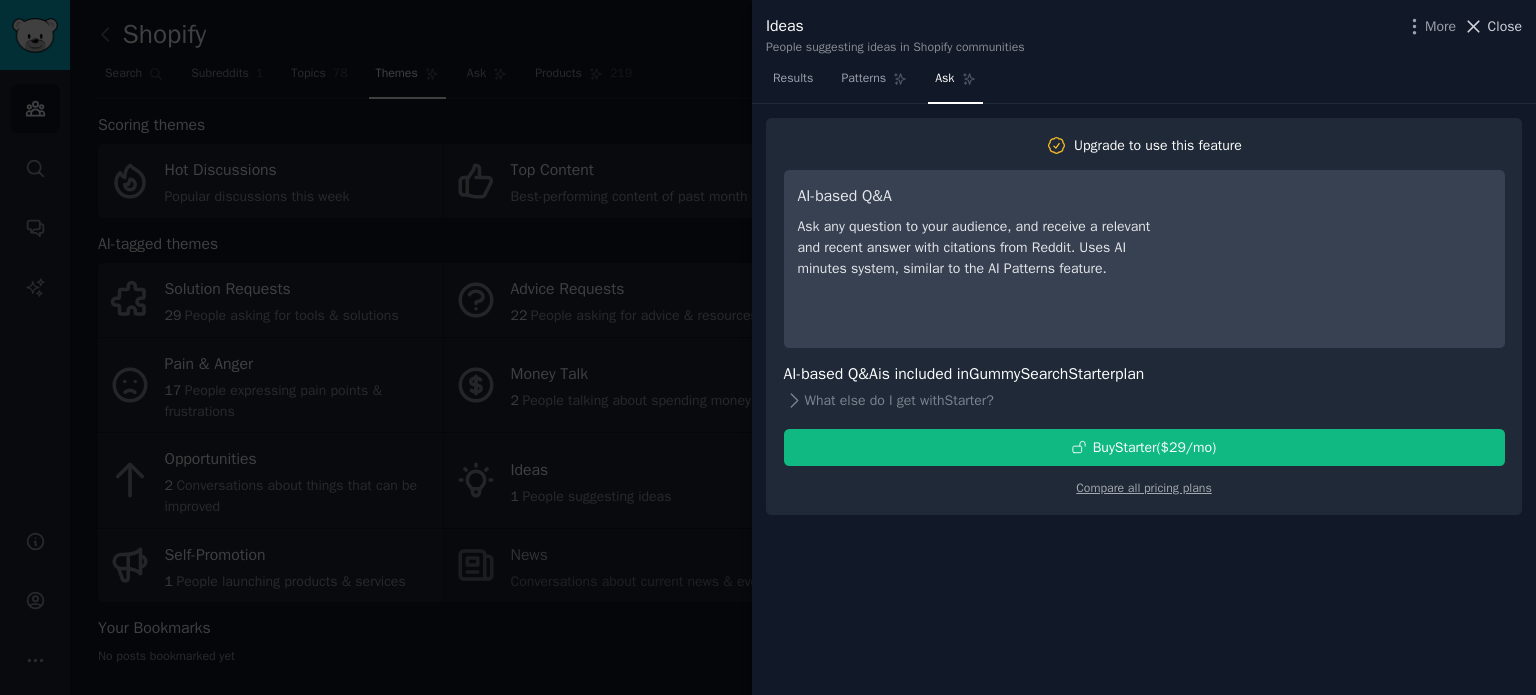 click on "Close" at bounding box center (1505, 26) 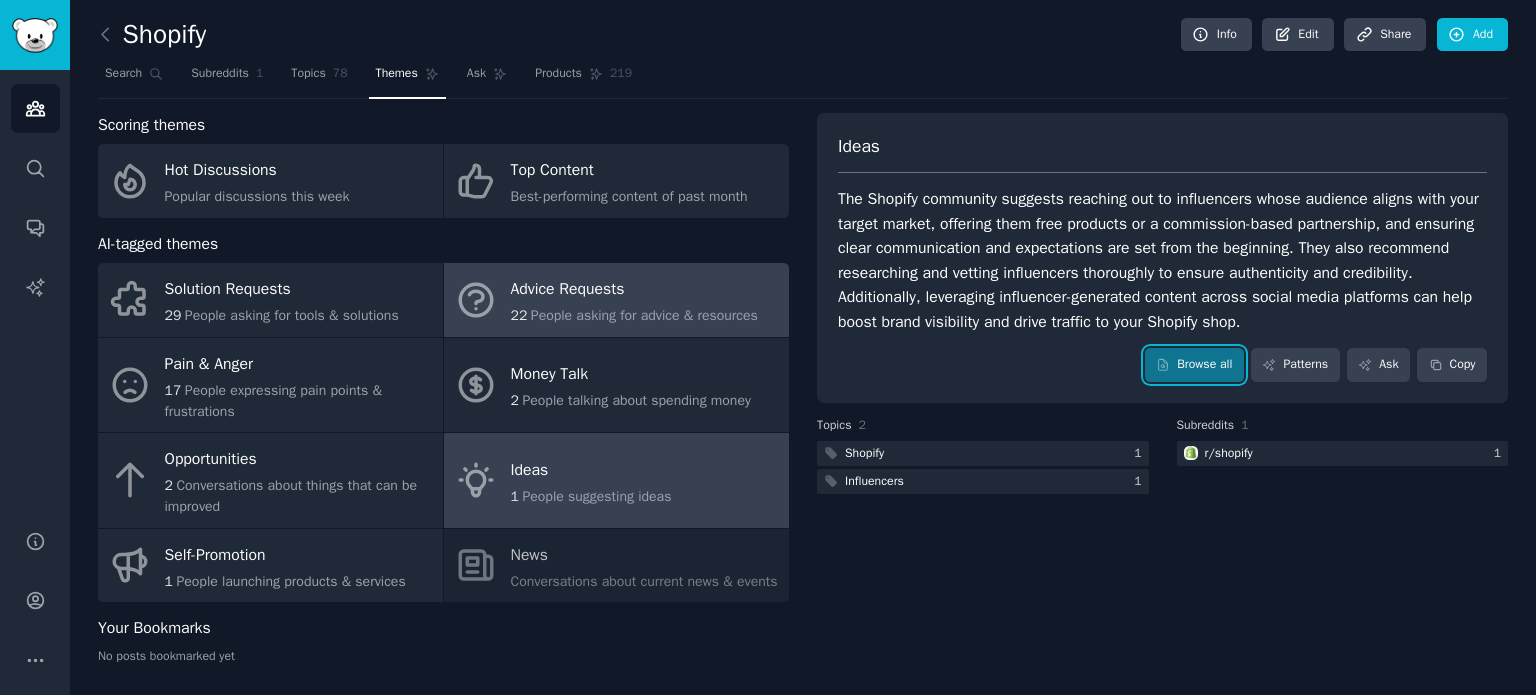 scroll, scrollTop: 32, scrollLeft: 0, axis: vertical 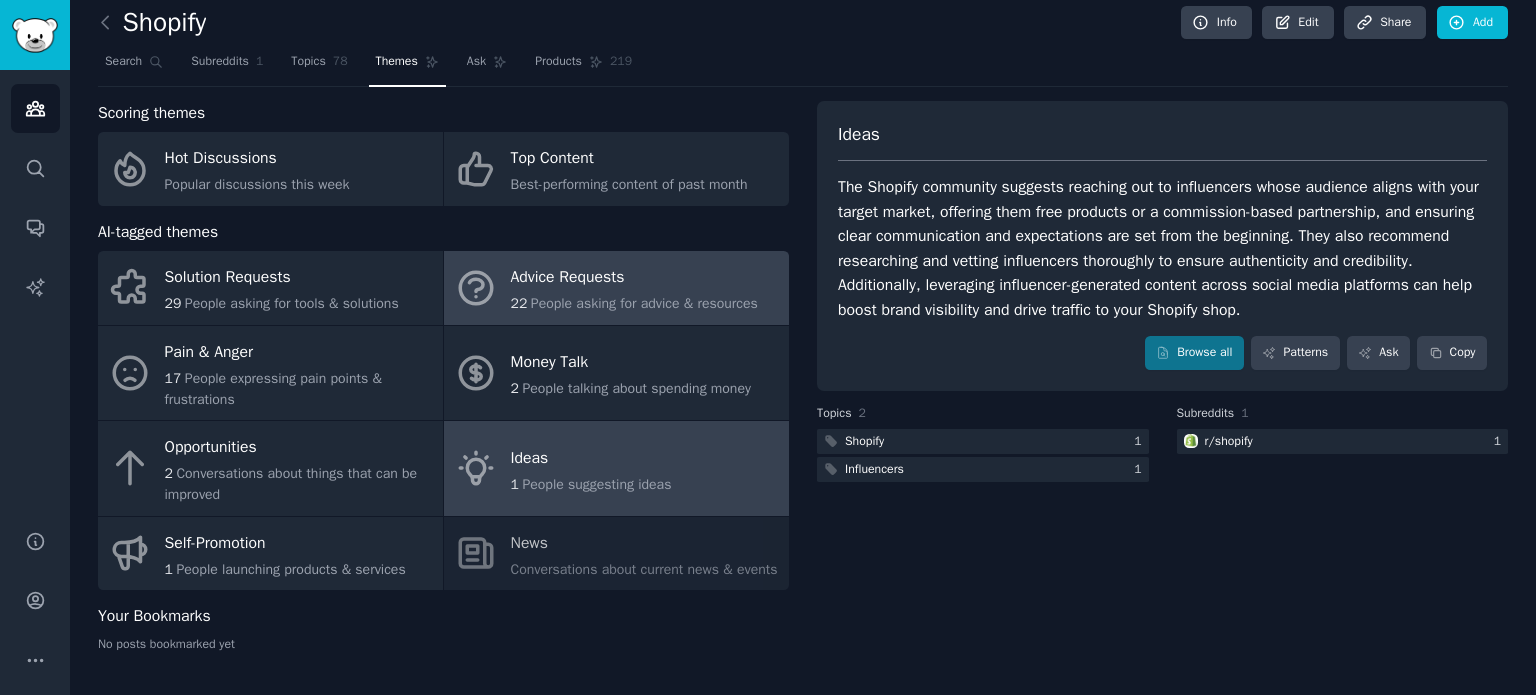 click on "Advice Requests 22 People asking for advice & resources" at bounding box center (616, 288) 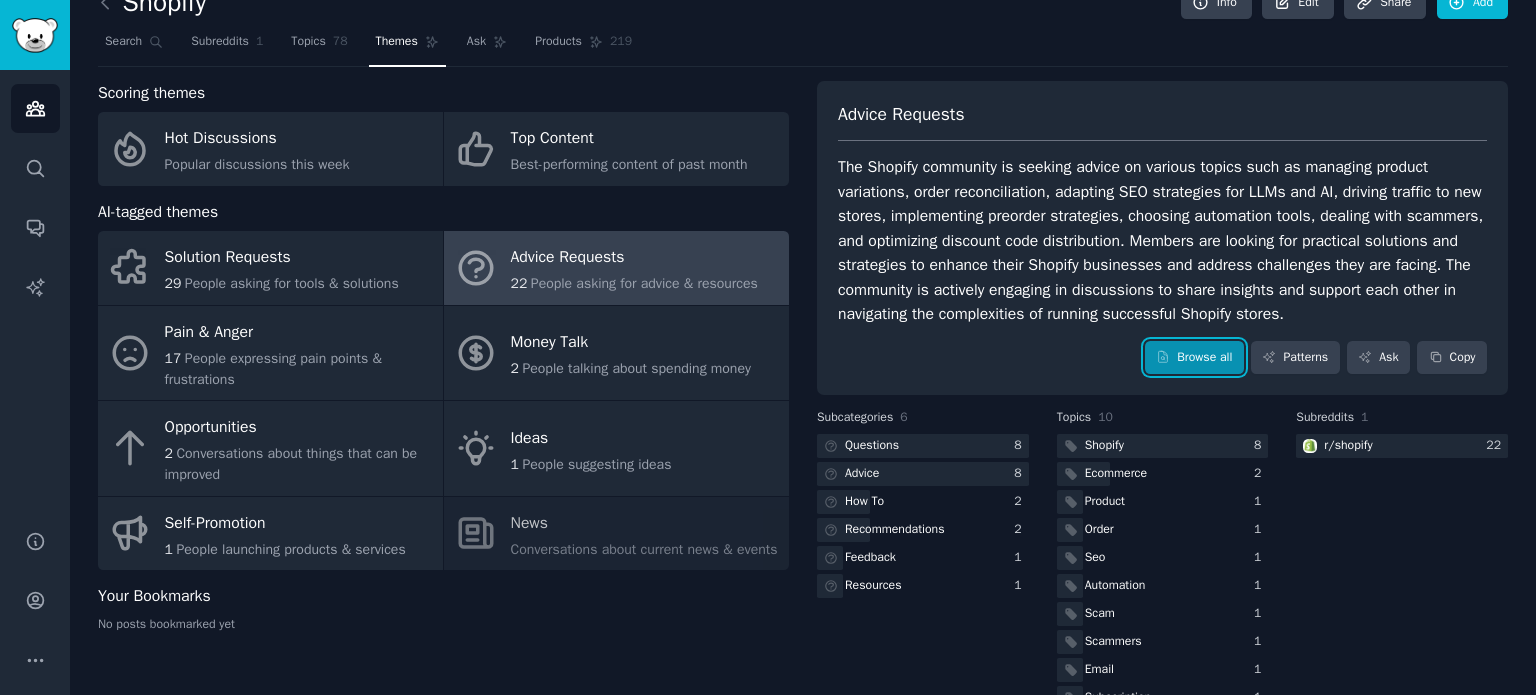 click on "Browse all" at bounding box center (1194, 358) 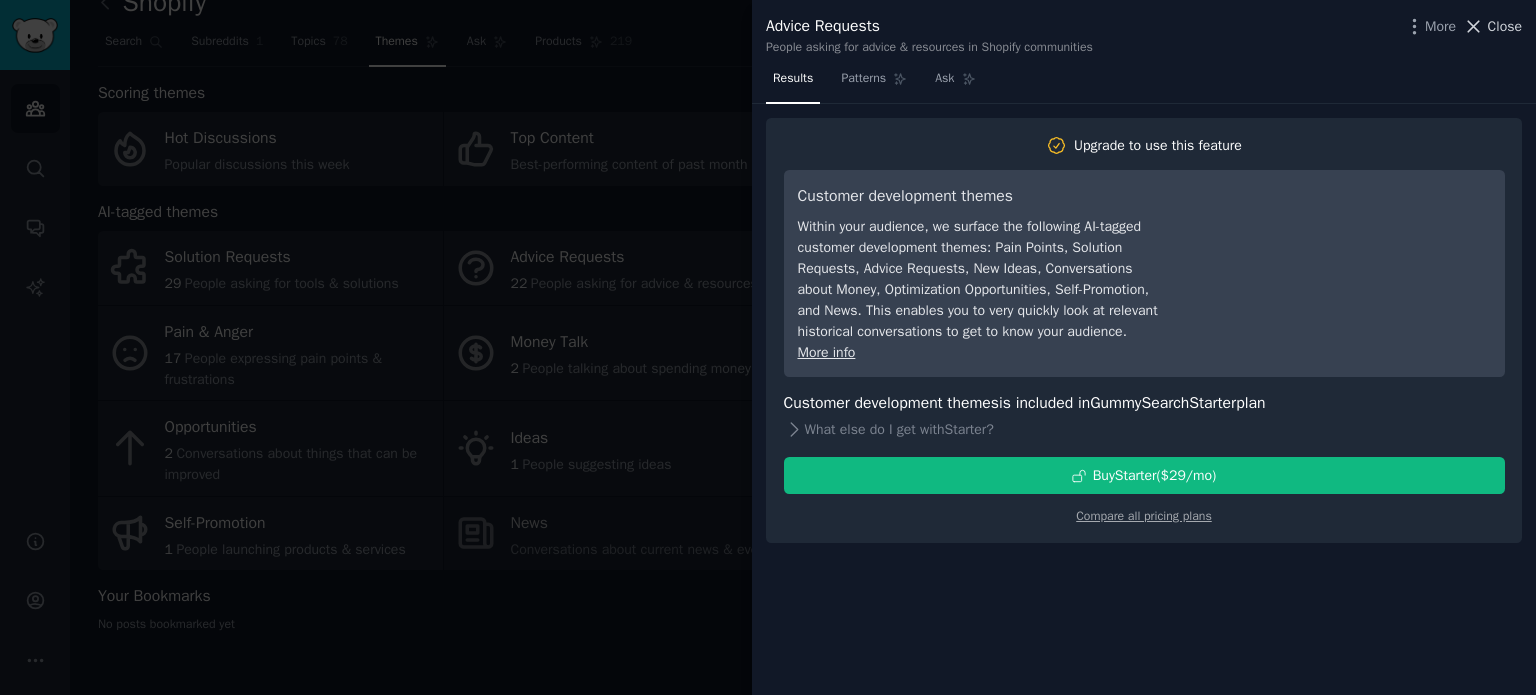 click 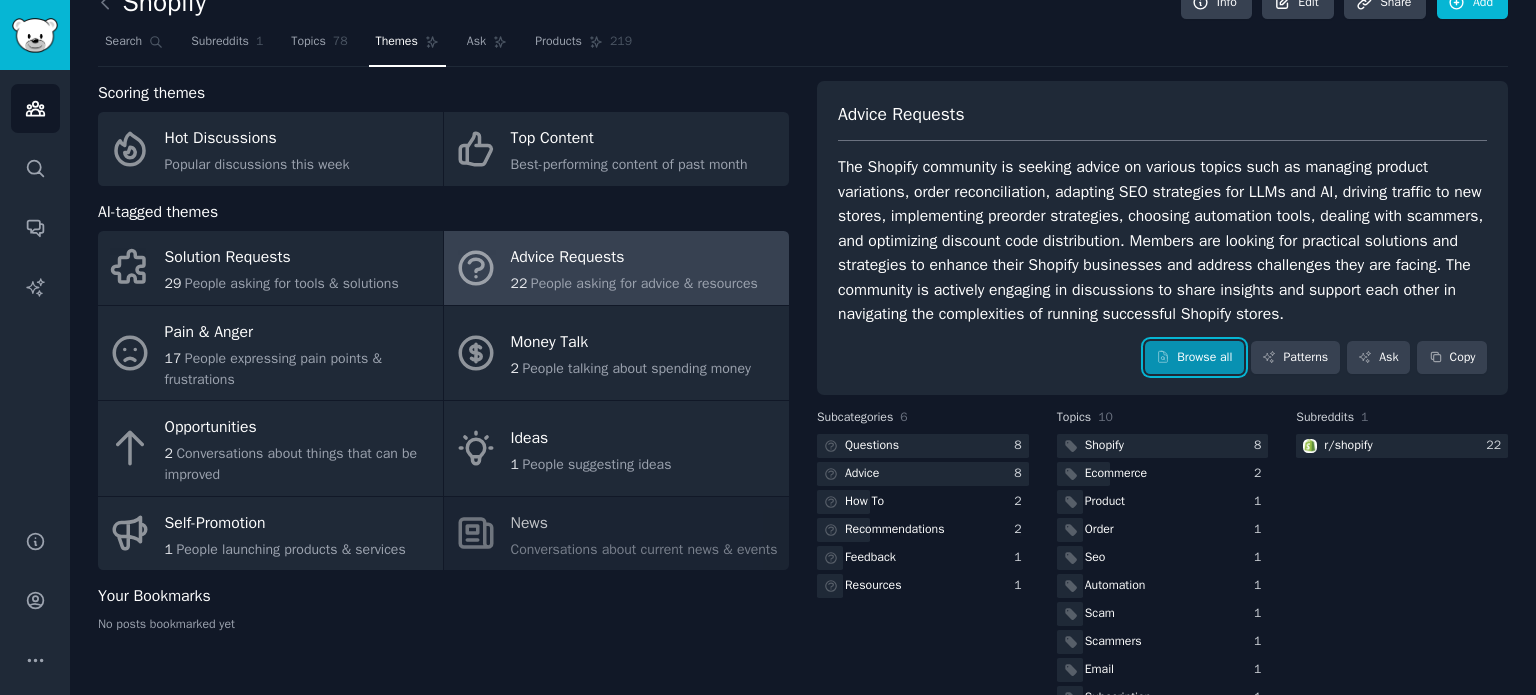 click 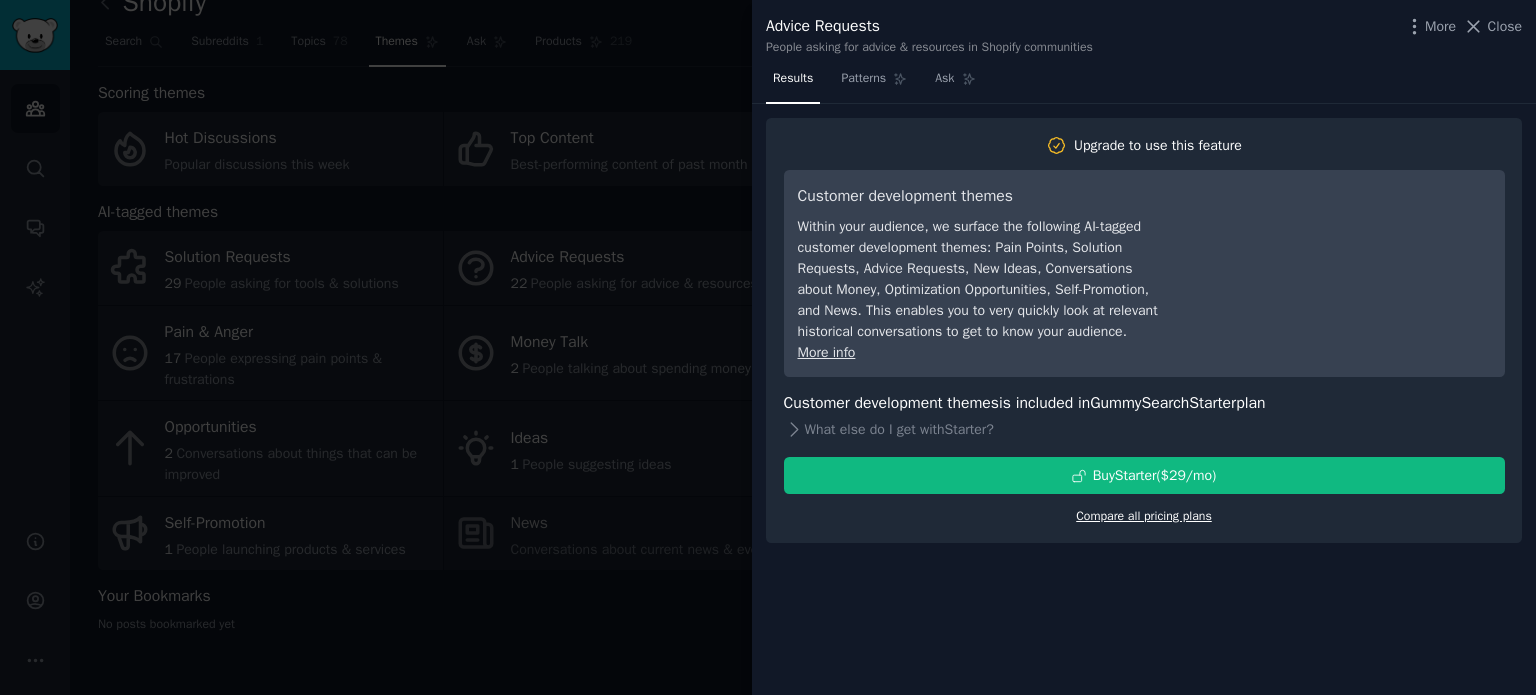 click on "Compare all pricing plans" at bounding box center [1144, 516] 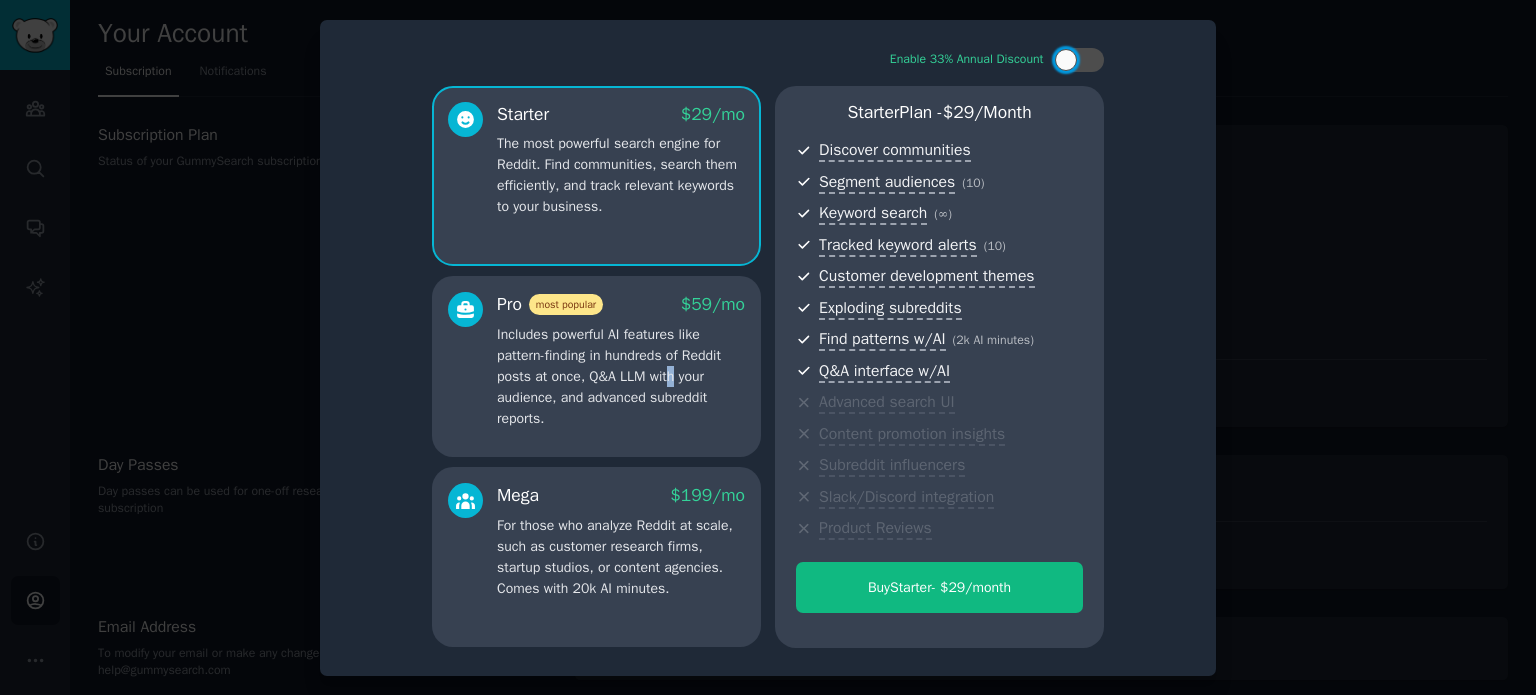 click on "Includes powerful AI features like pattern-finding in hundreds of Reddit posts at once, Q&A LLM with your audience, and advanced subreddit reports." at bounding box center [621, 376] 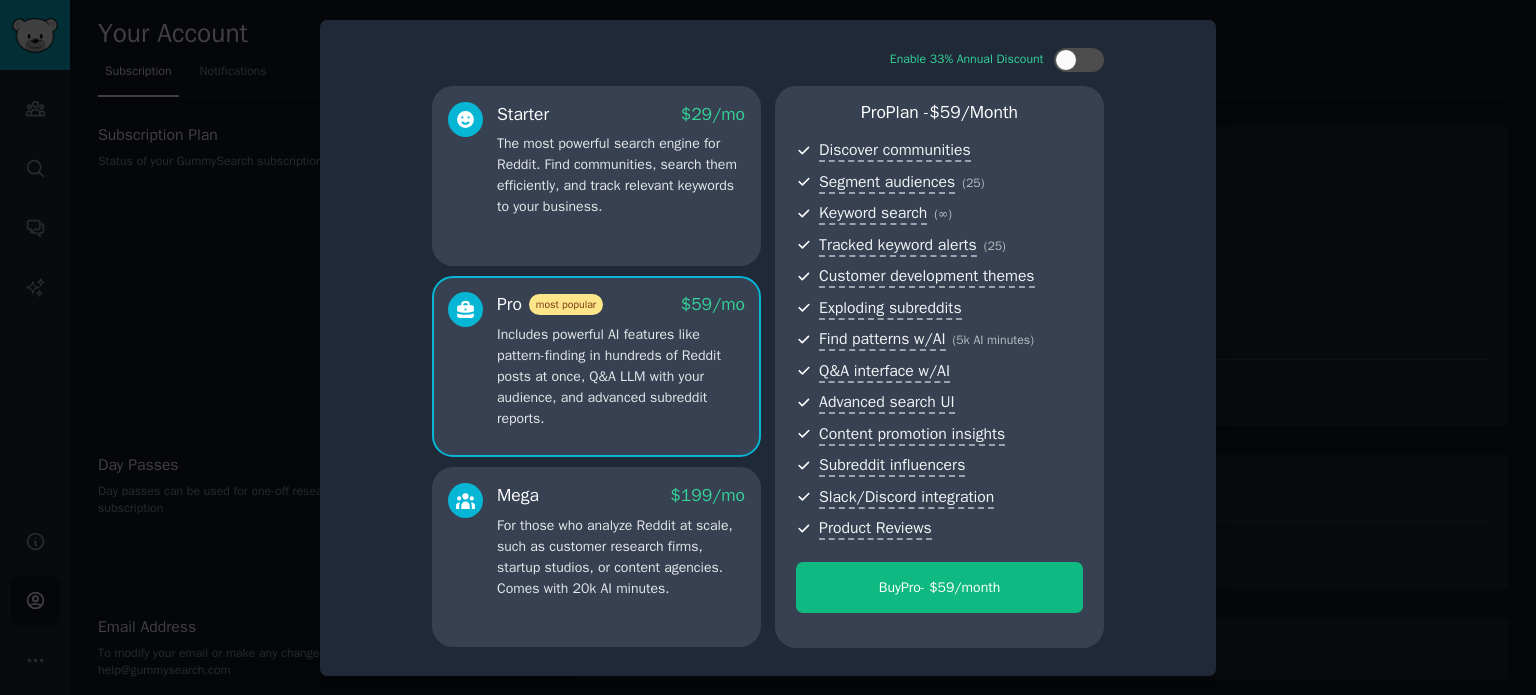 click on "The most powerful search engine for Reddit. Find communities, search them efficiently, and track relevant keywords to your business." at bounding box center (621, 175) 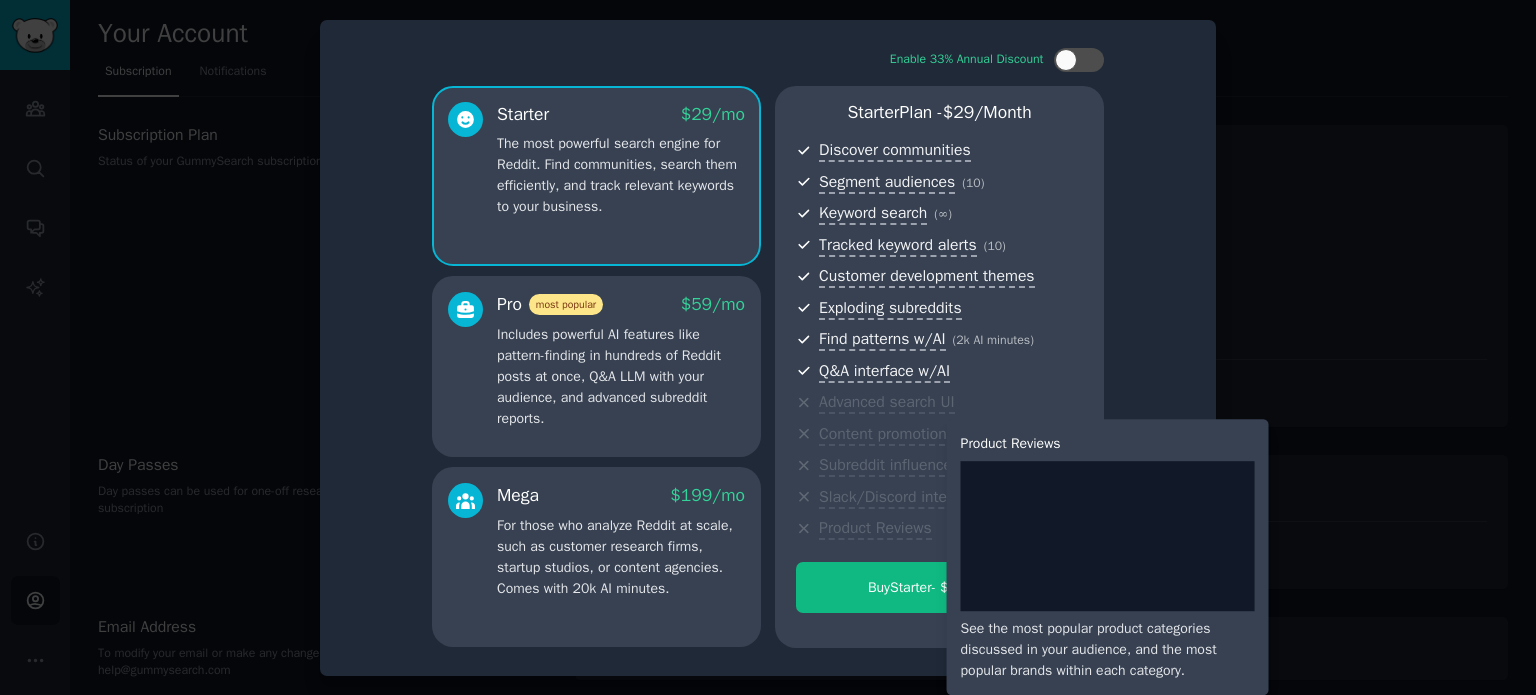 click on "Product Reviews" at bounding box center (875, 529) 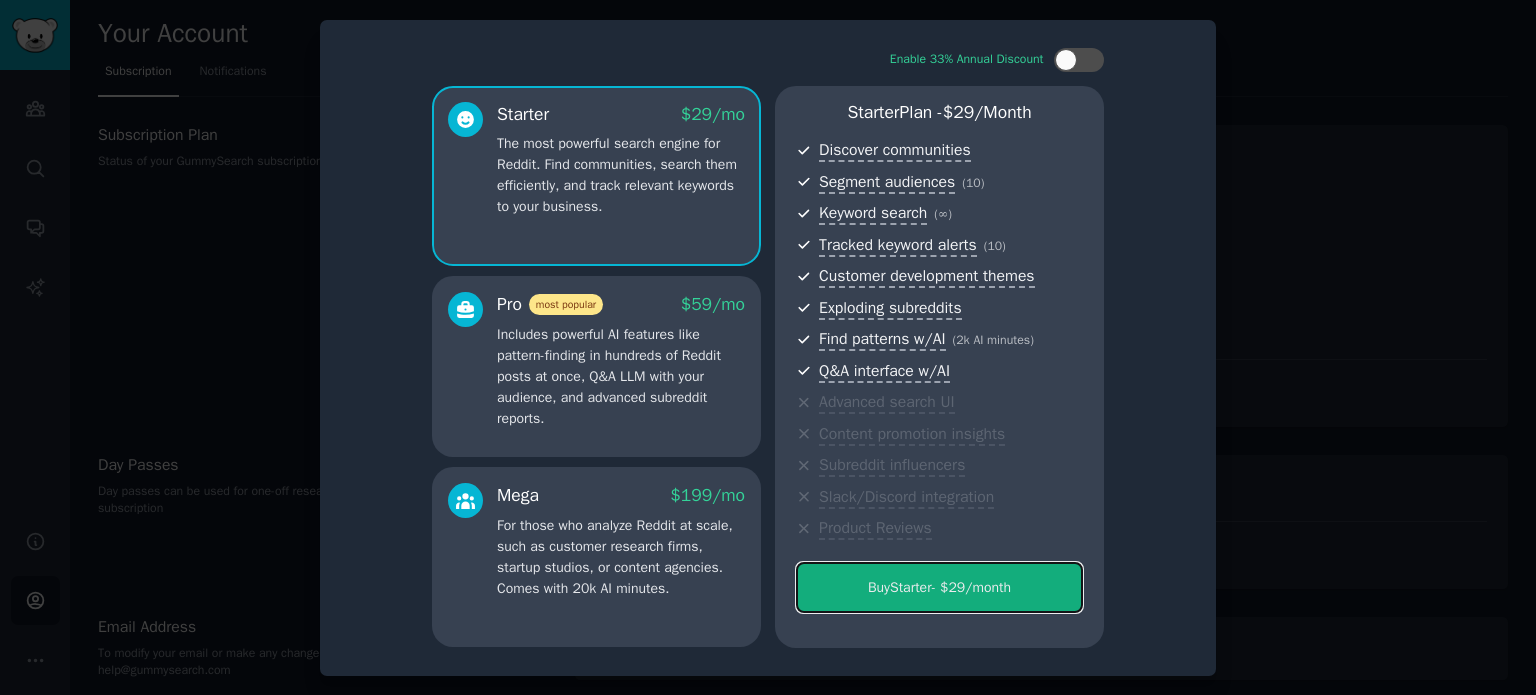 click on "Buy  Starter  - $ 29 /month" at bounding box center (939, 587) 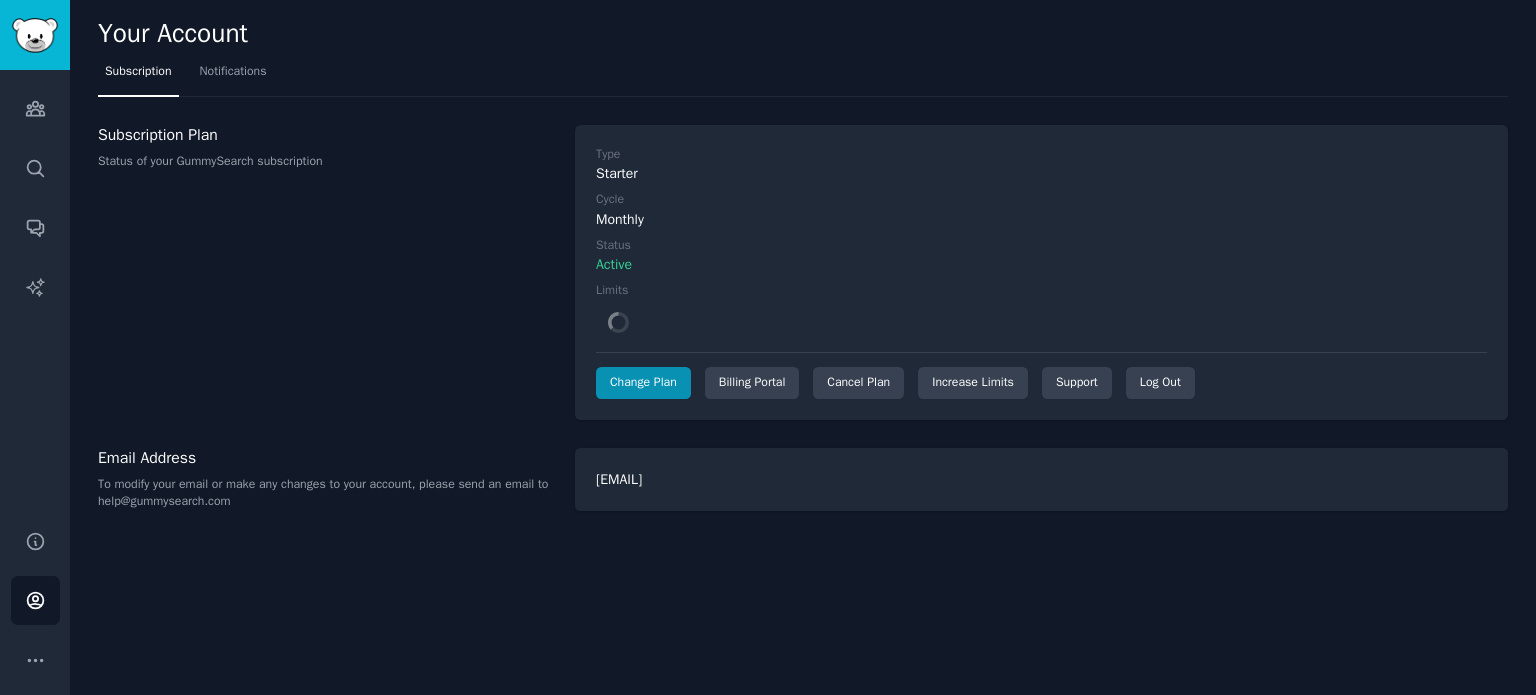 scroll, scrollTop: 0, scrollLeft: 0, axis: both 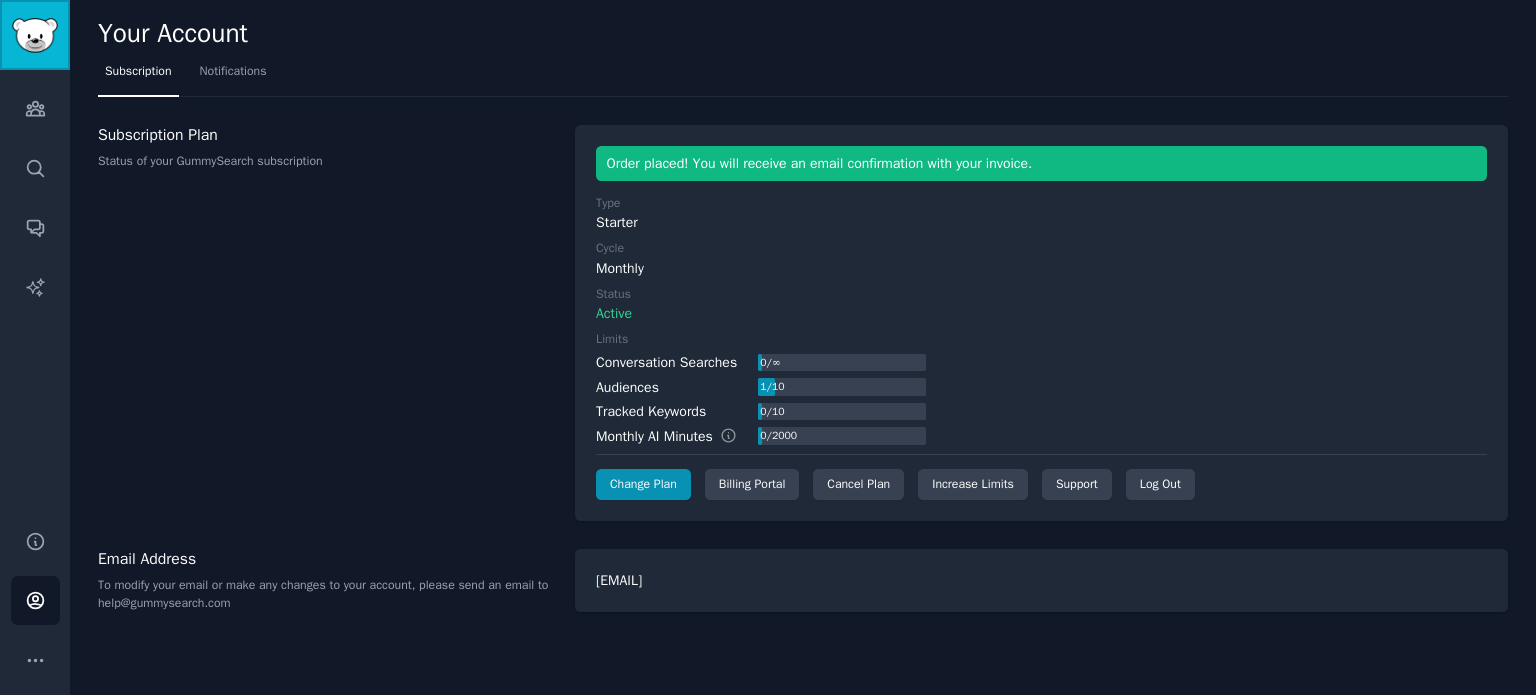 click at bounding box center (35, 35) 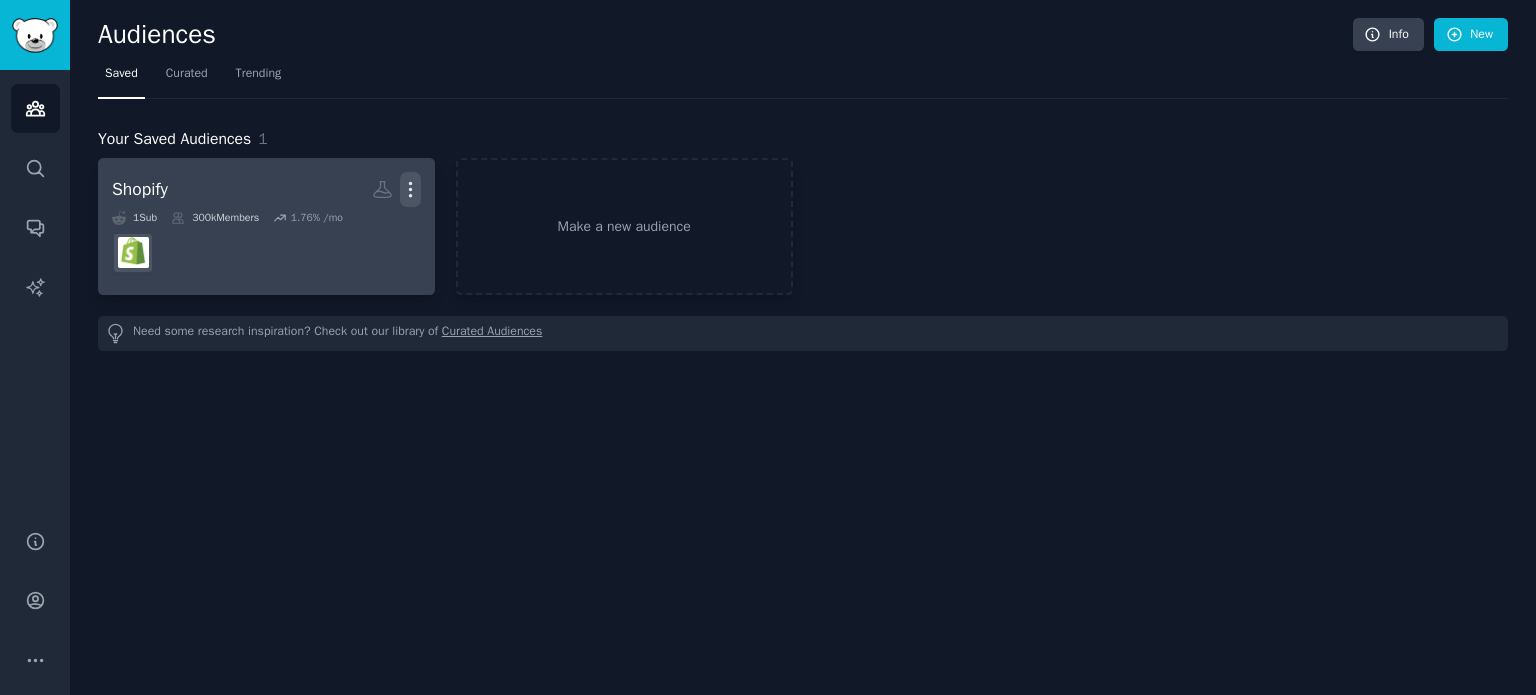 click 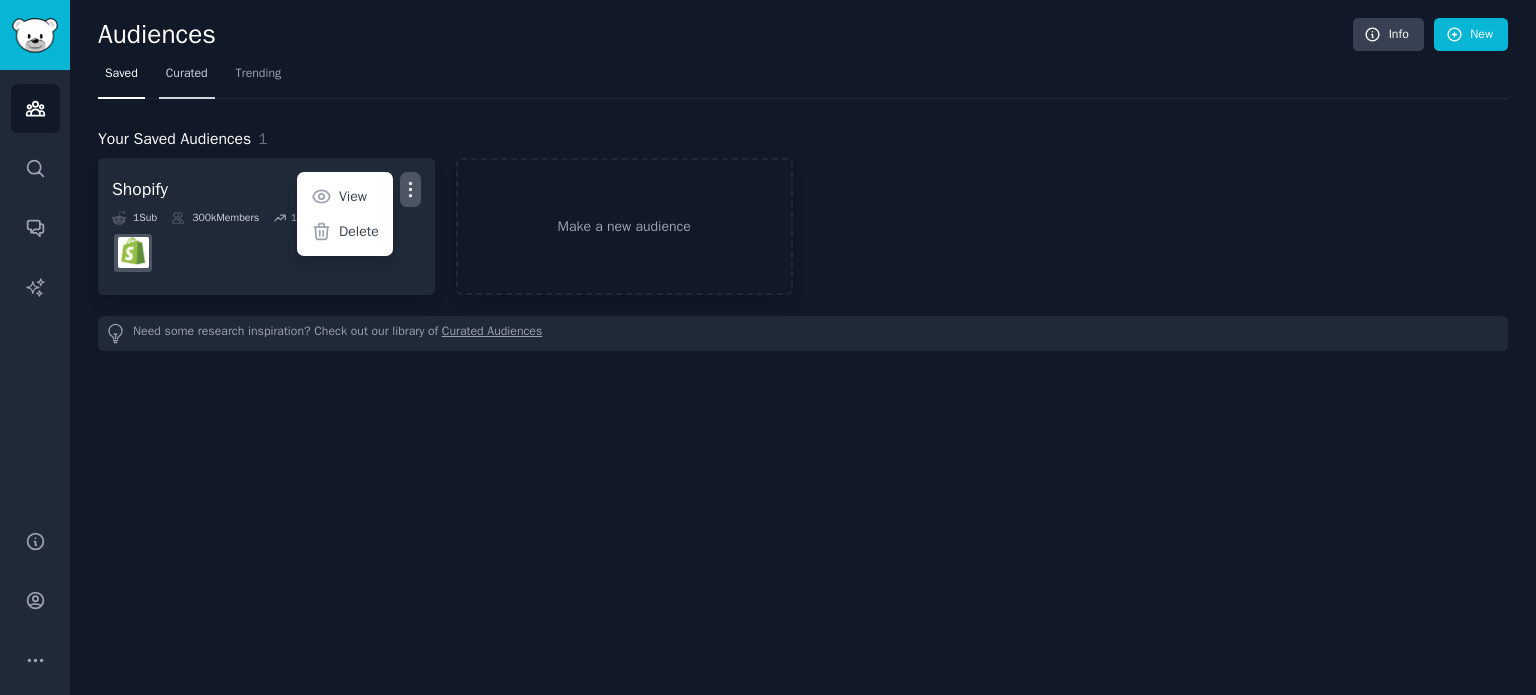 click on "Curated" at bounding box center (187, 74) 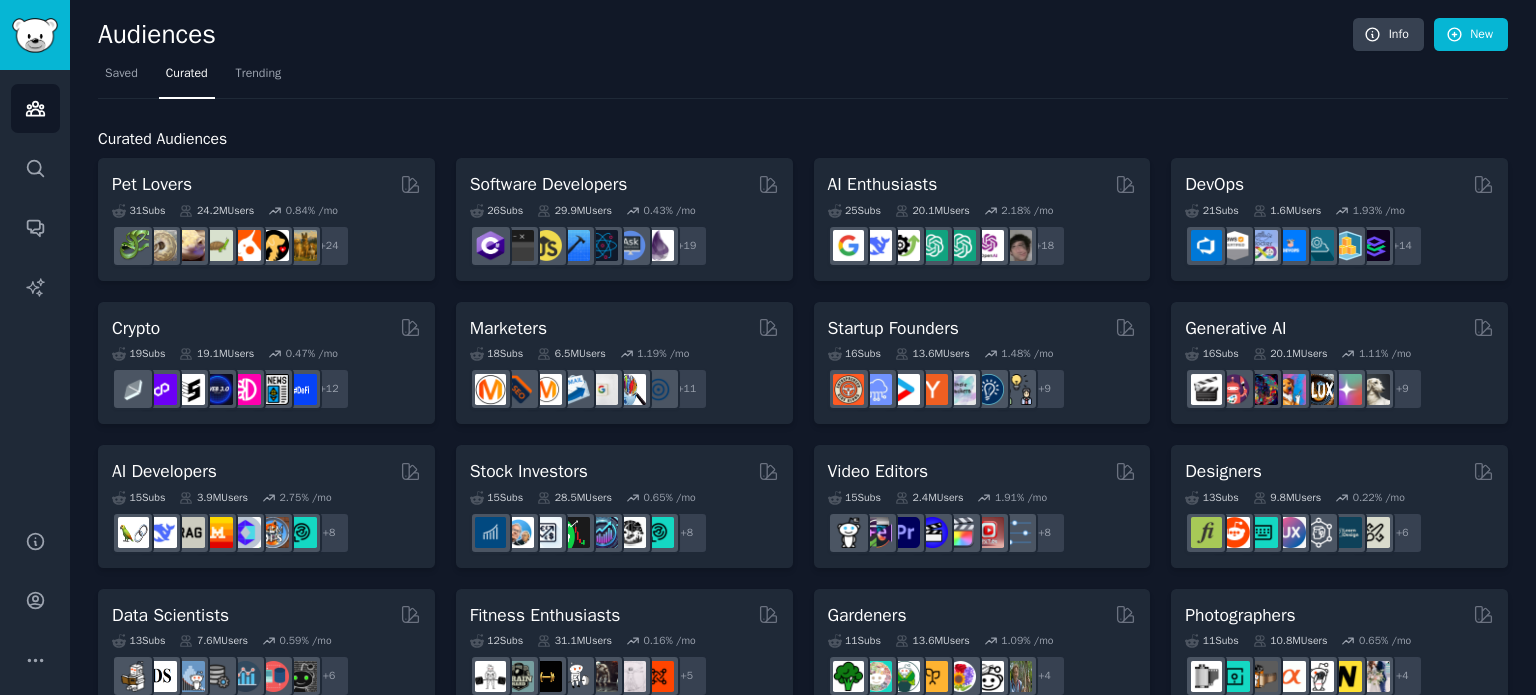 scroll, scrollTop: 409, scrollLeft: 0, axis: vertical 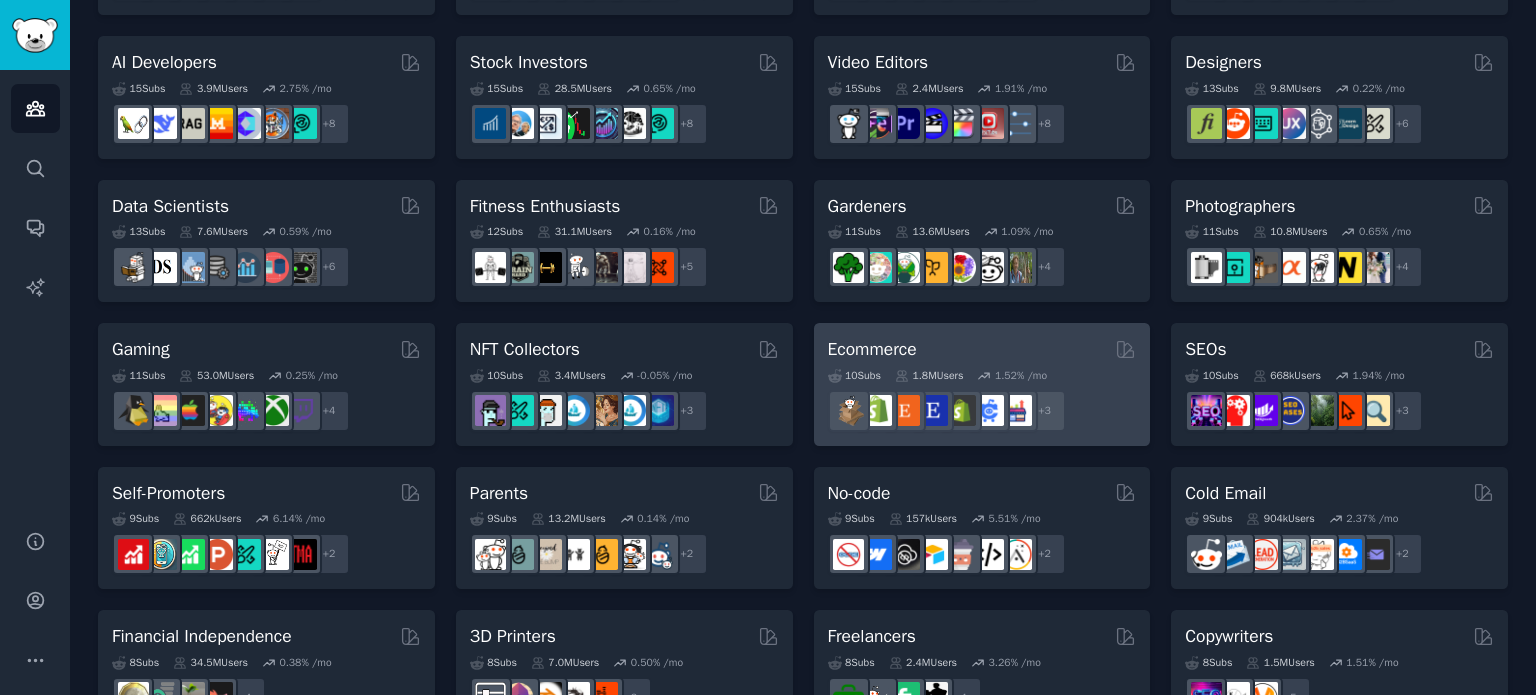click on "Ecommerce" at bounding box center (982, 349) 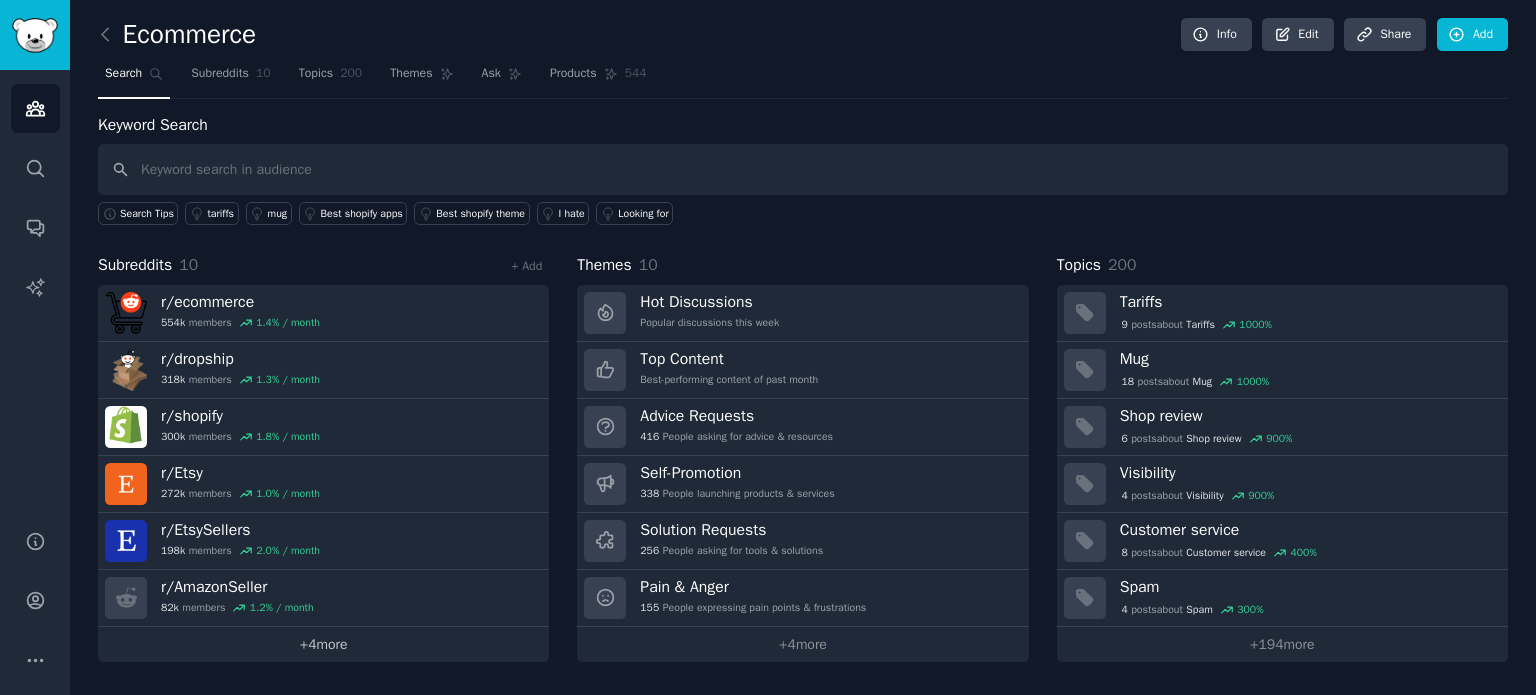 click on "+  4  more" at bounding box center (323, 644) 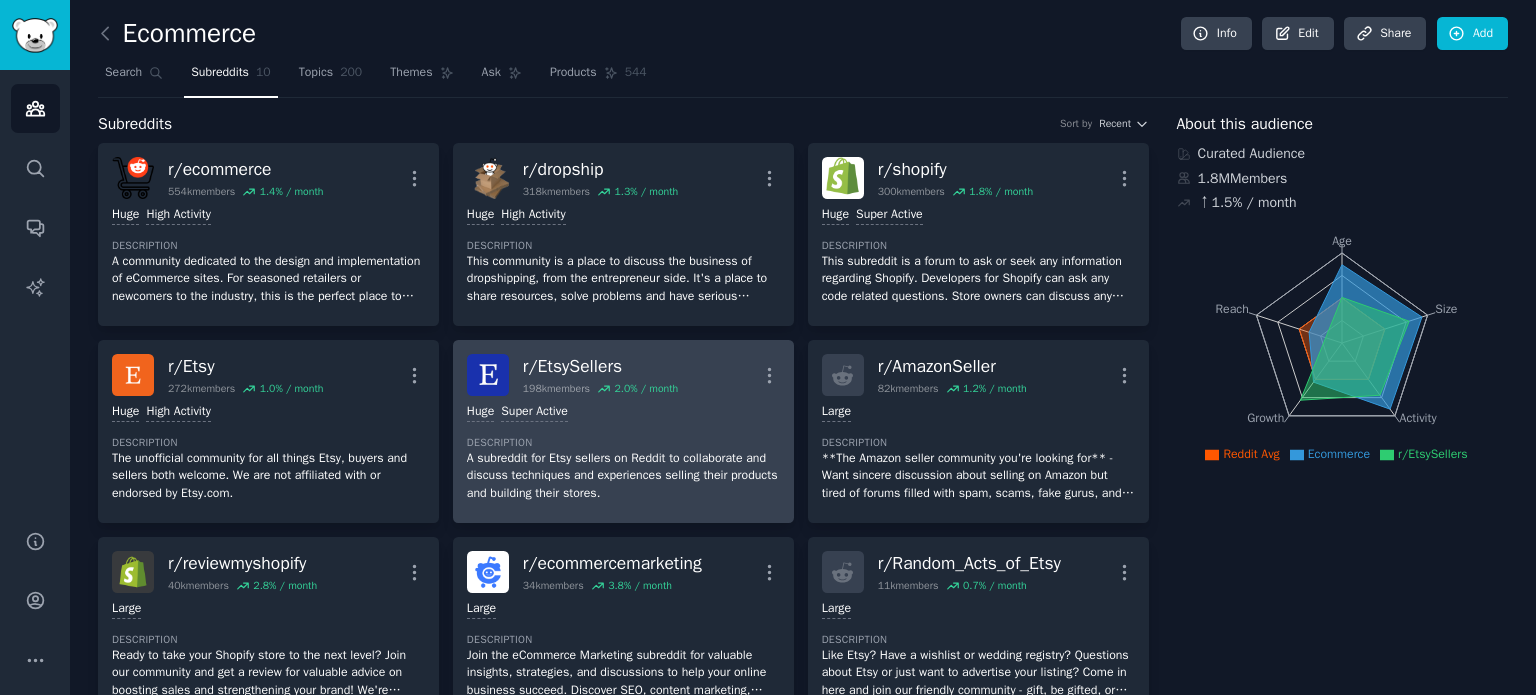 scroll, scrollTop: 0, scrollLeft: 0, axis: both 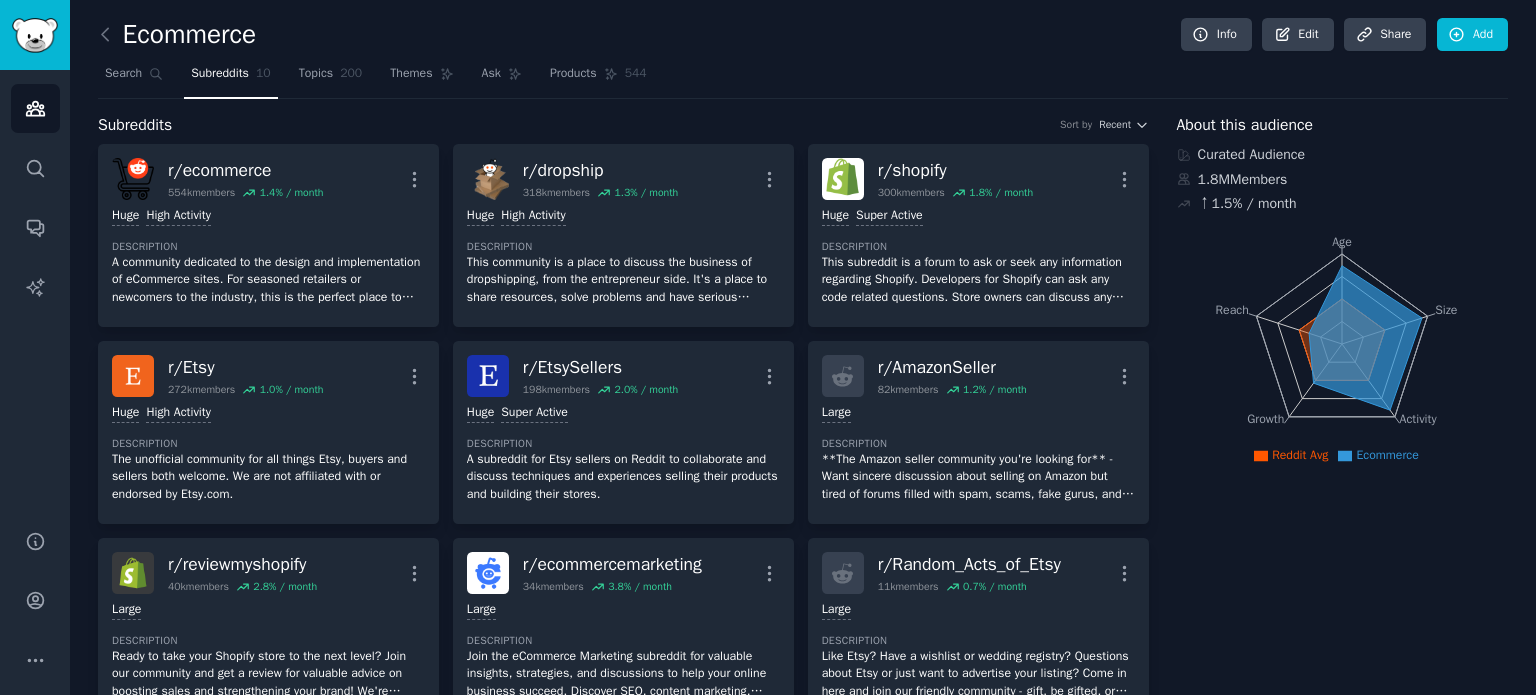click on "Subreddits 10" at bounding box center [230, 78] 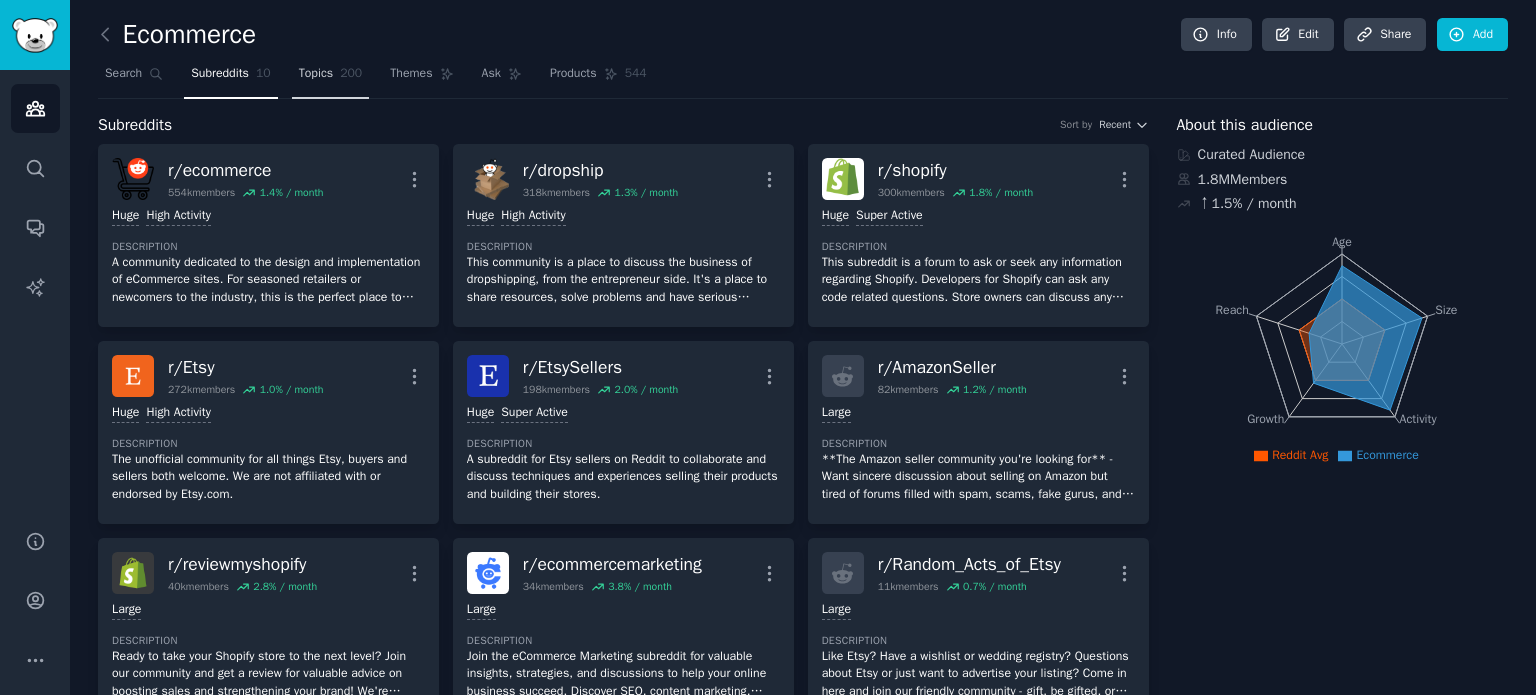 click on "200" 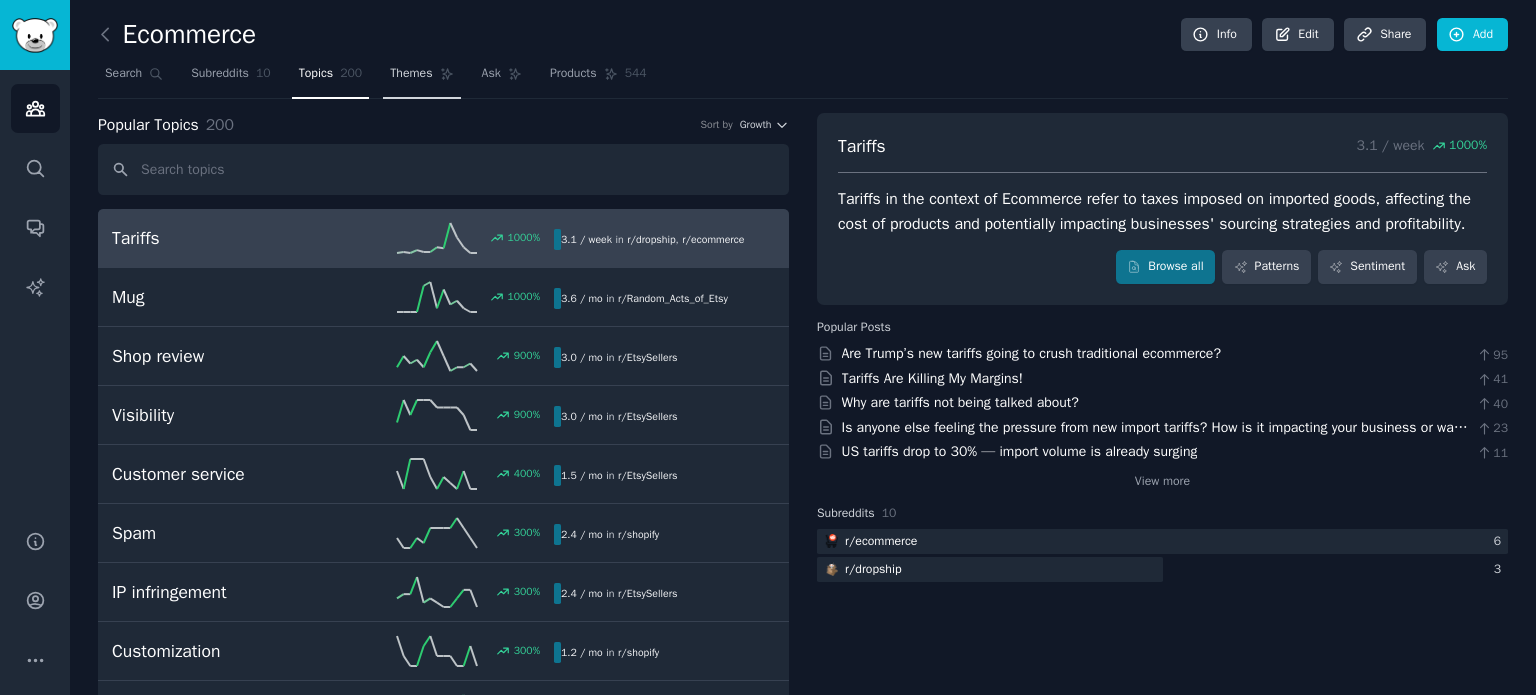 click on "Themes" at bounding box center [411, 74] 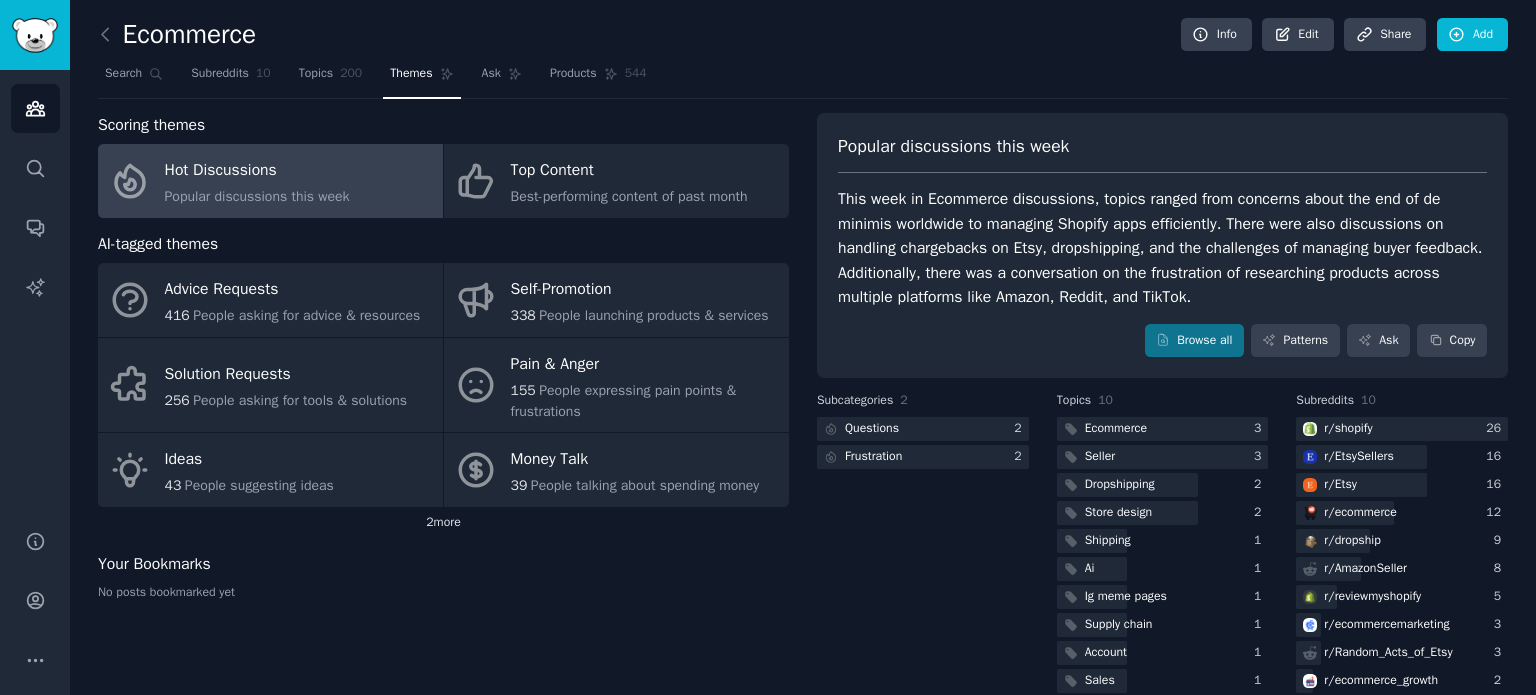 click on "2  more" 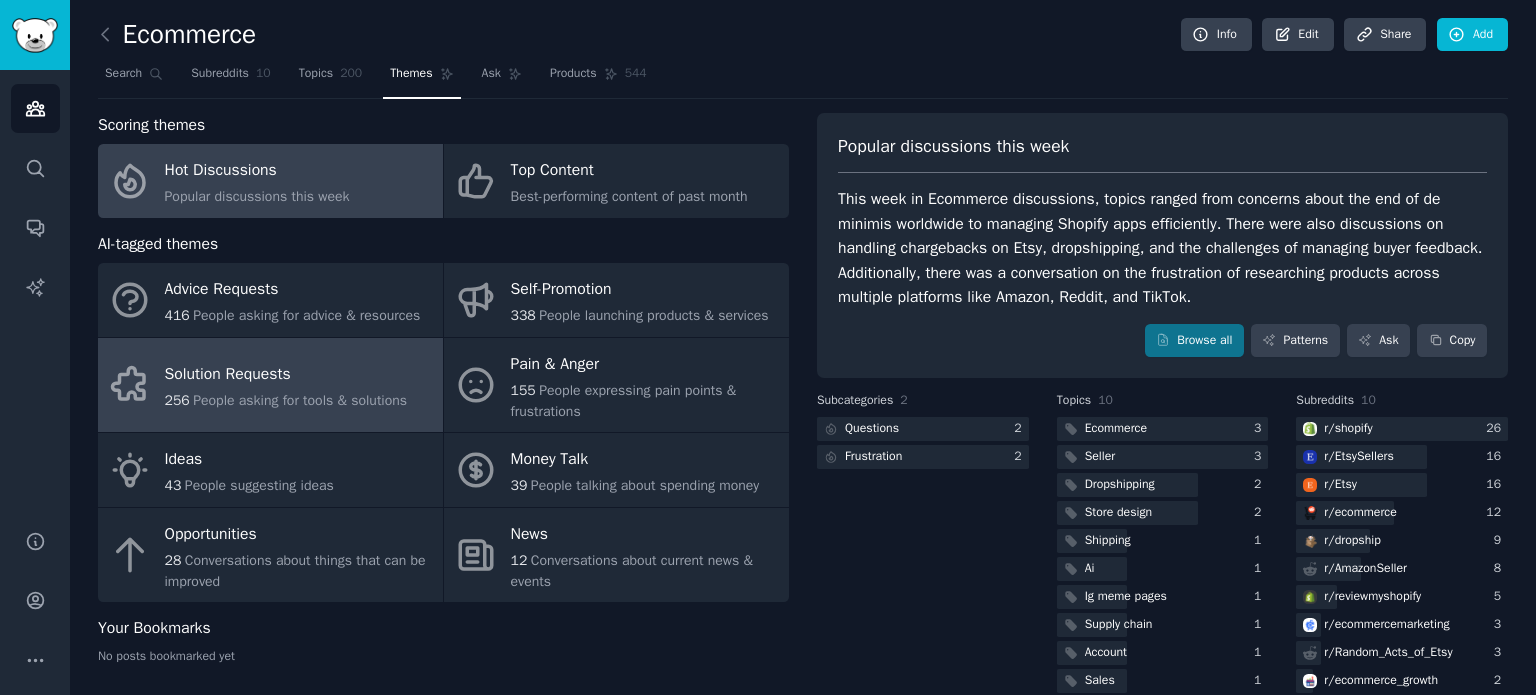 click on "People asking for tools & solutions" at bounding box center (300, 400) 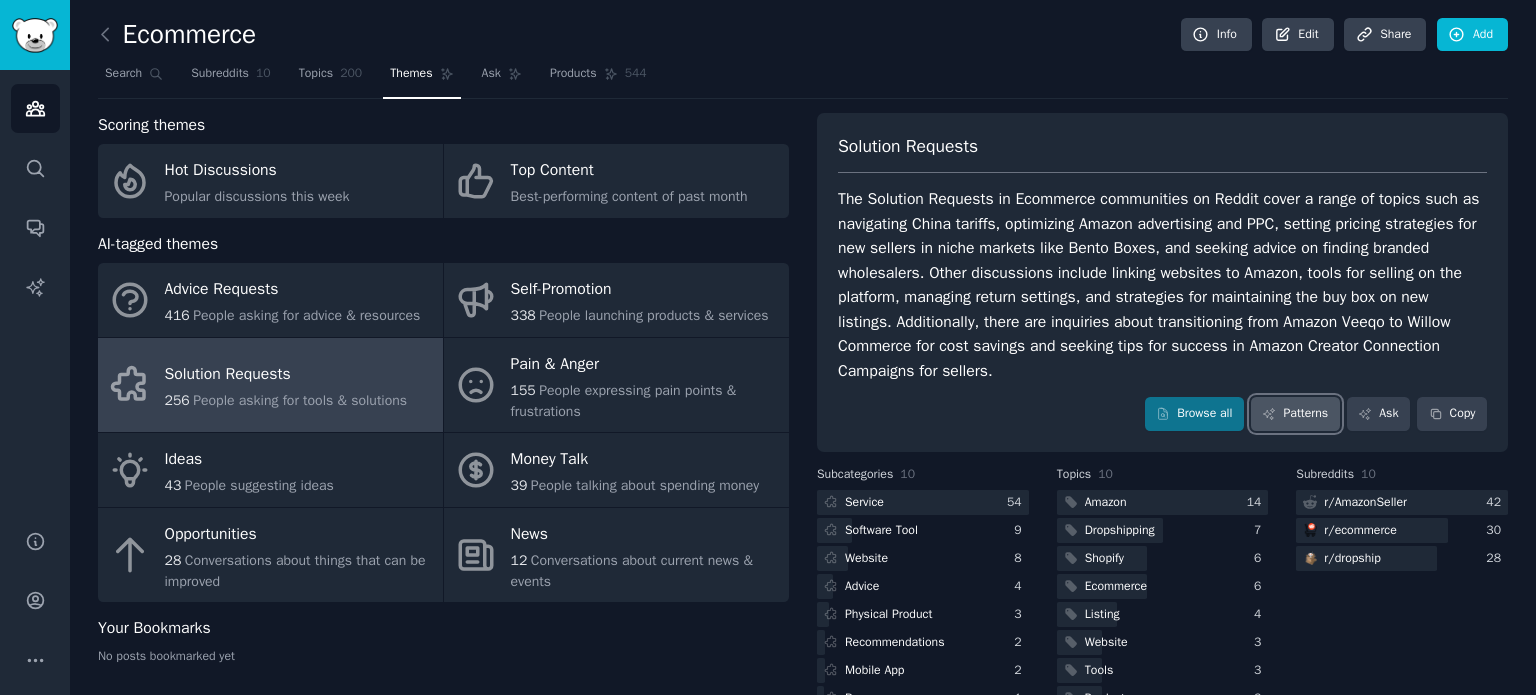 click on "Patterns" at bounding box center [1295, 414] 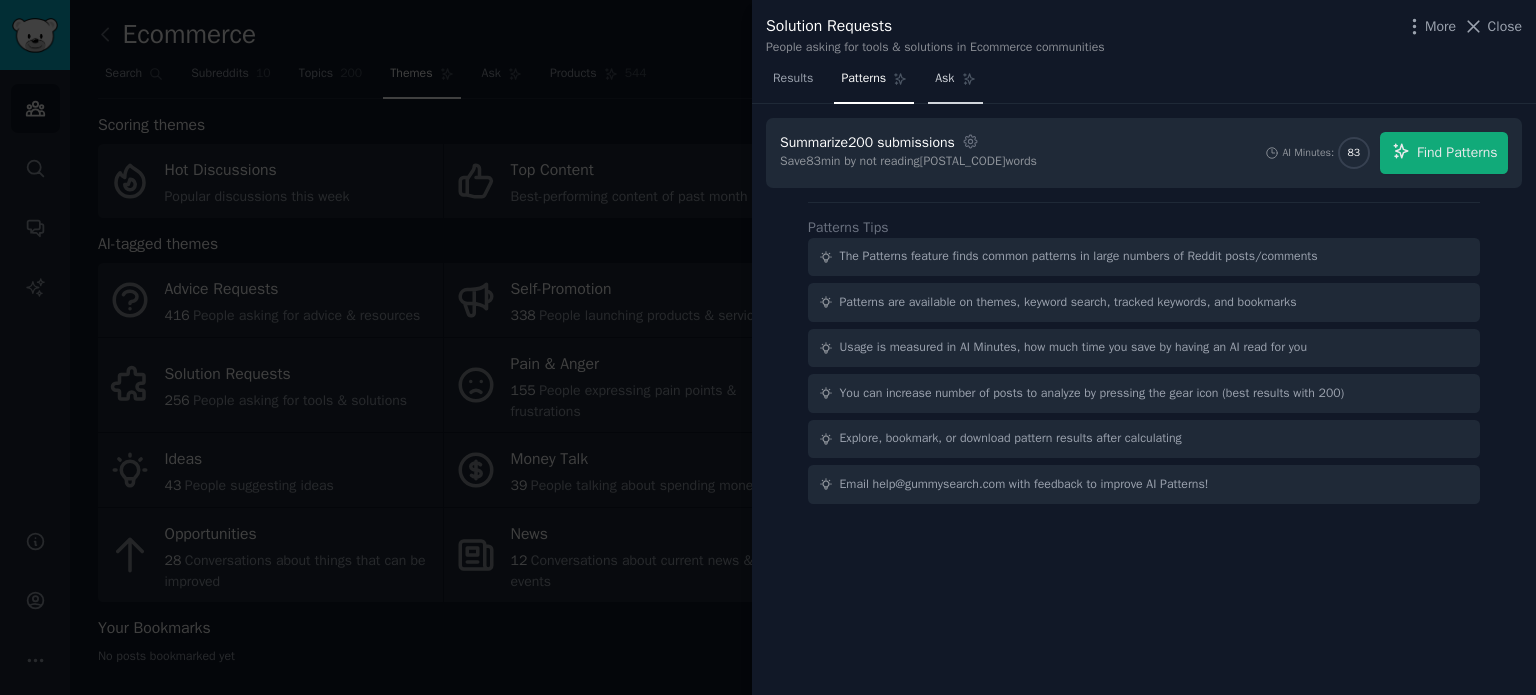 click on "Ask" at bounding box center [955, 83] 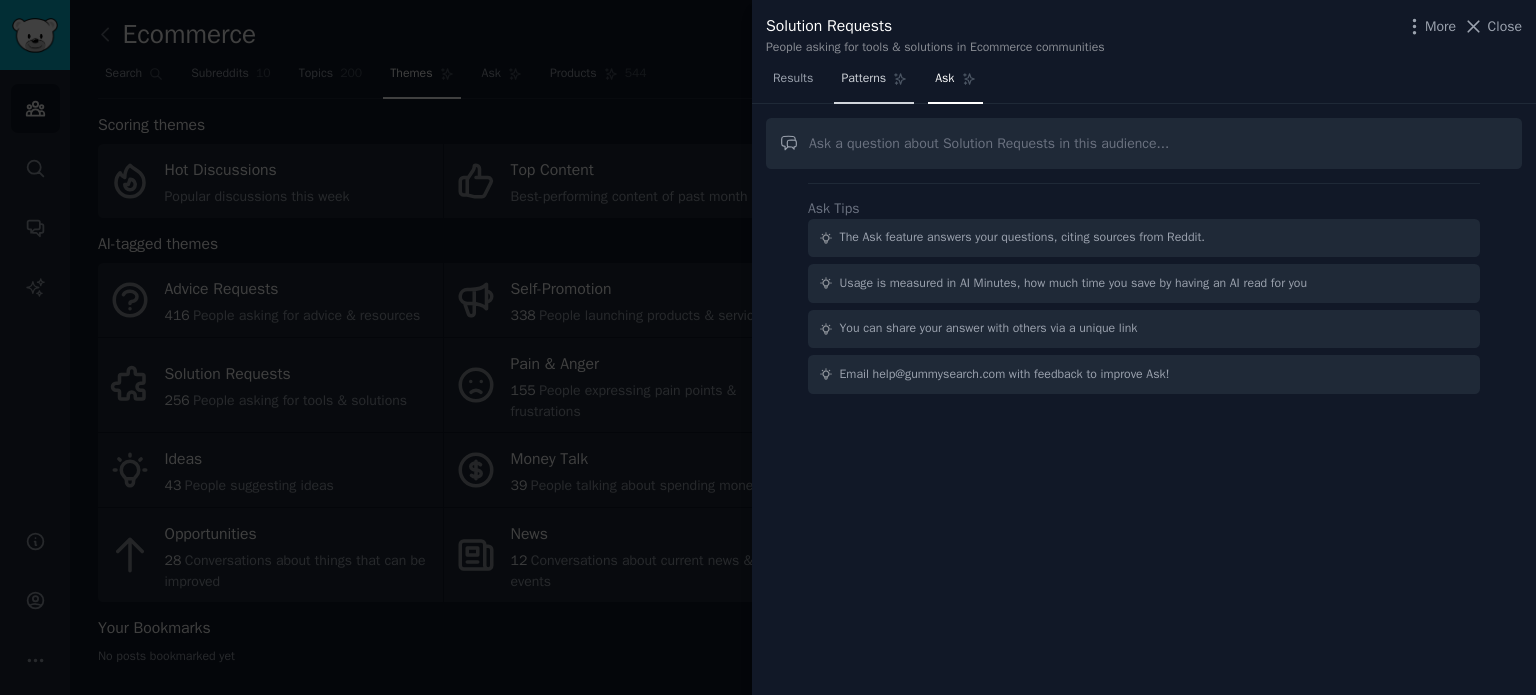 click on "Patterns" at bounding box center (874, 83) 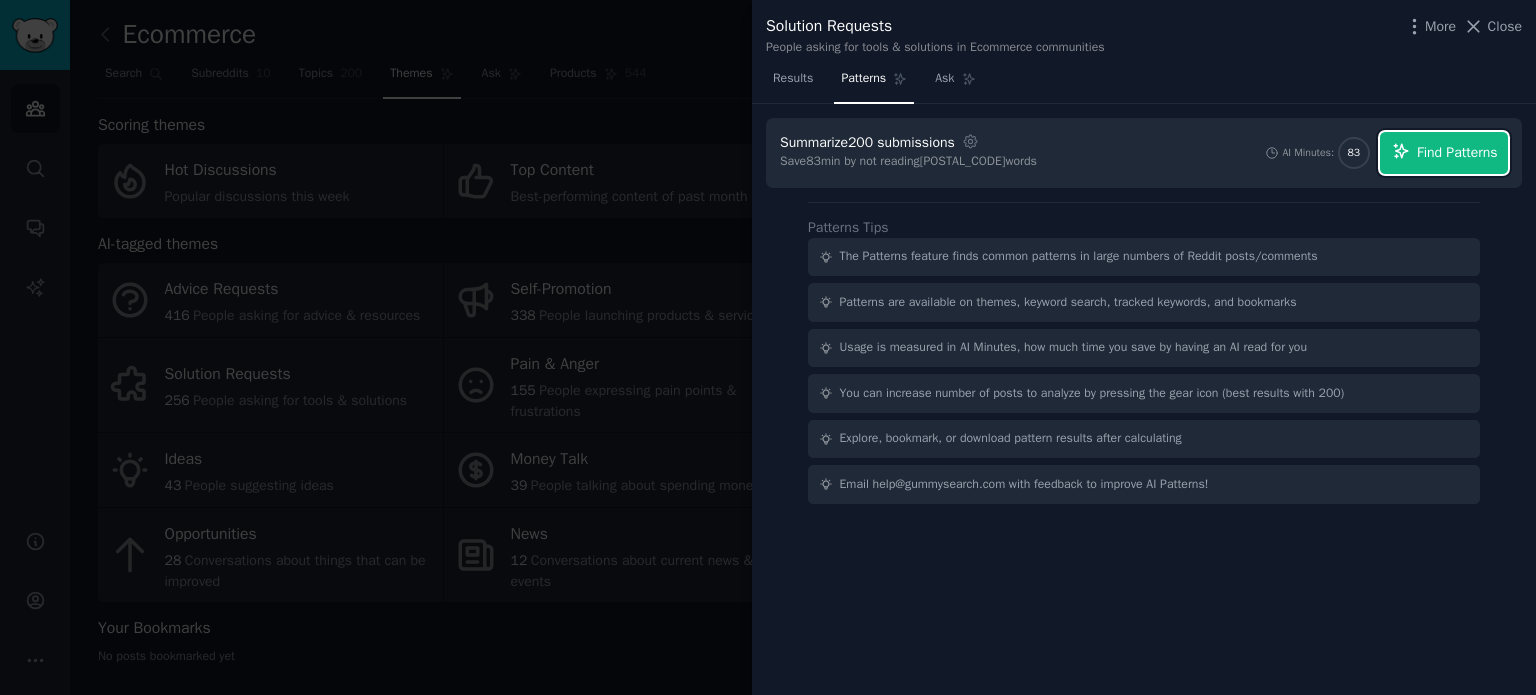 click on "Find Patterns" at bounding box center [1444, 153] 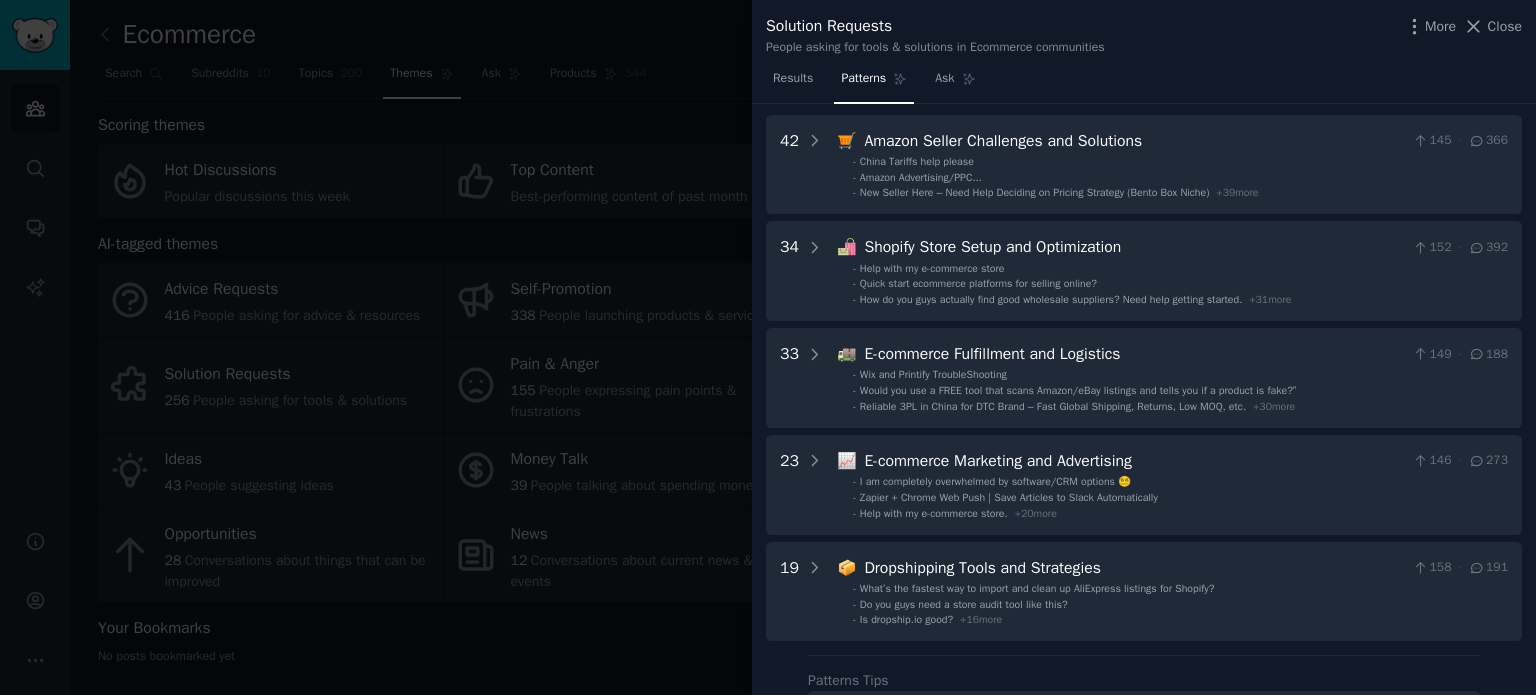 scroll, scrollTop: 0, scrollLeft: 0, axis: both 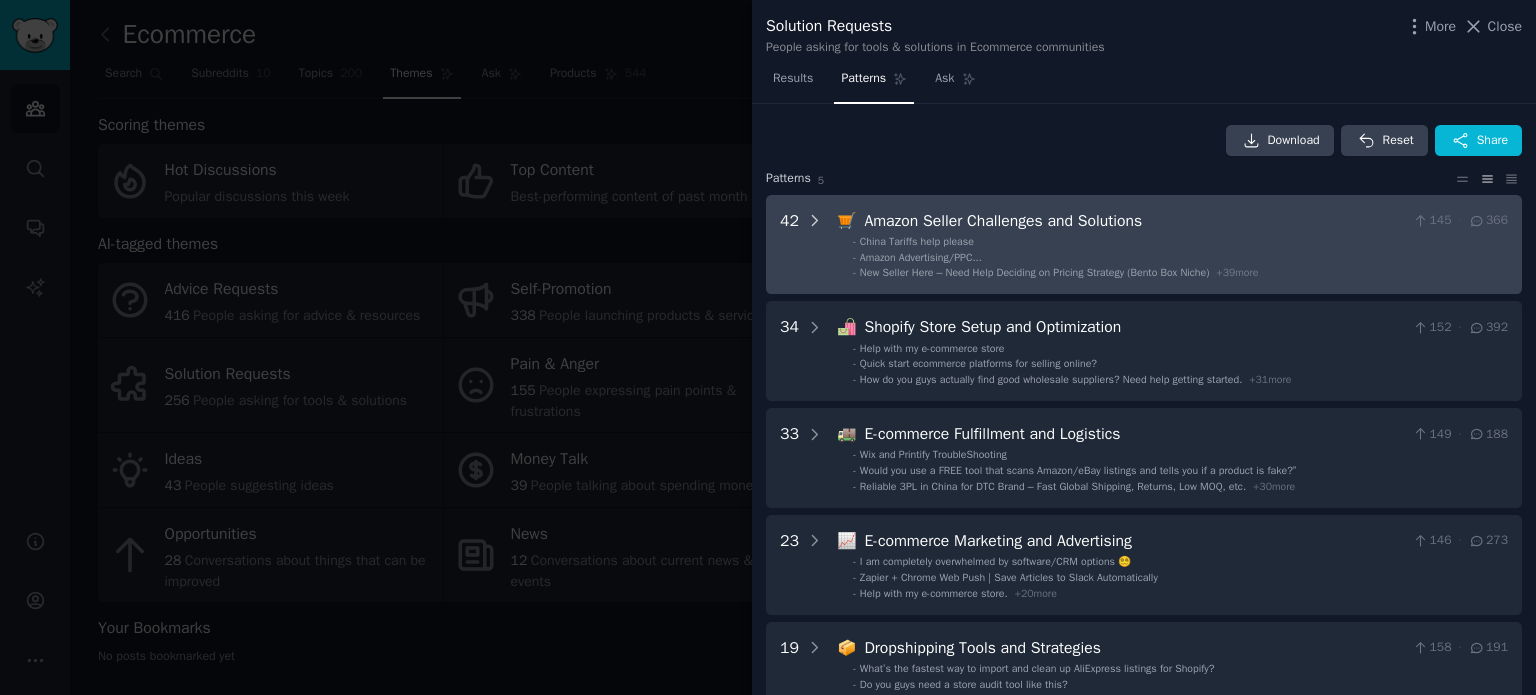 click 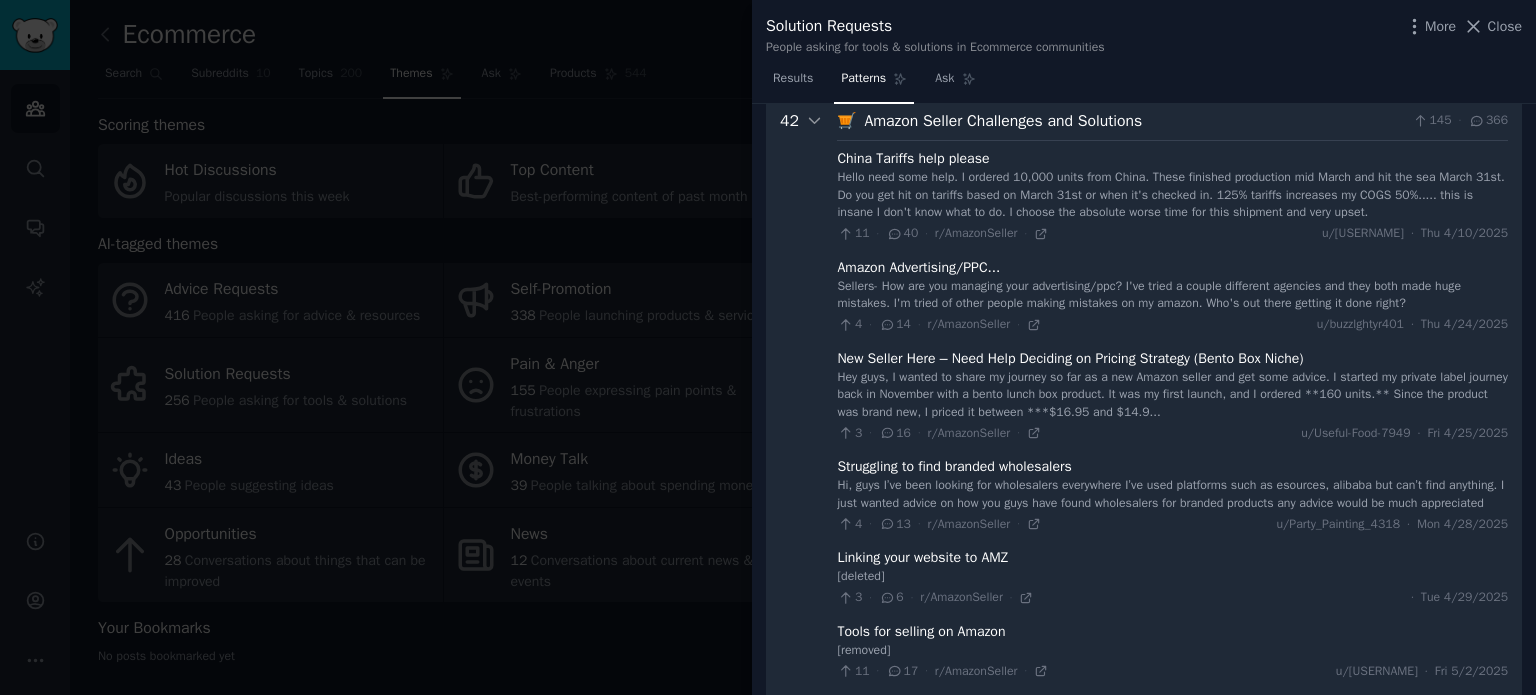scroll, scrollTop: 0, scrollLeft: 0, axis: both 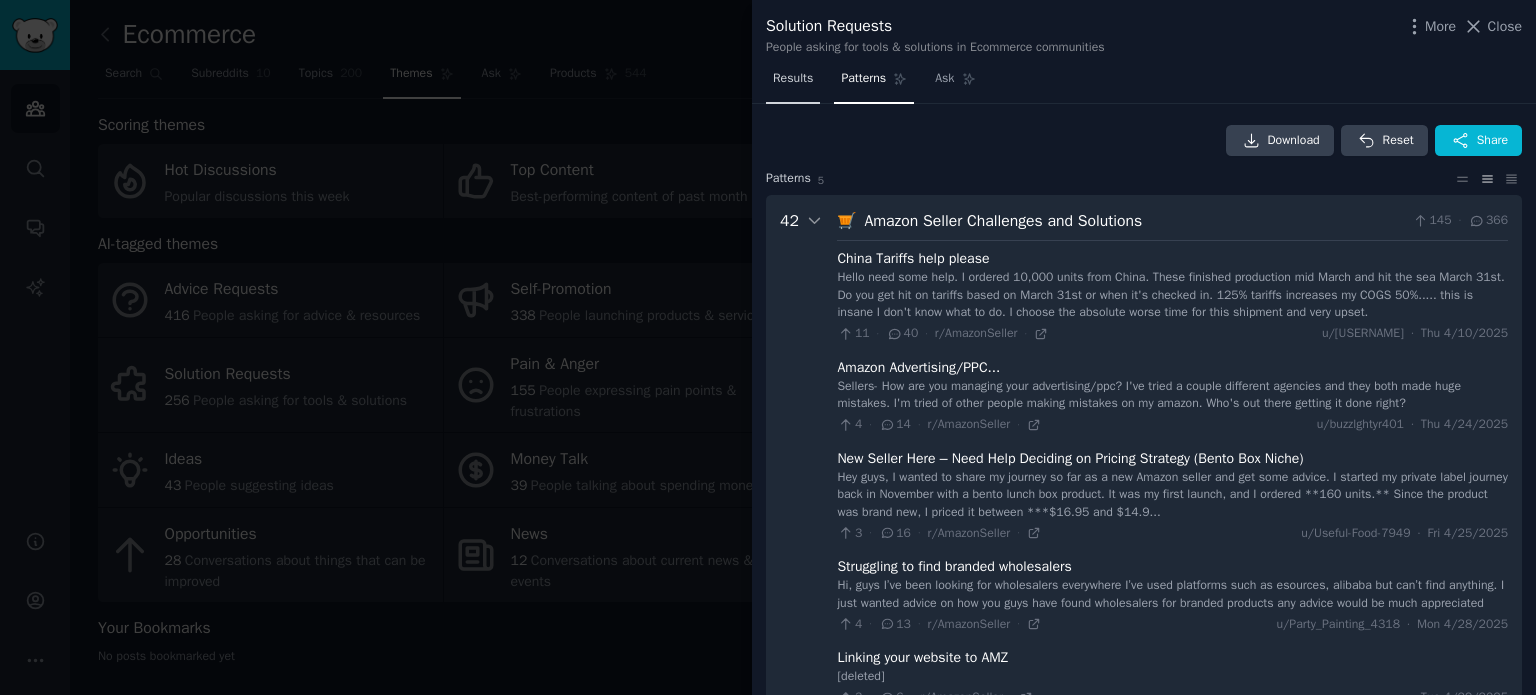 click on "Results" at bounding box center (793, 79) 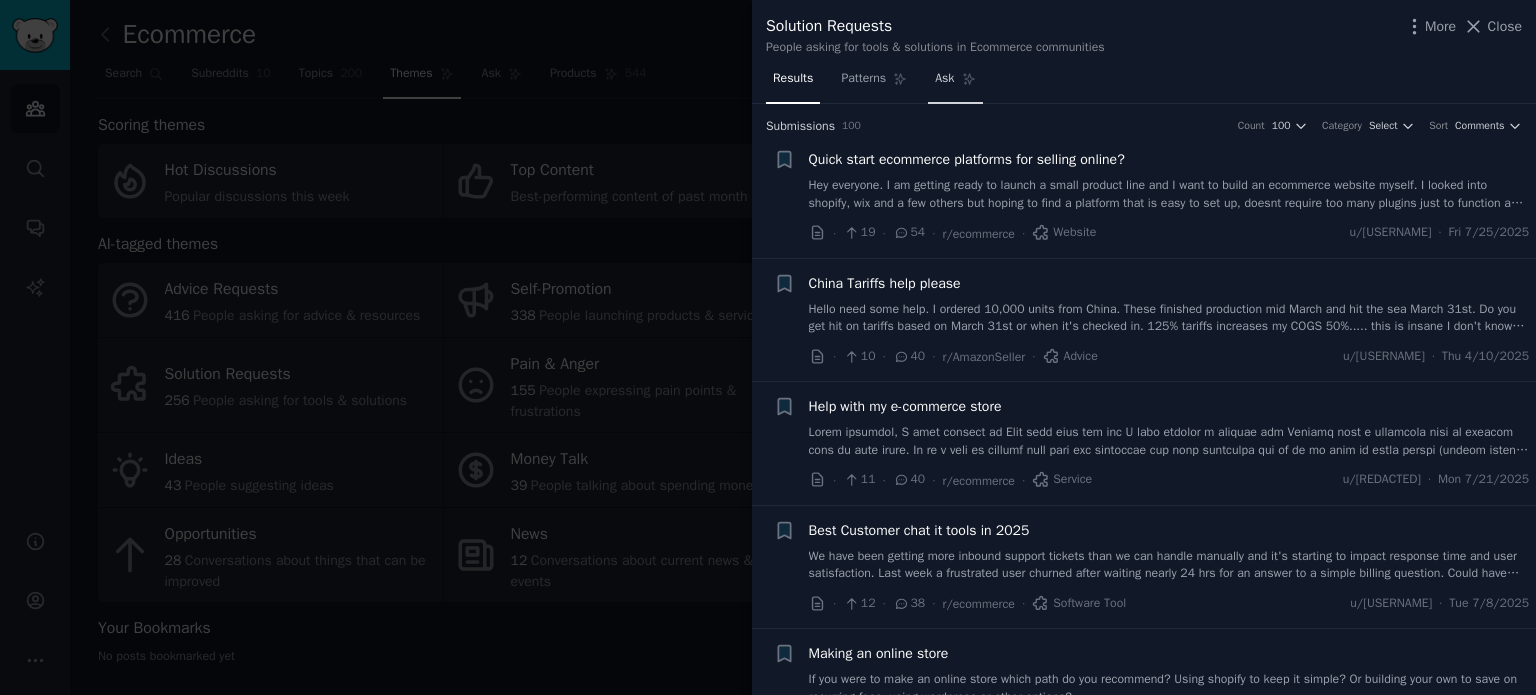 click on "Ask" at bounding box center [955, 83] 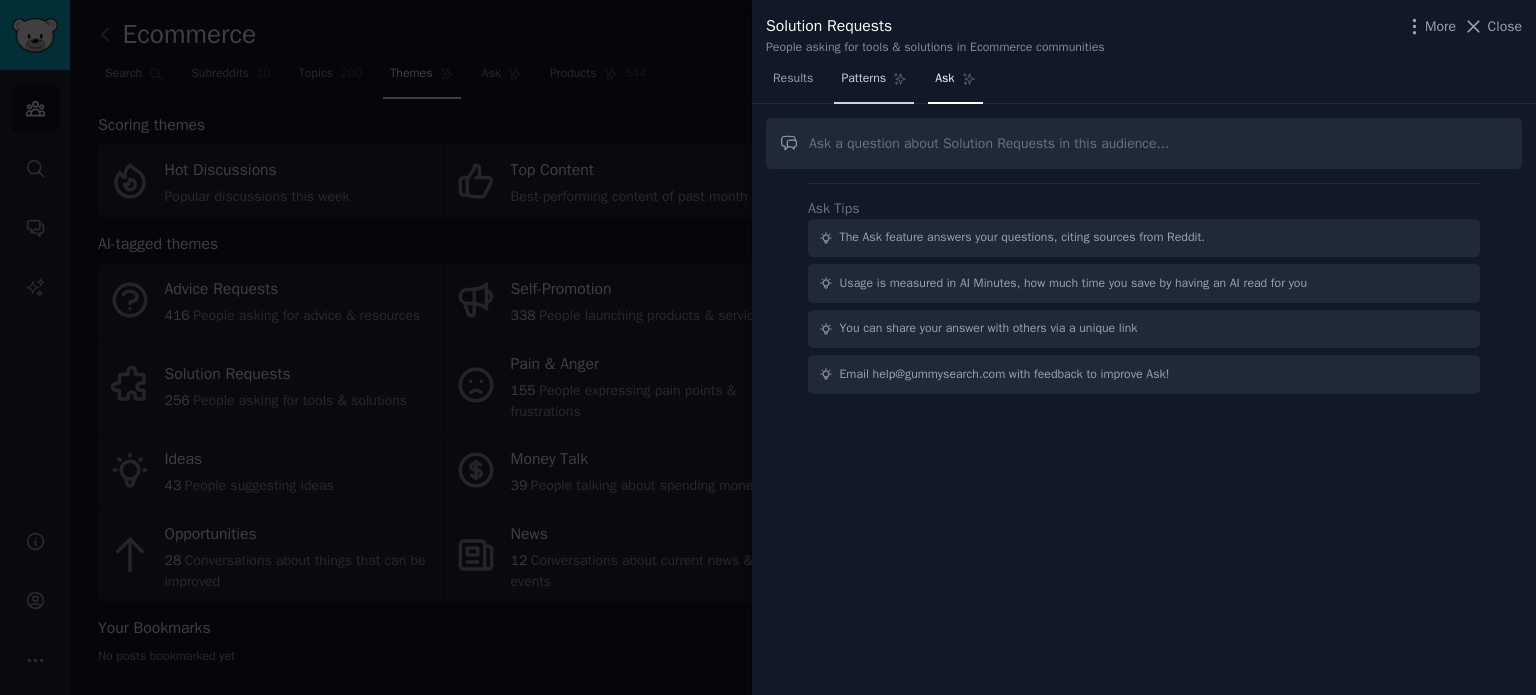 click on "Patterns" at bounding box center (874, 83) 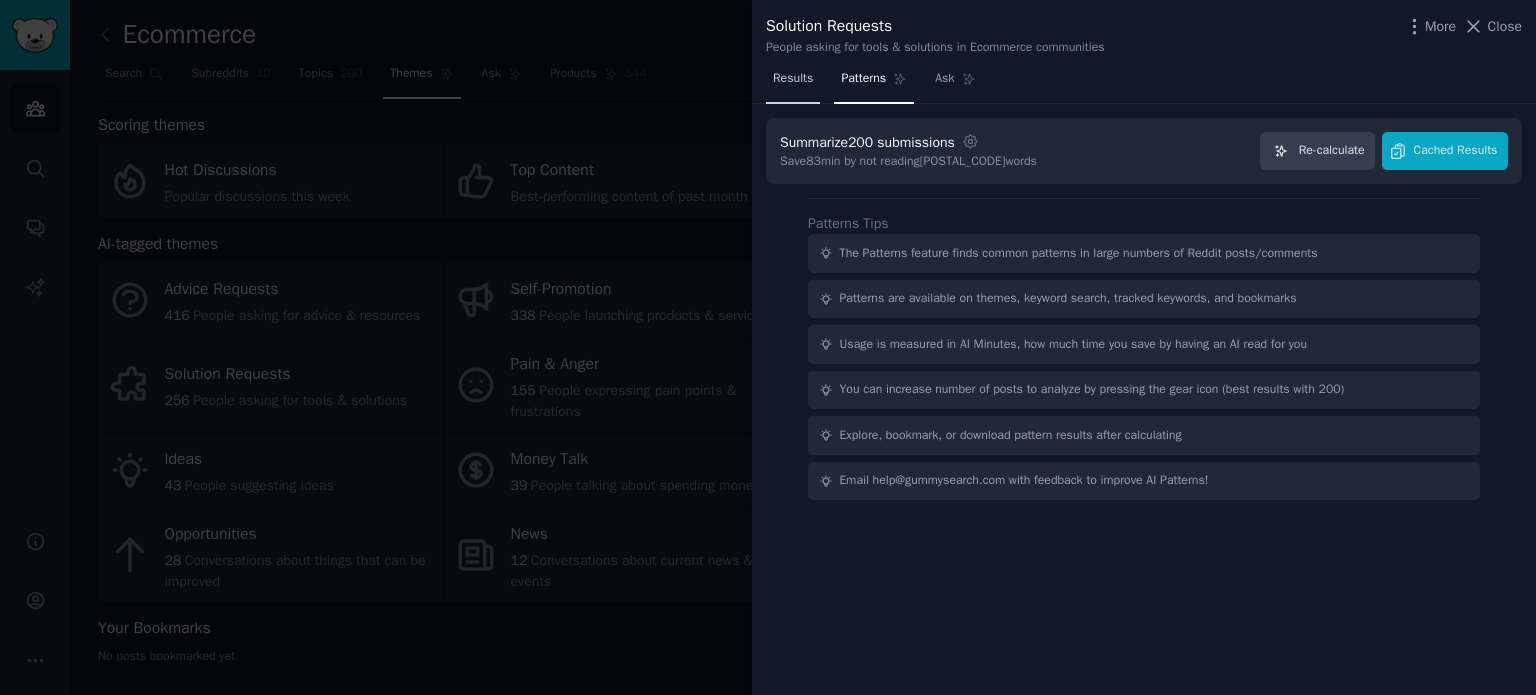 click on "Results" at bounding box center [793, 79] 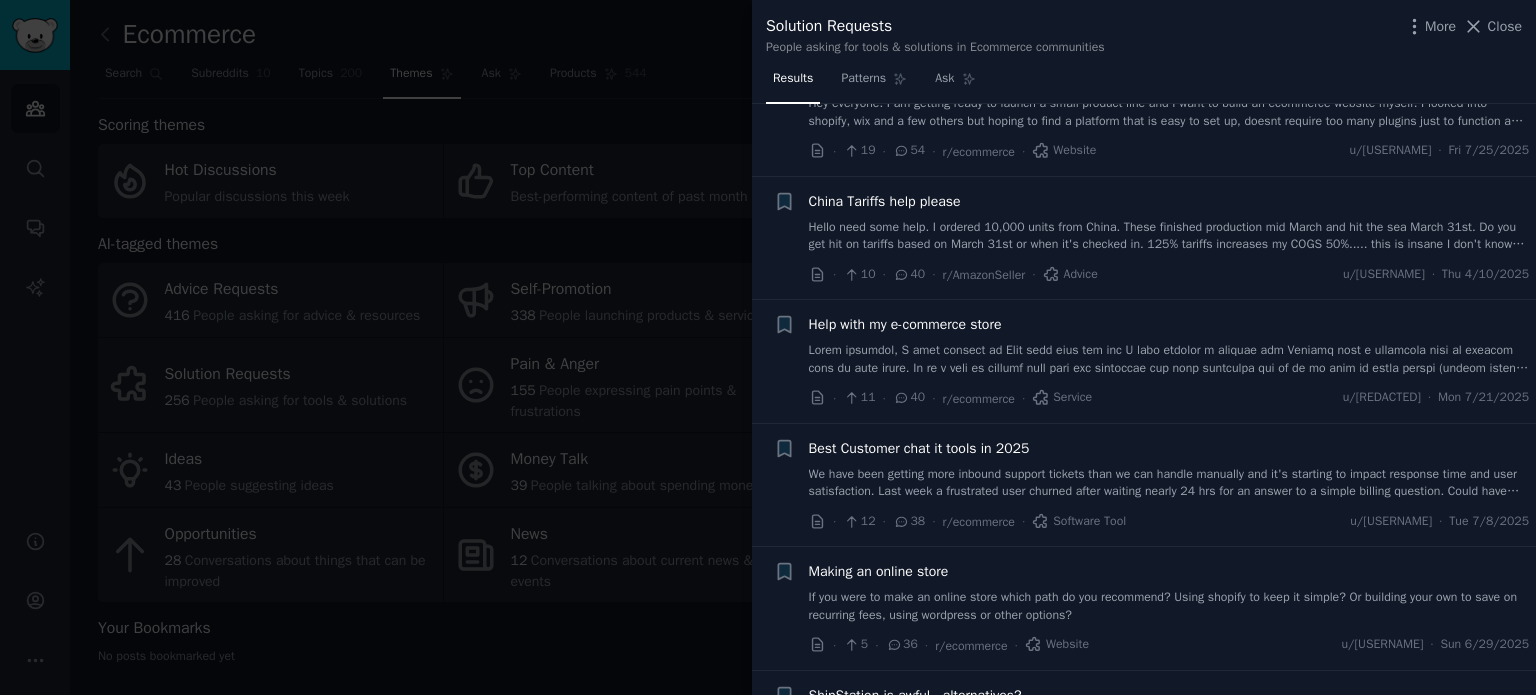 scroll, scrollTop: 0, scrollLeft: 0, axis: both 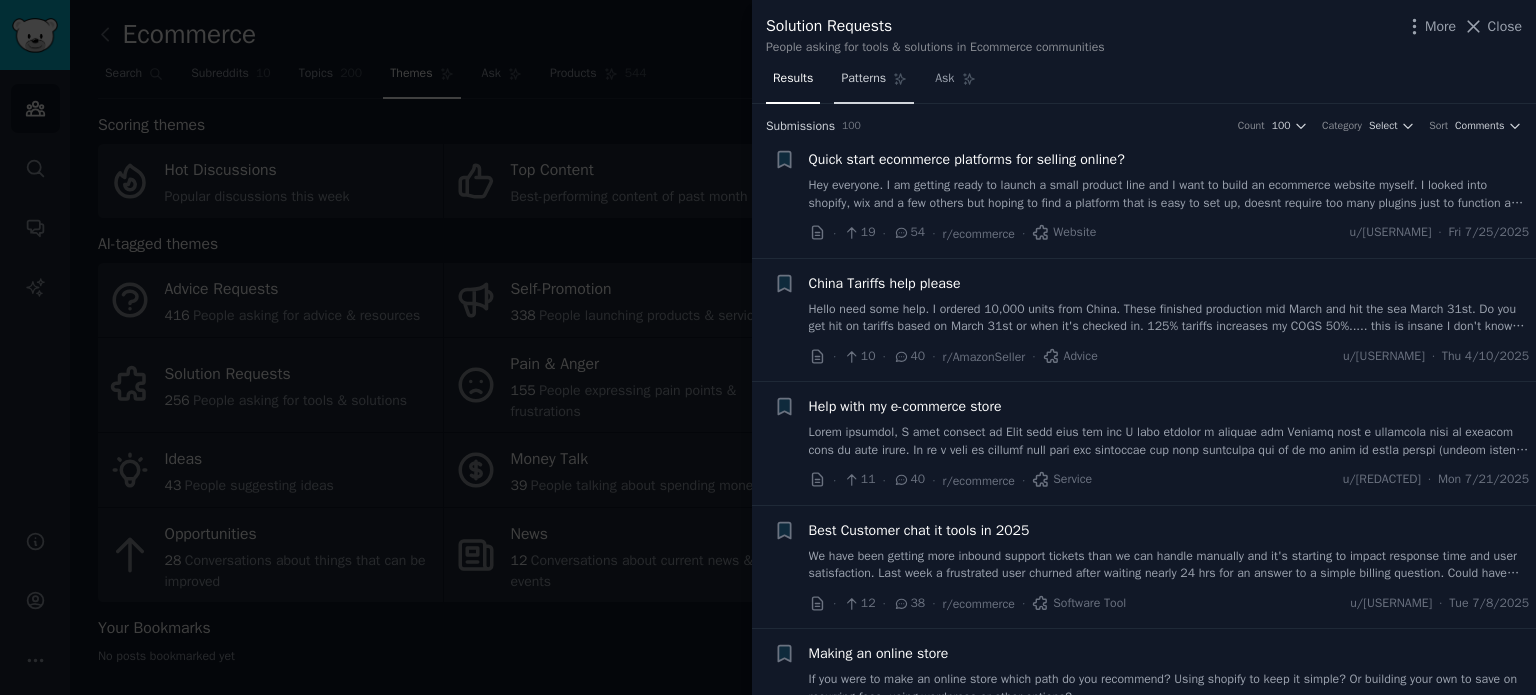 click on "Patterns" at bounding box center [874, 83] 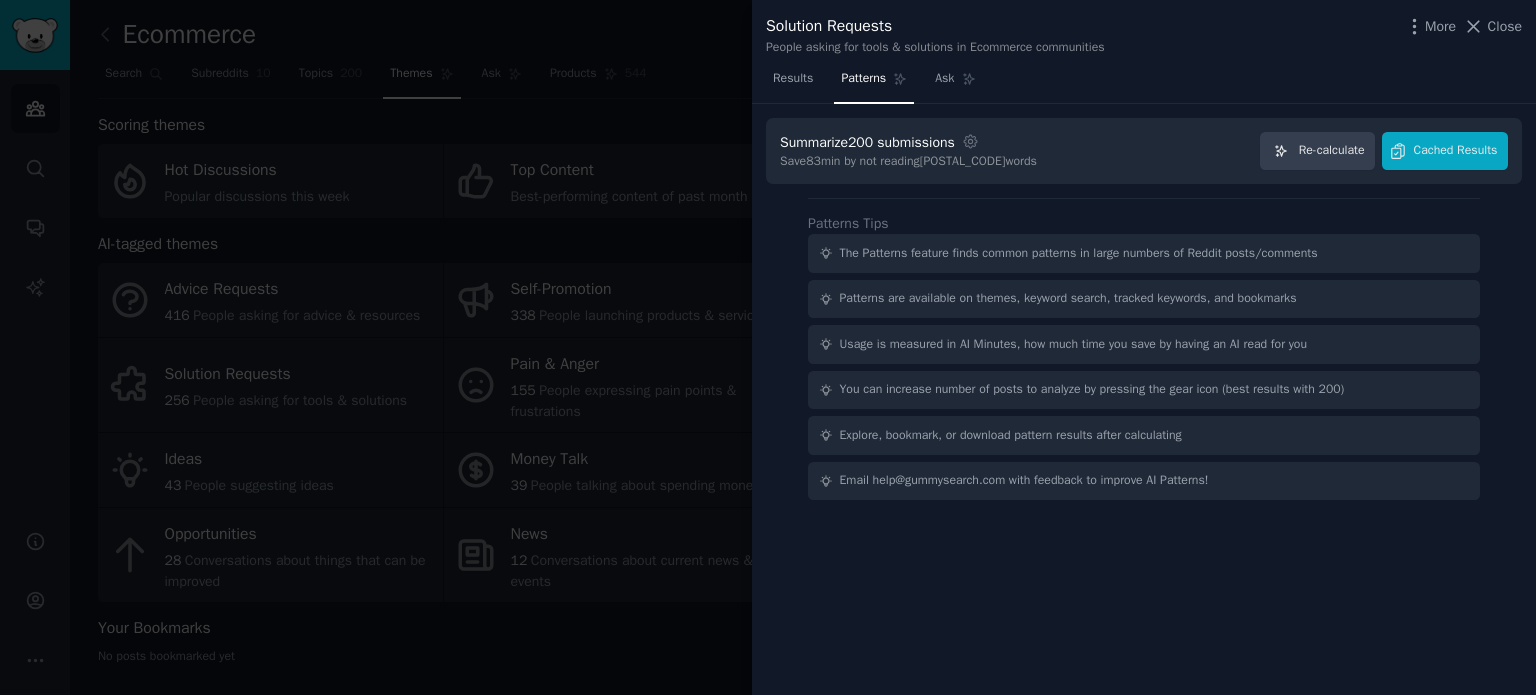 click on "Summarize  200   submissions Settings Save  83  min by not reading  20146  words Re-calculate Cached Results" at bounding box center (1144, 151) 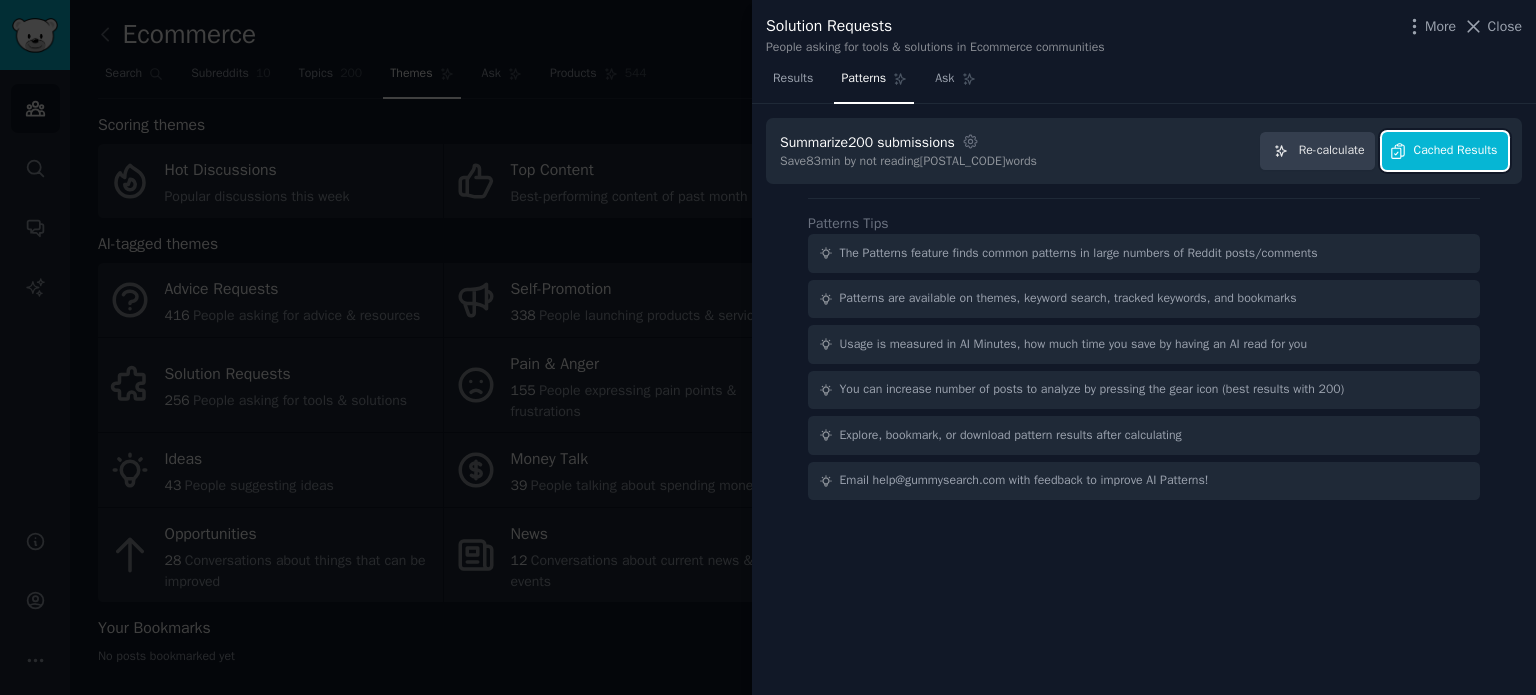 click on "Cached Results" at bounding box center (1456, 151) 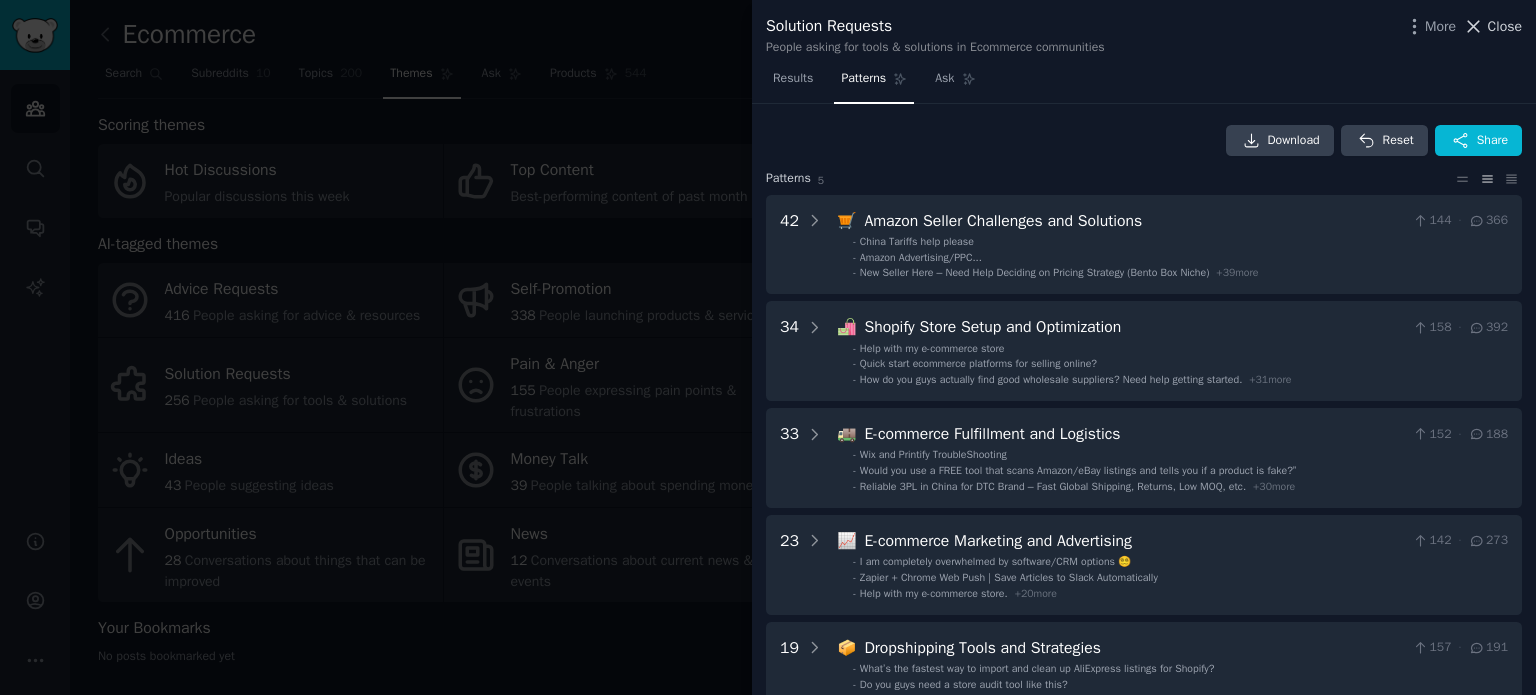 click on "Close" at bounding box center [1505, 26] 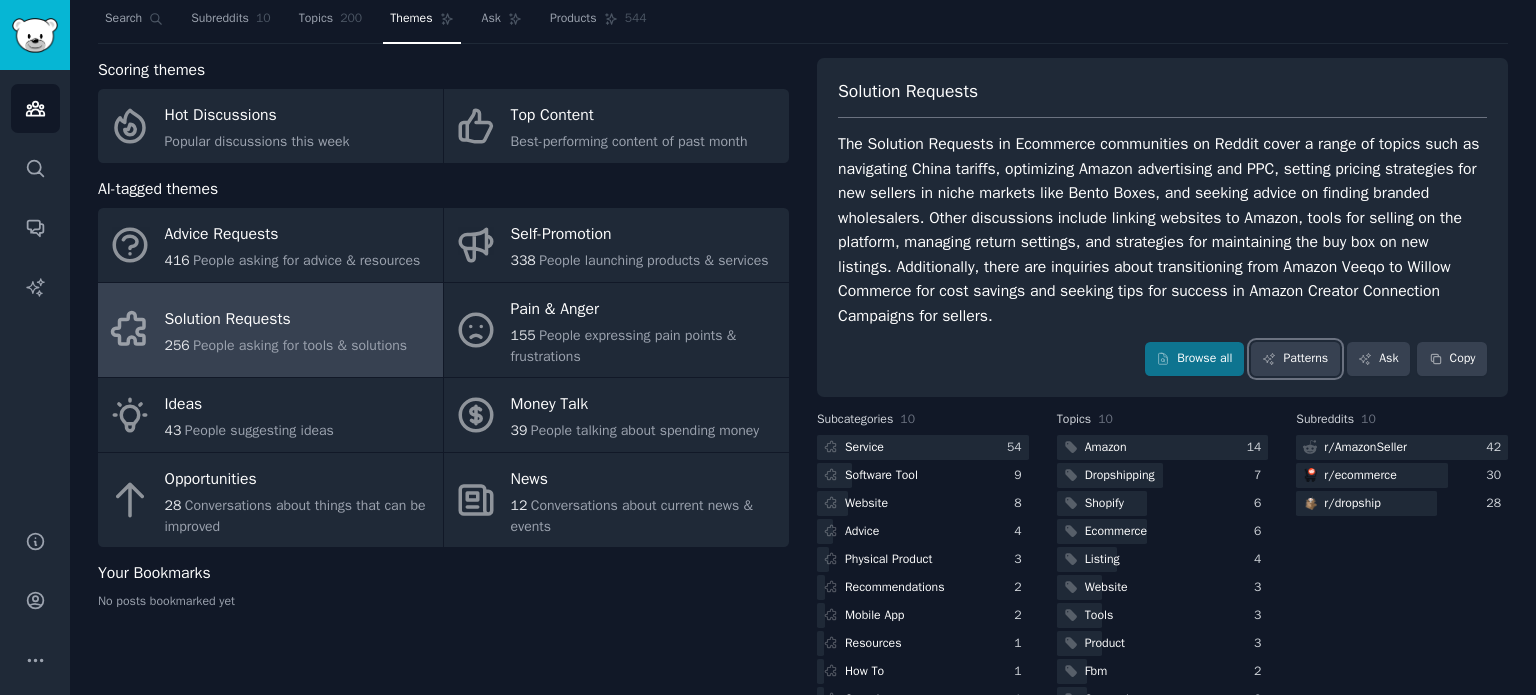 scroll, scrollTop: 101, scrollLeft: 0, axis: vertical 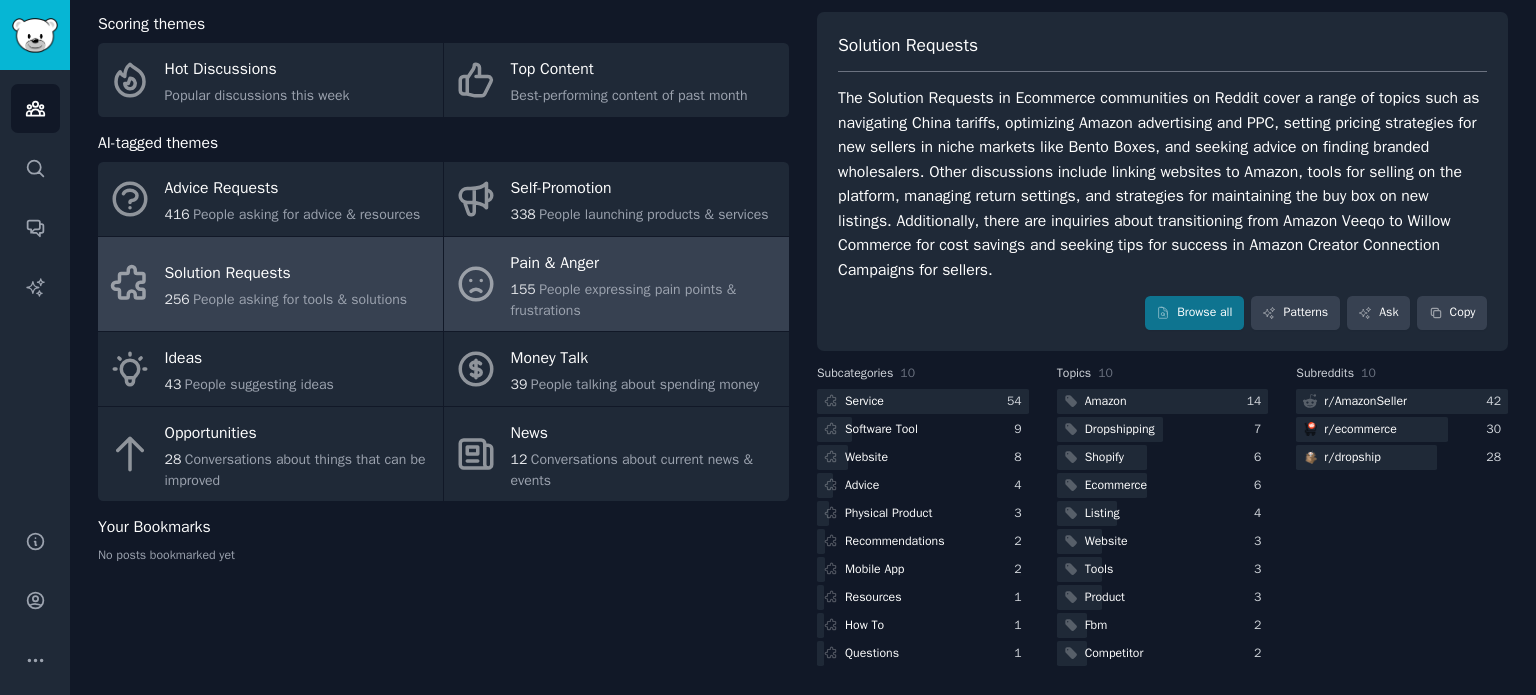 click on "People expressing pain points & frustrations" at bounding box center [624, 300] 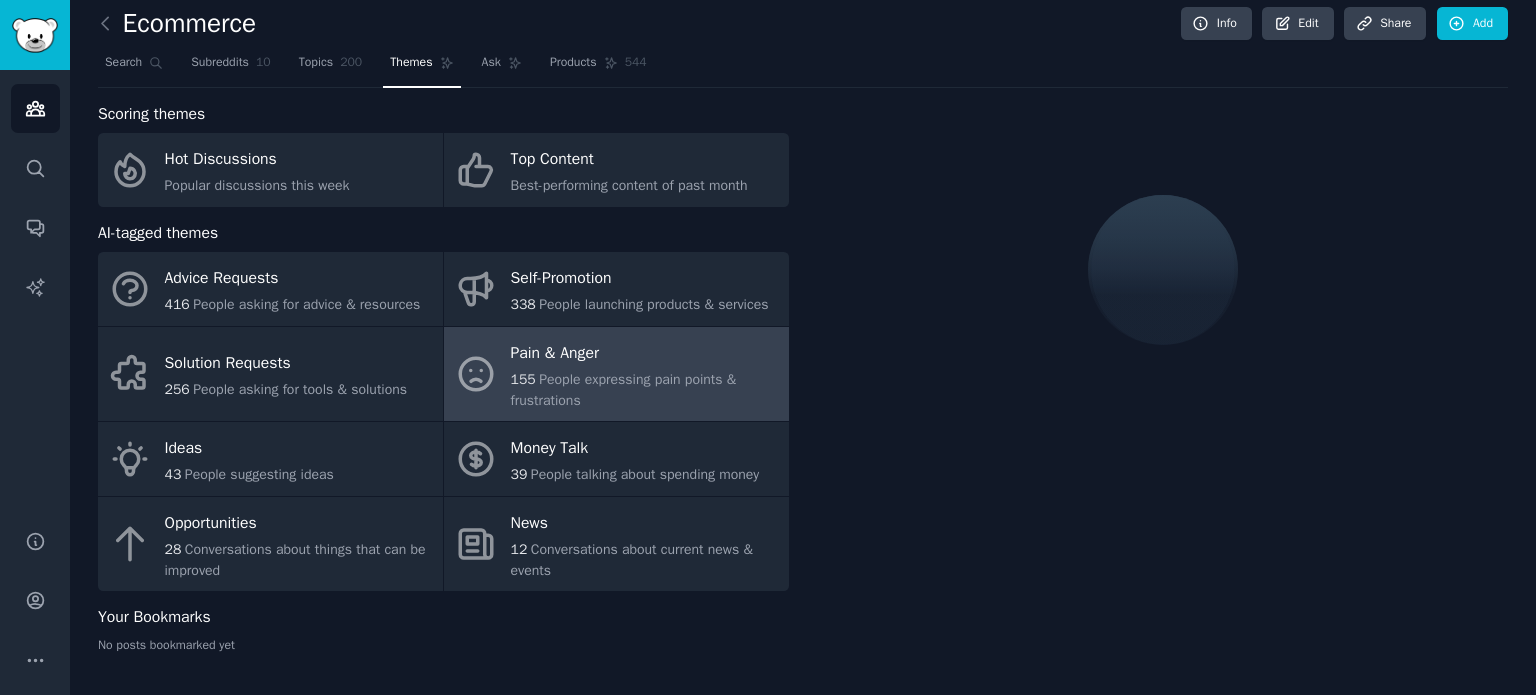 scroll, scrollTop: 52, scrollLeft: 0, axis: vertical 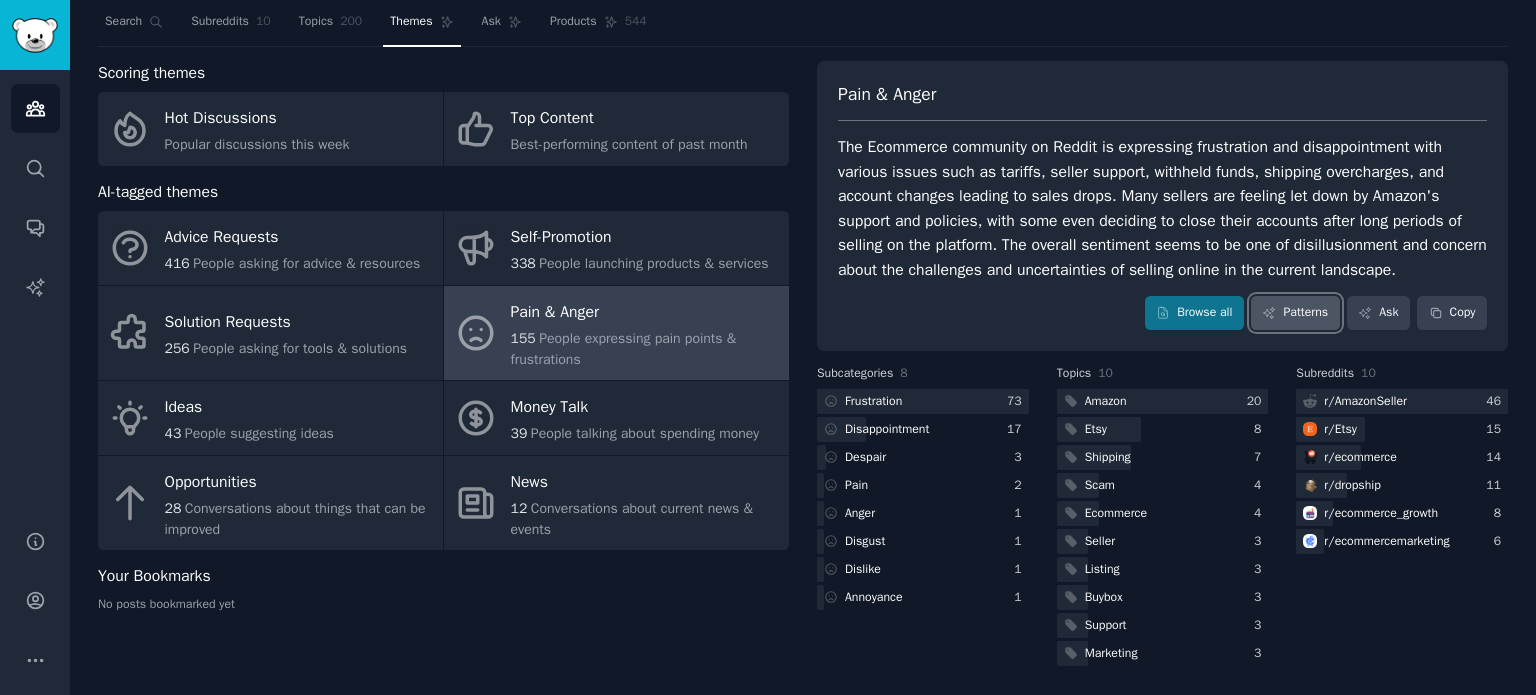 click on "Patterns" at bounding box center (1295, 313) 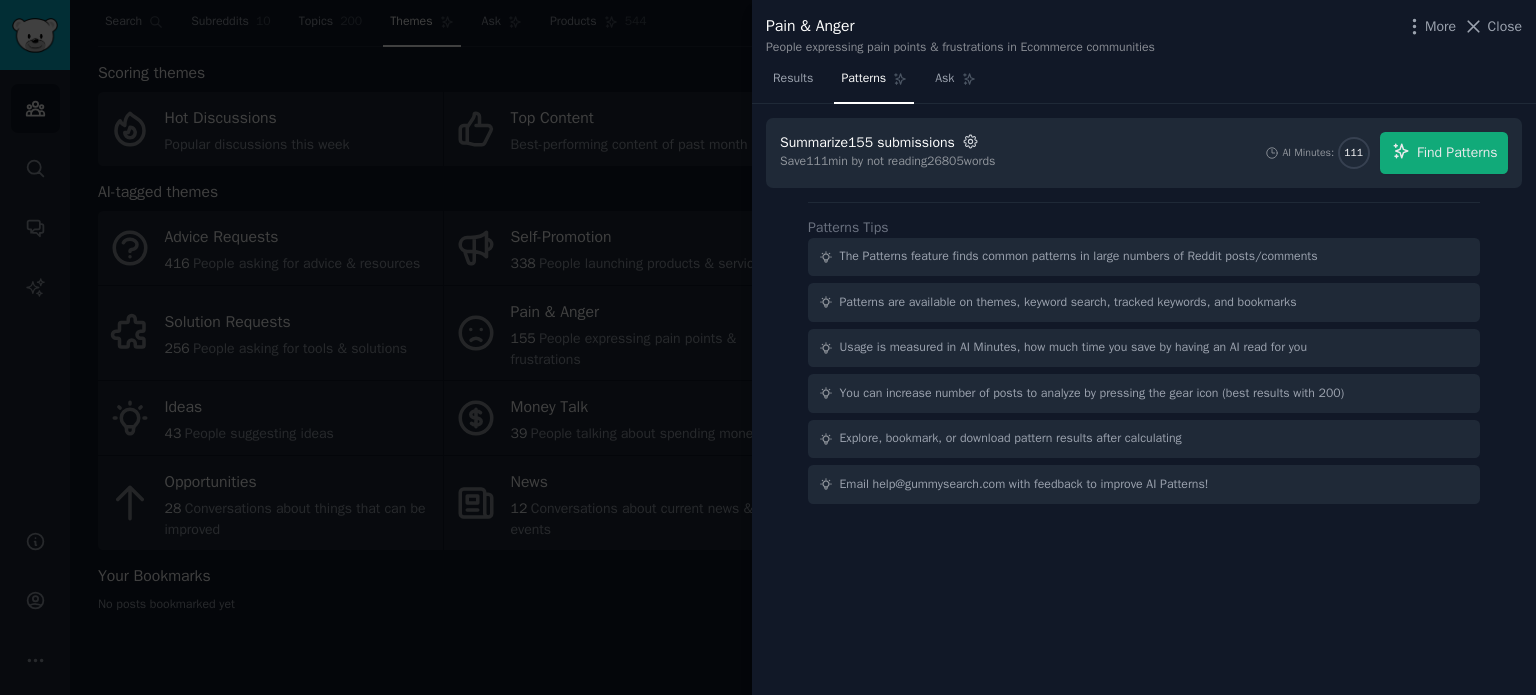 click 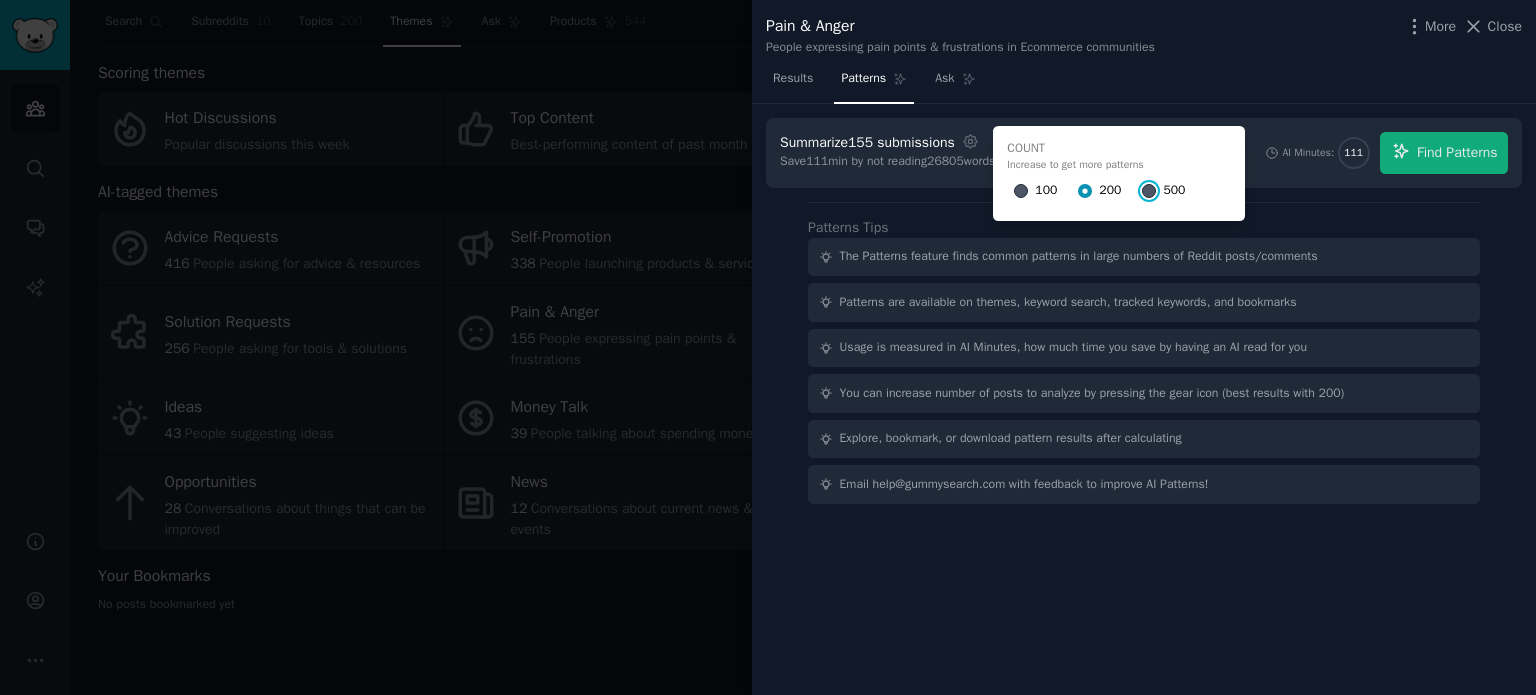 click on "500" at bounding box center [1149, 191] 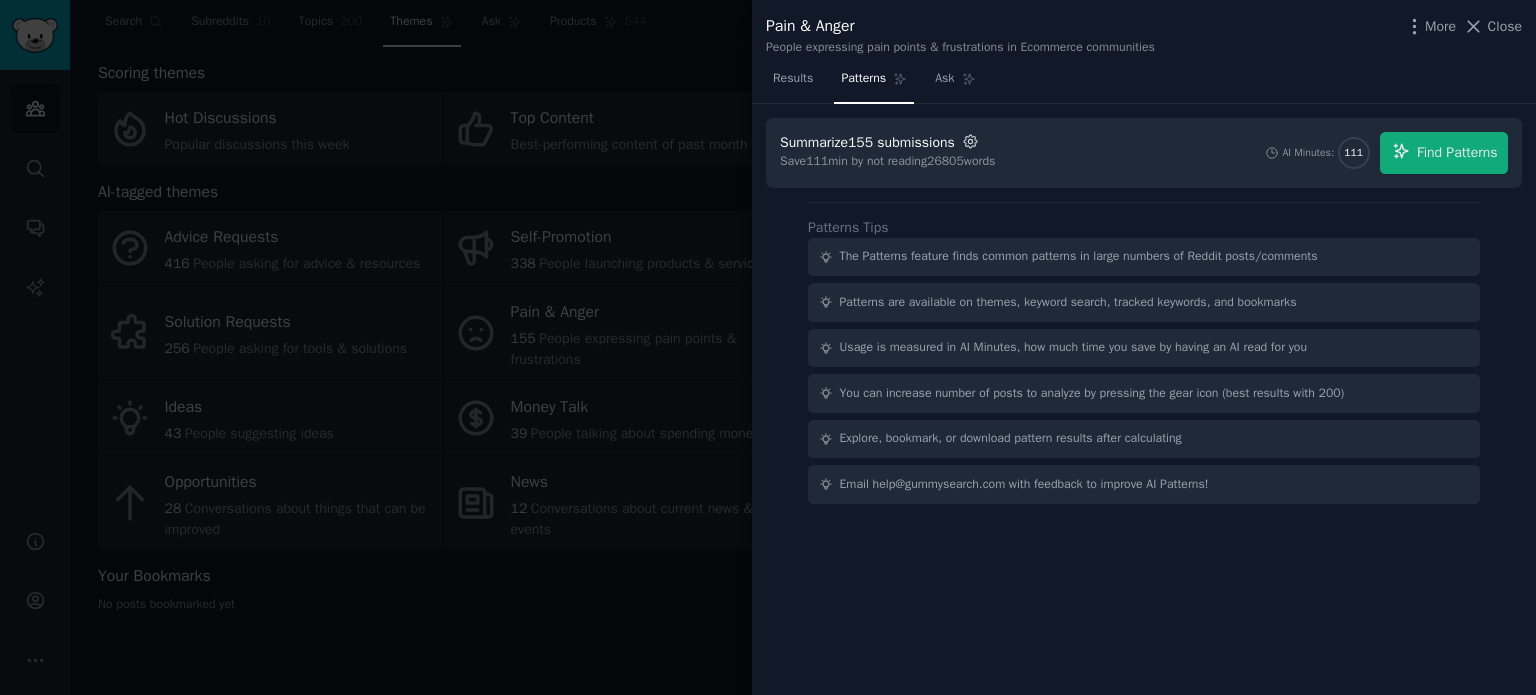 click 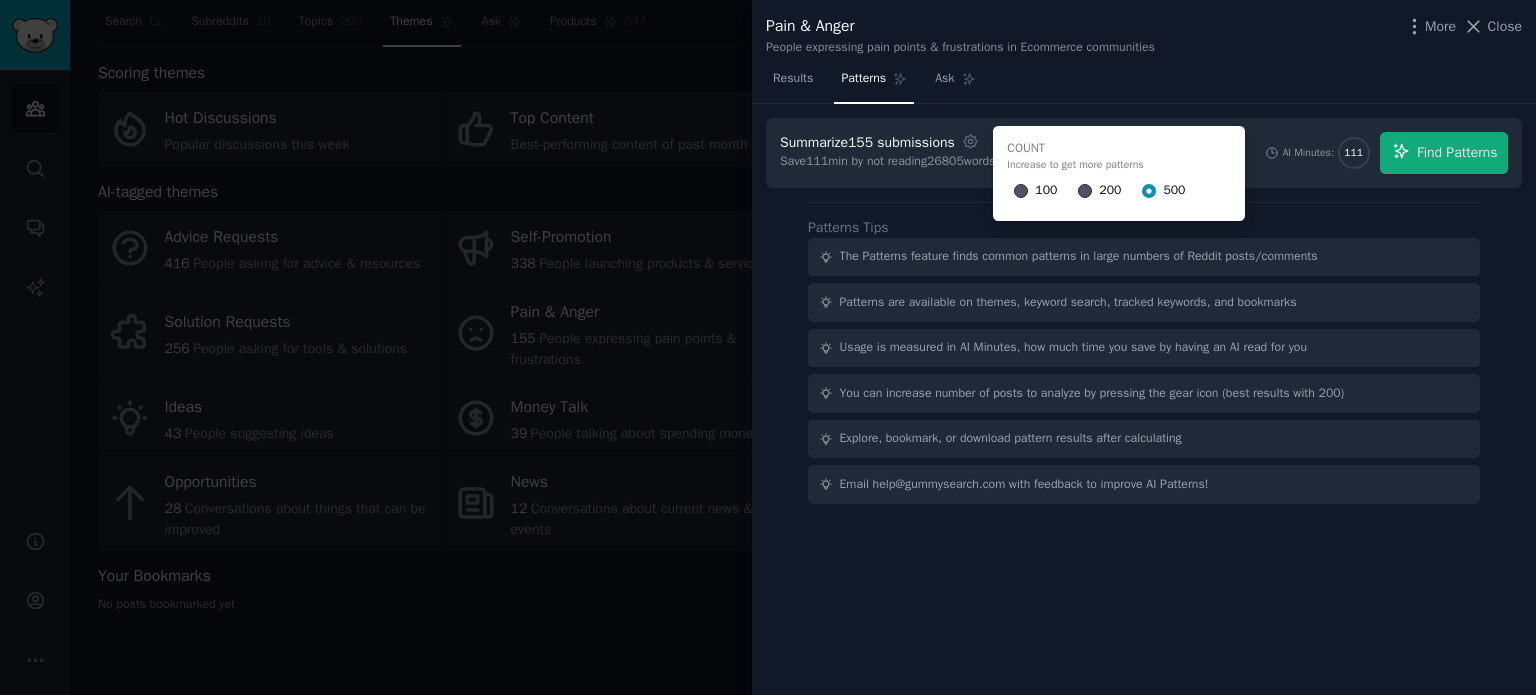 click on "200" at bounding box center [1099, 191] 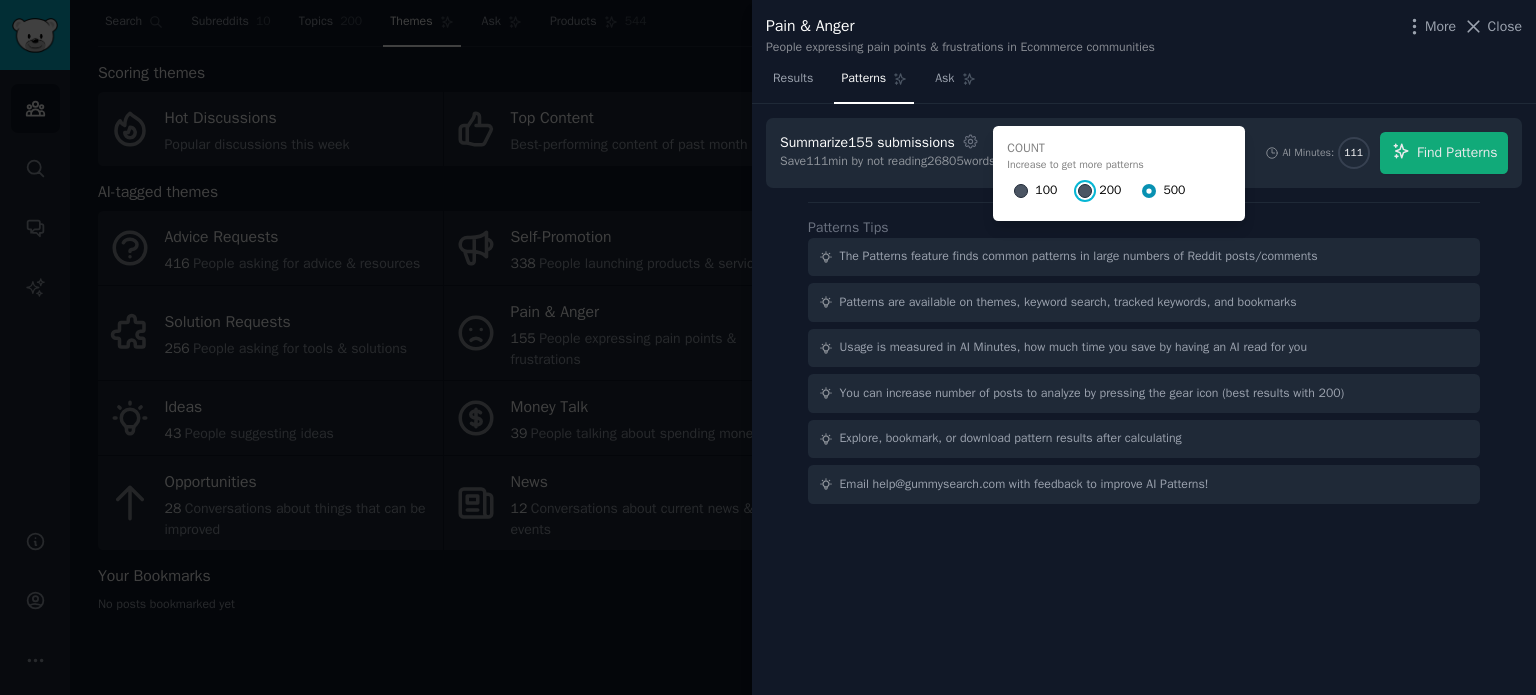 click on "200" at bounding box center (1085, 191) 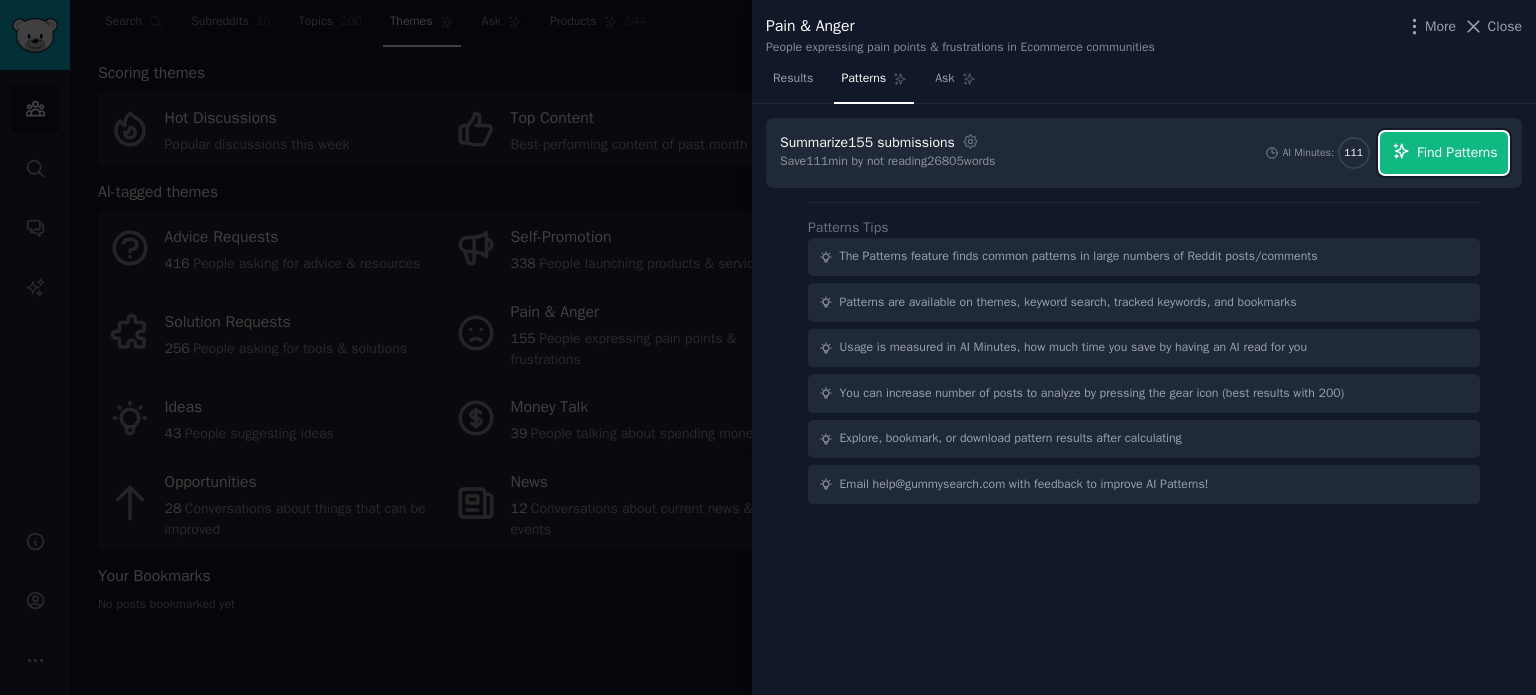 click on "Find Patterns" at bounding box center [1457, 152] 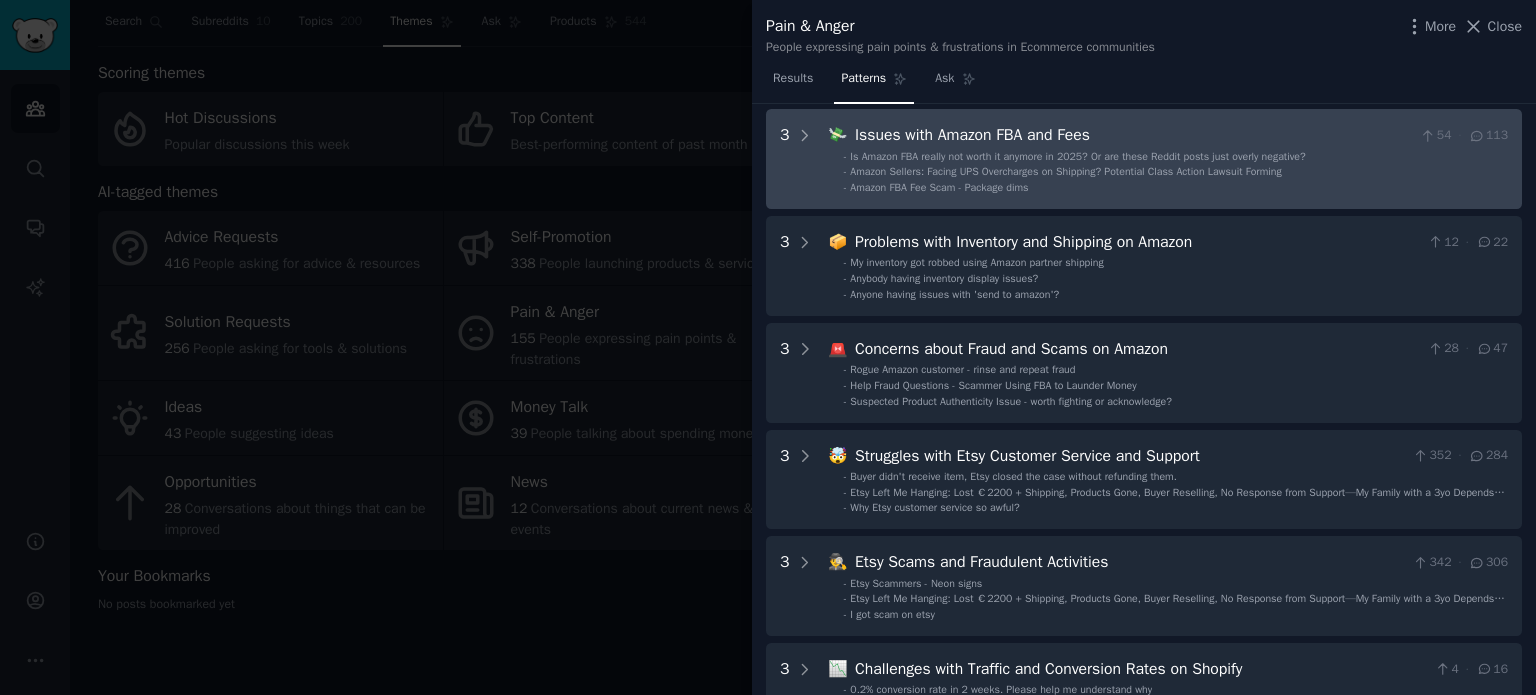 scroll, scrollTop: 0, scrollLeft: 0, axis: both 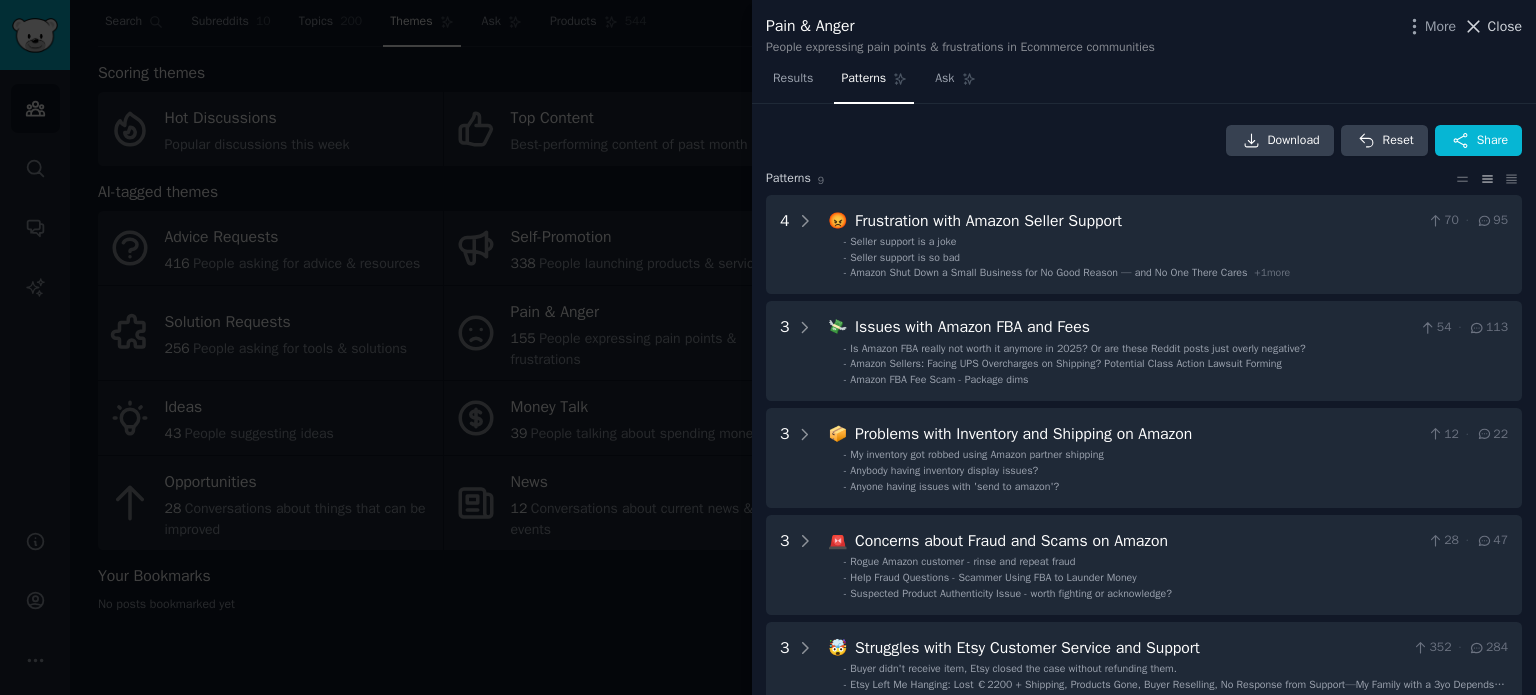 click on "Close" at bounding box center [1505, 26] 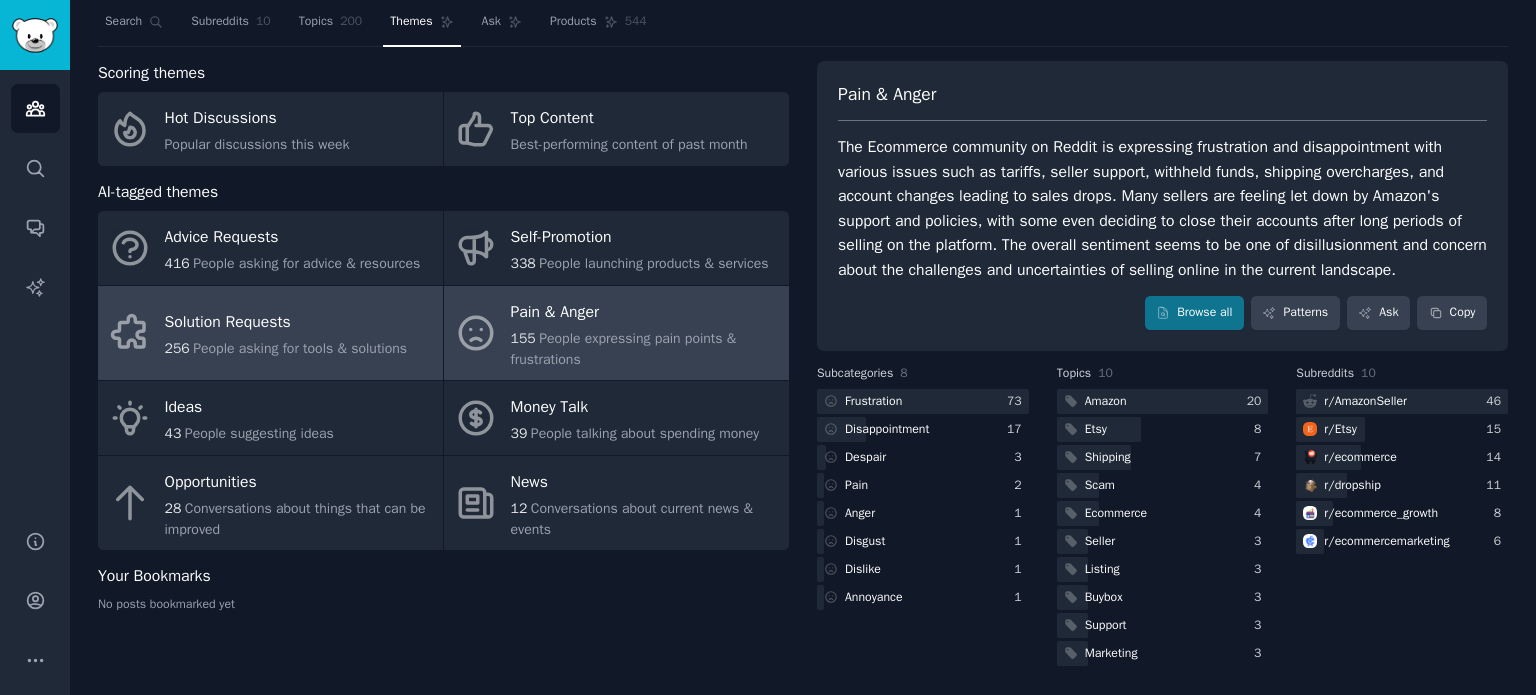 click on "Solution Requests" at bounding box center [286, 323] 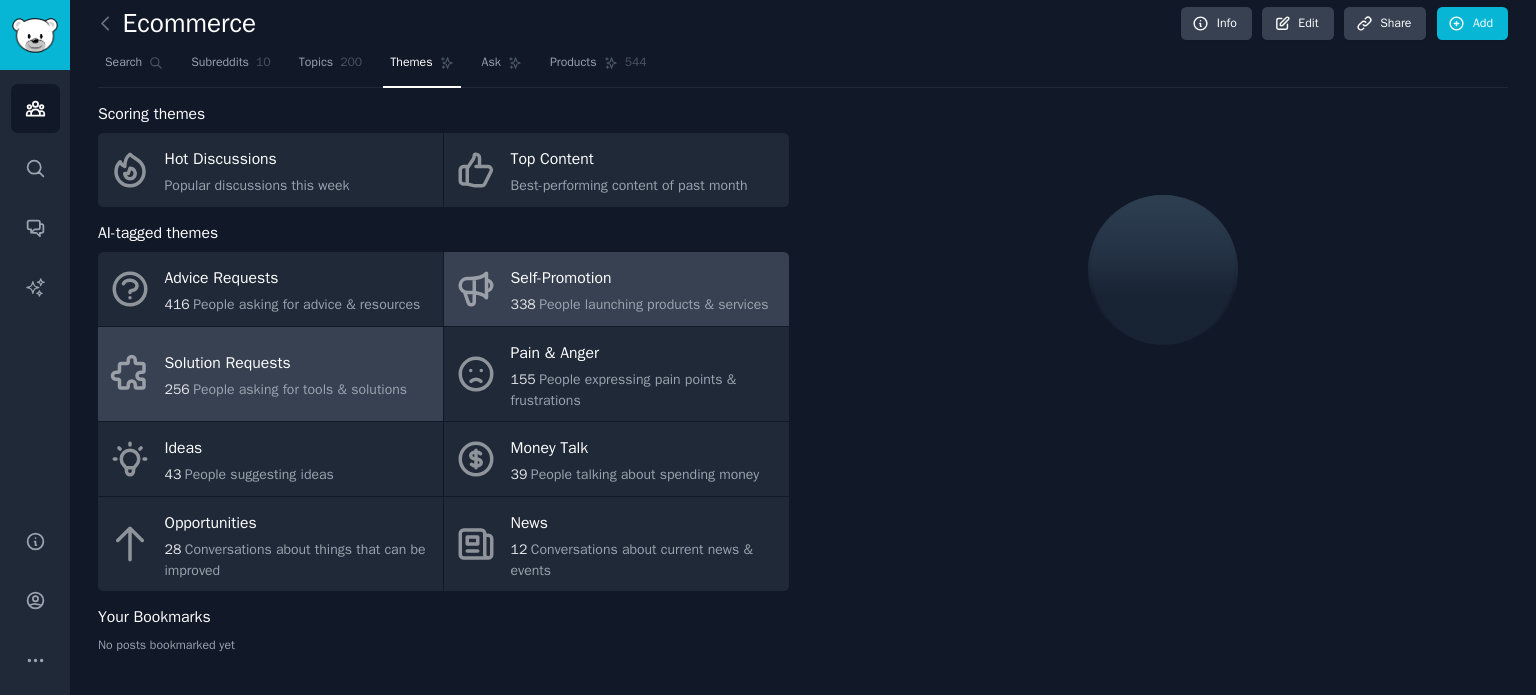 scroll, scrollTop: 52, scrollLeft: 0, axis: vertical 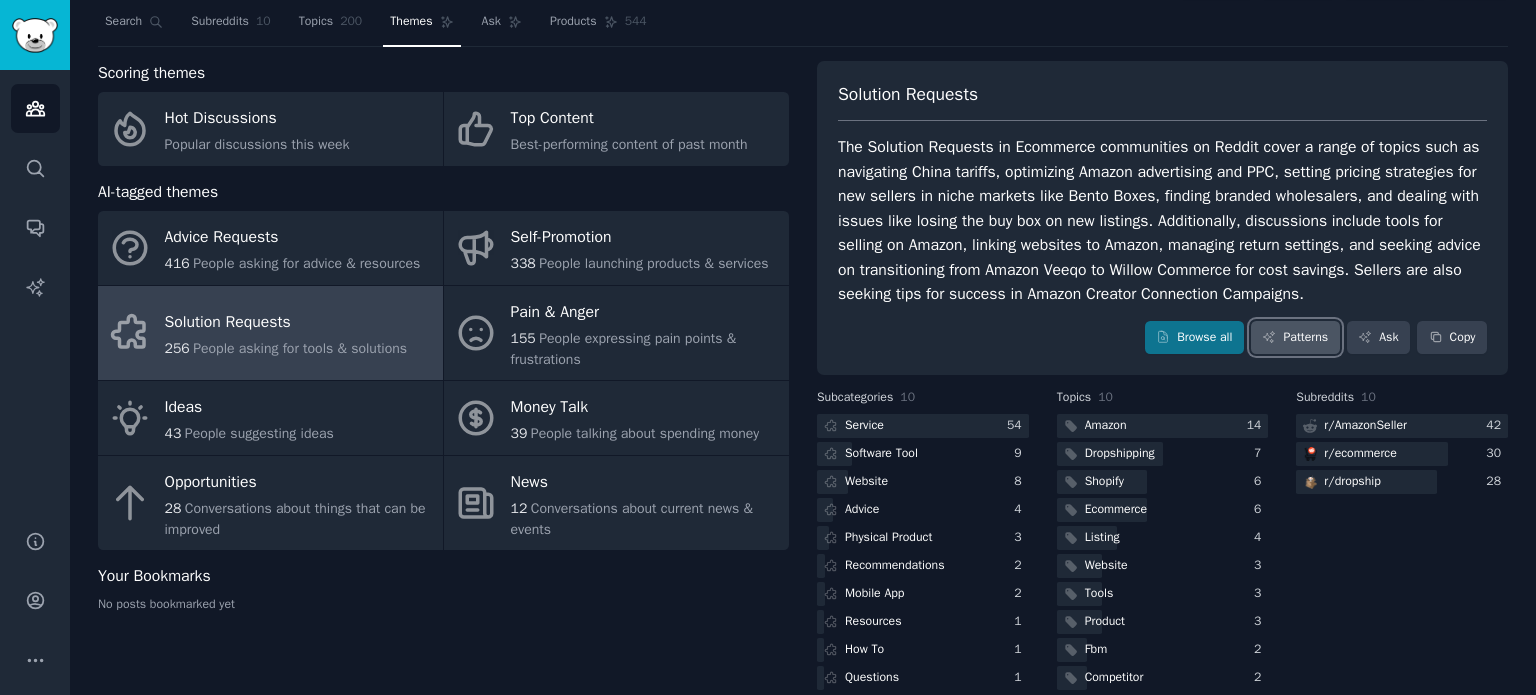 click on "Patterns" at bounding box center [1295, 338] 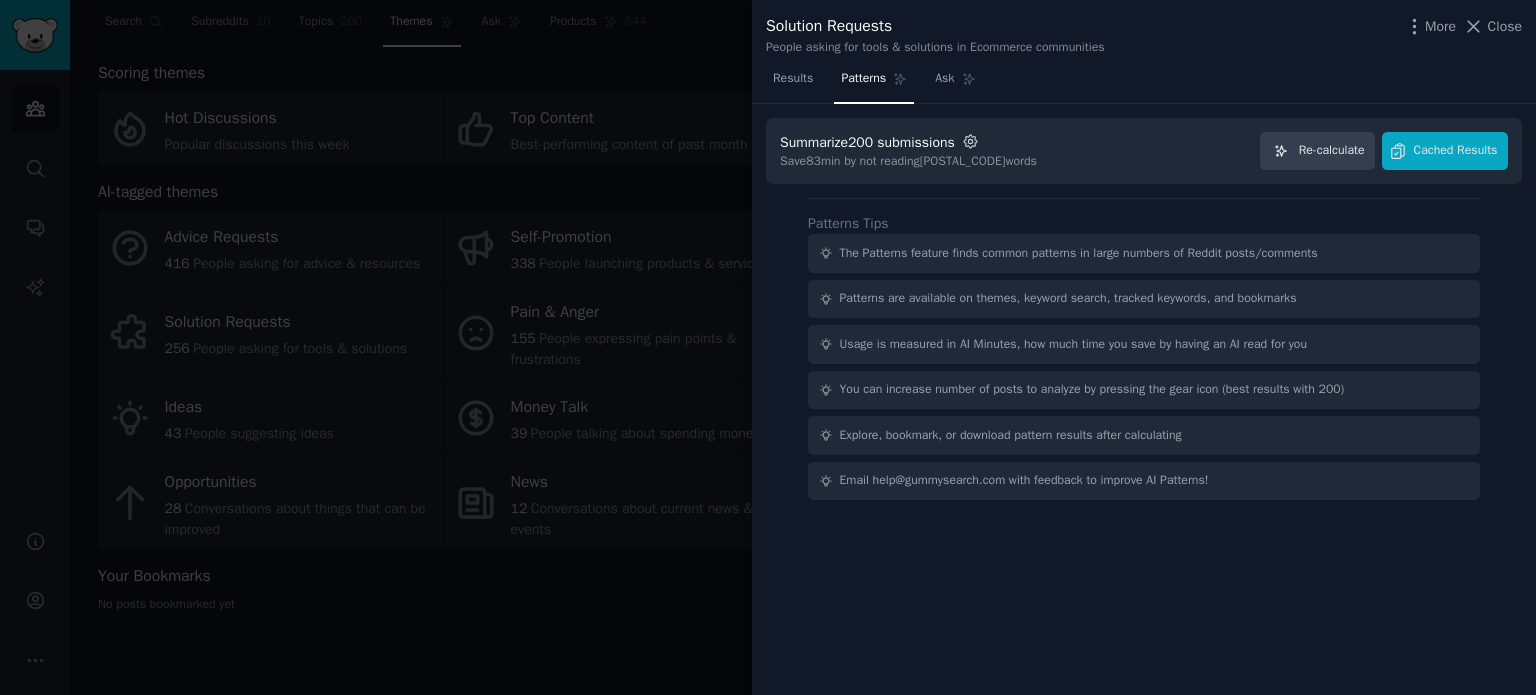 click 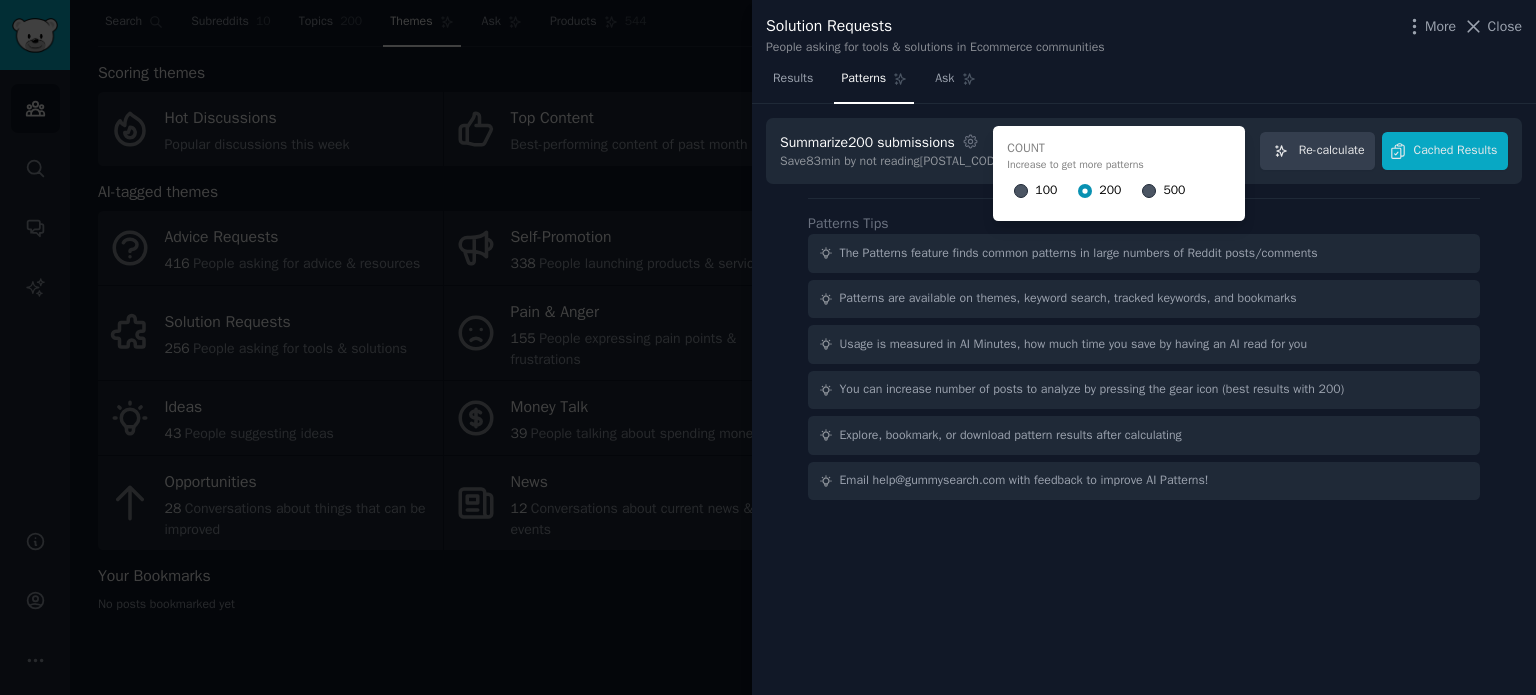 click on "500" at bounding box center [1174, 191] 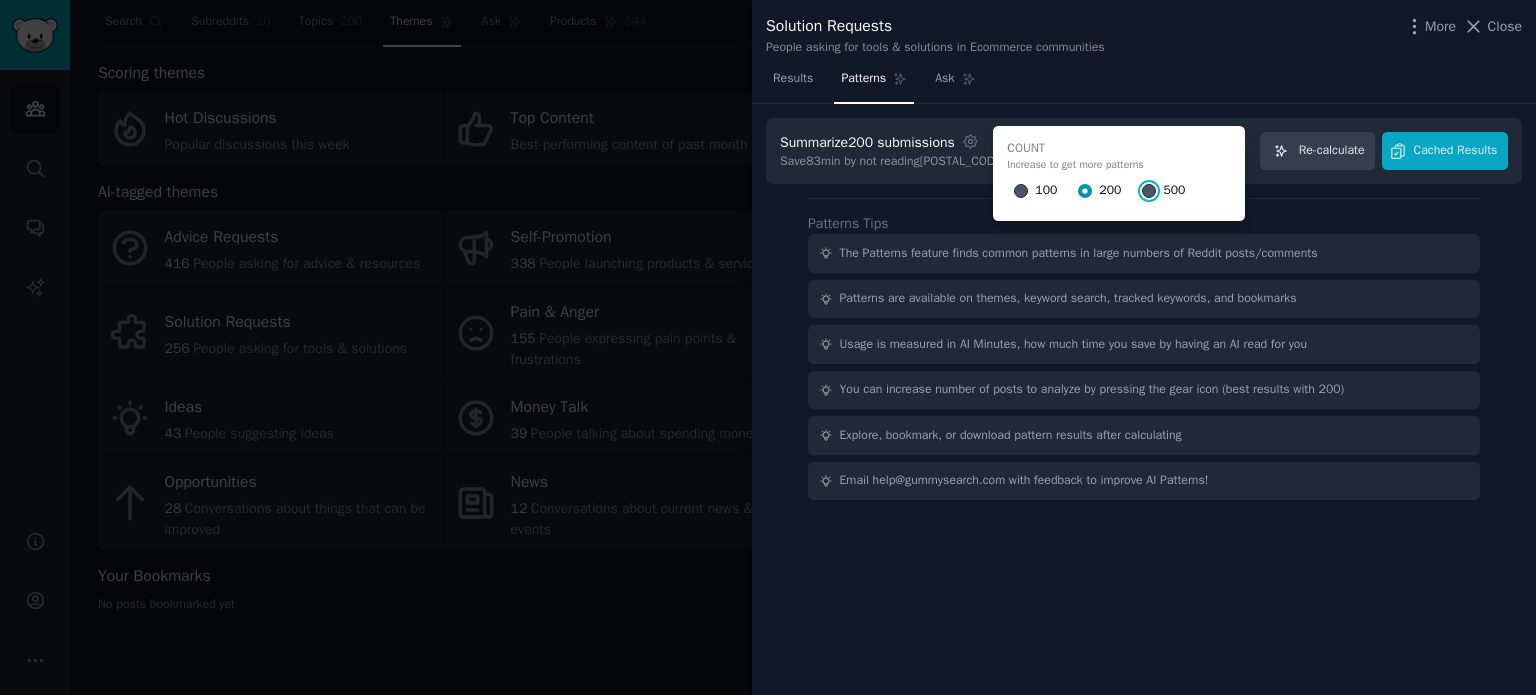 click on "500" at bounding box center [1149, 191] 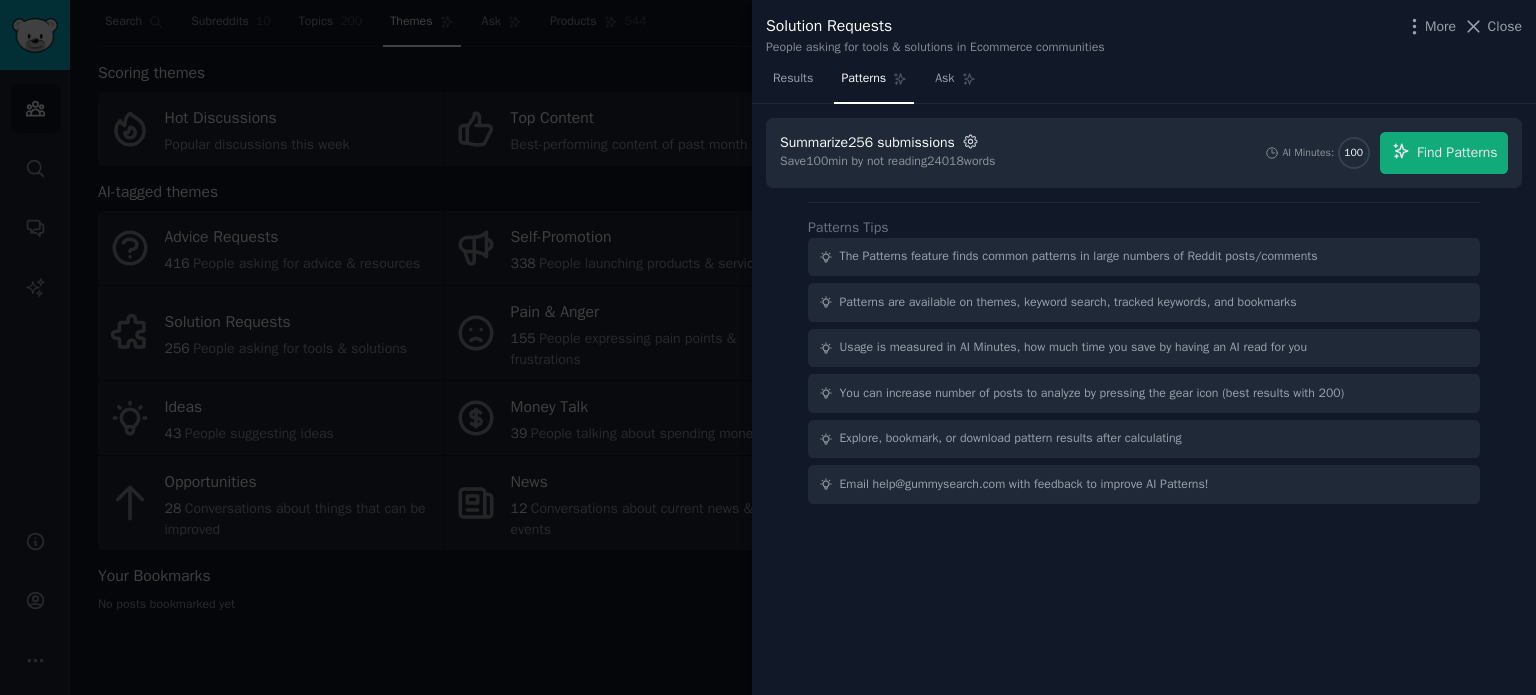 click 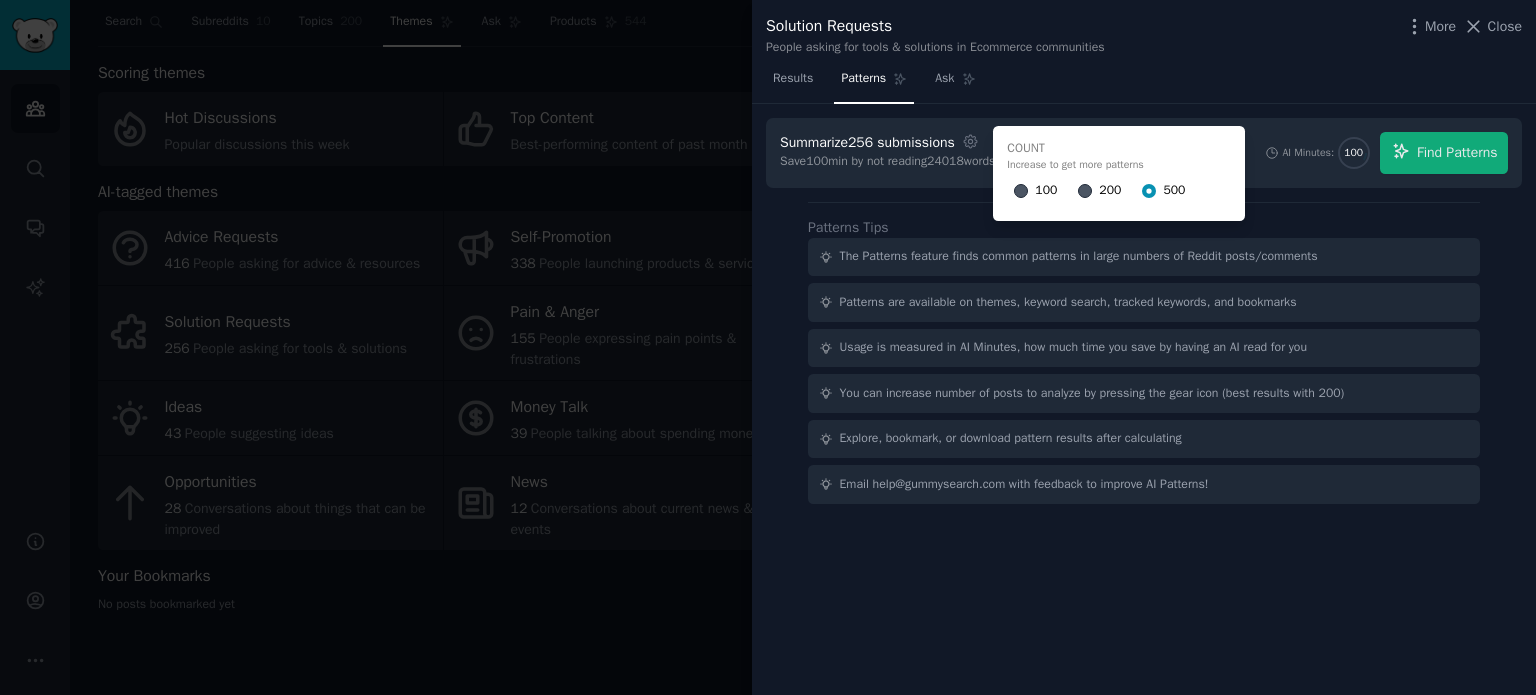click on "200" at bounding box center (1099, 191) 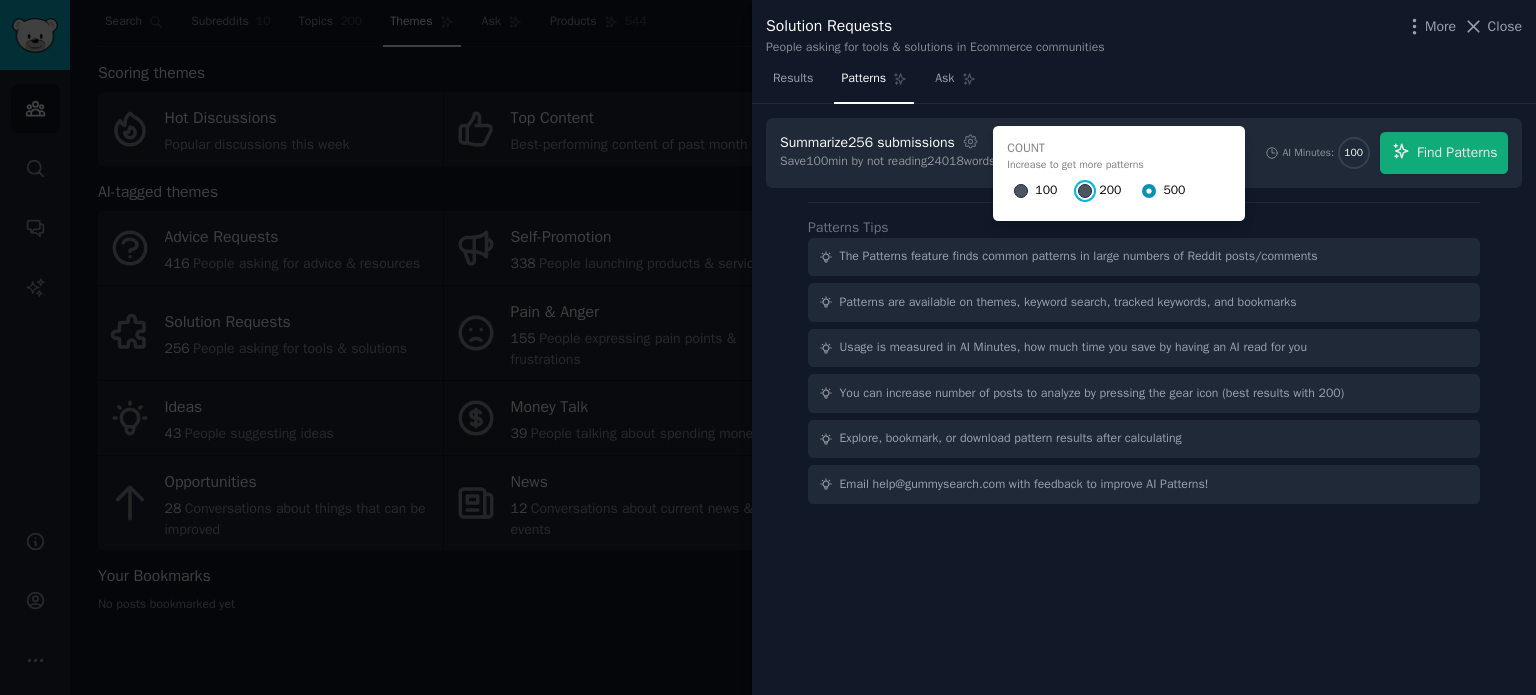 click on "200" at bounding box center (1085, 191) 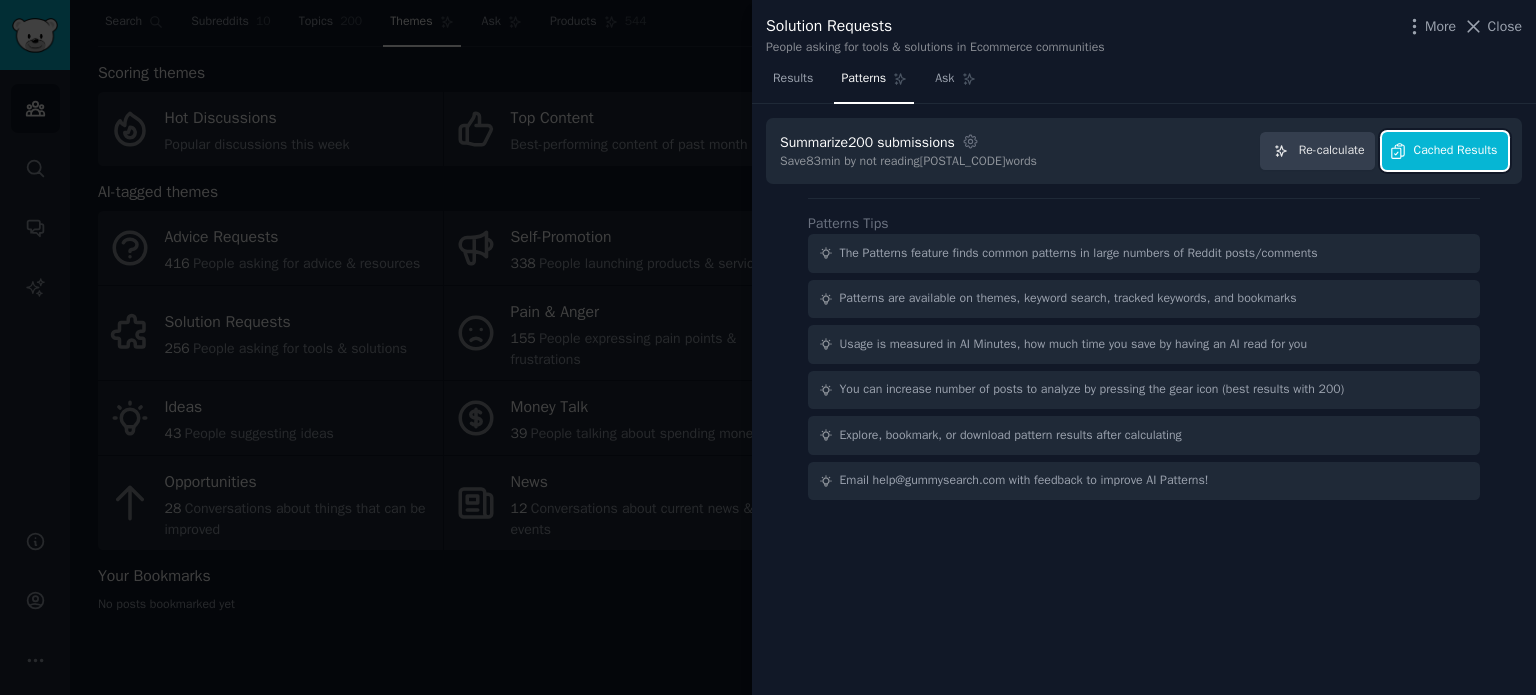 click on "Cached Results" at bounding box center [1456, 151] 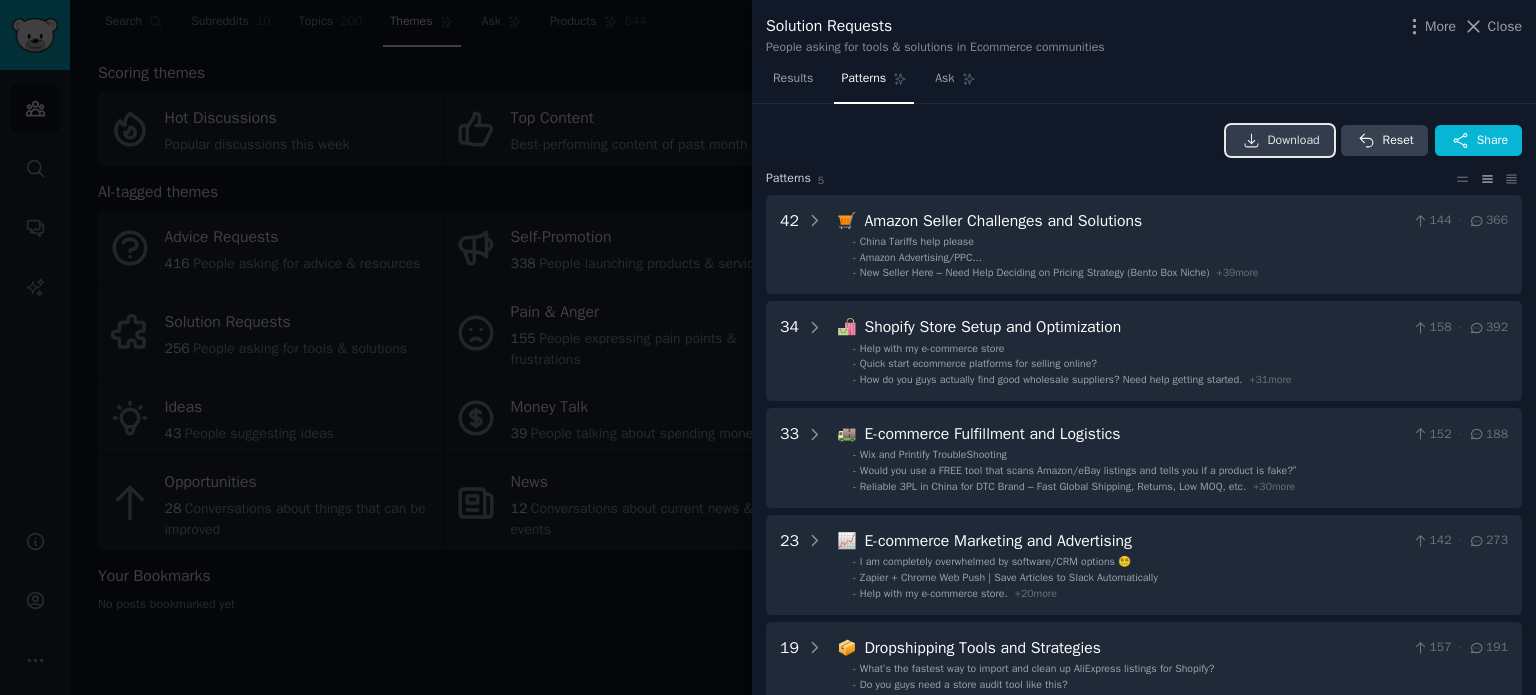 click on "Download" at bounding box center [1294, 141] 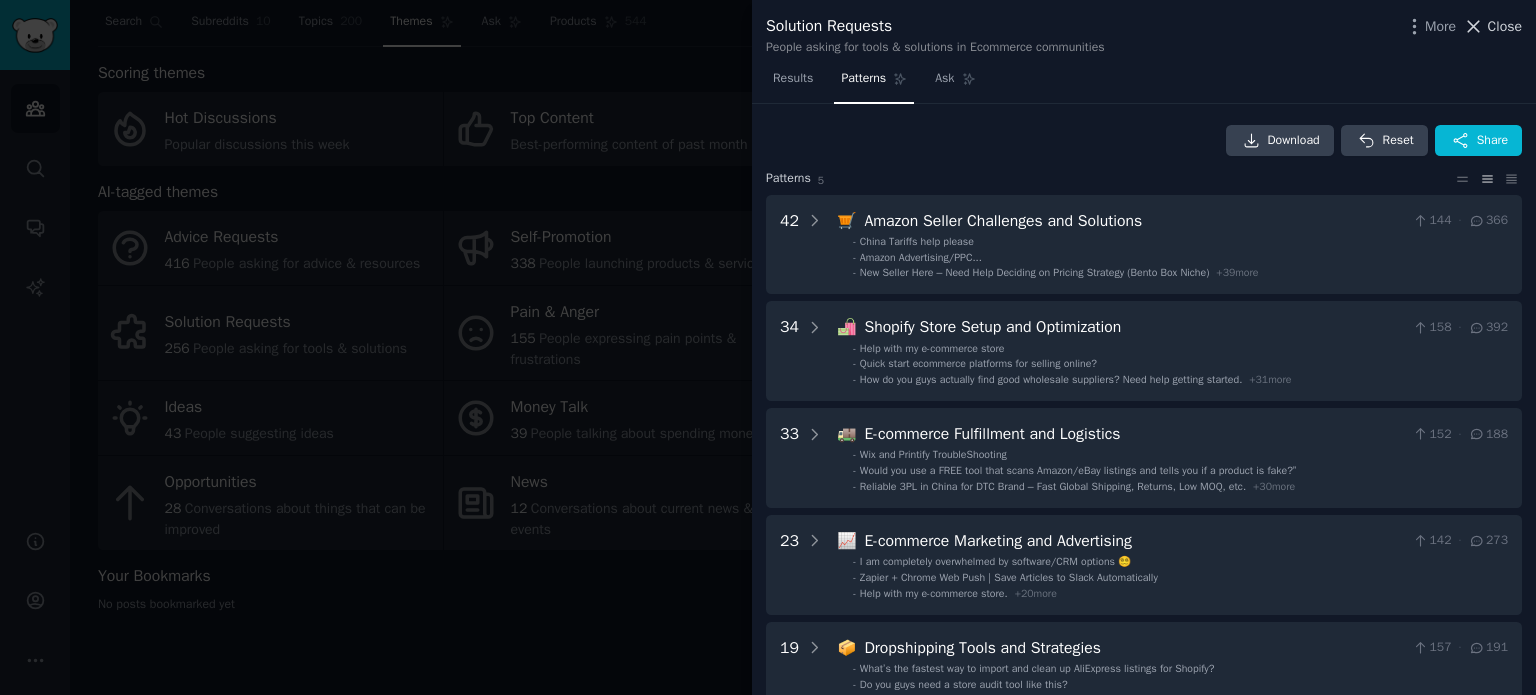 click on "Close" at bounding box center (1505, 26) 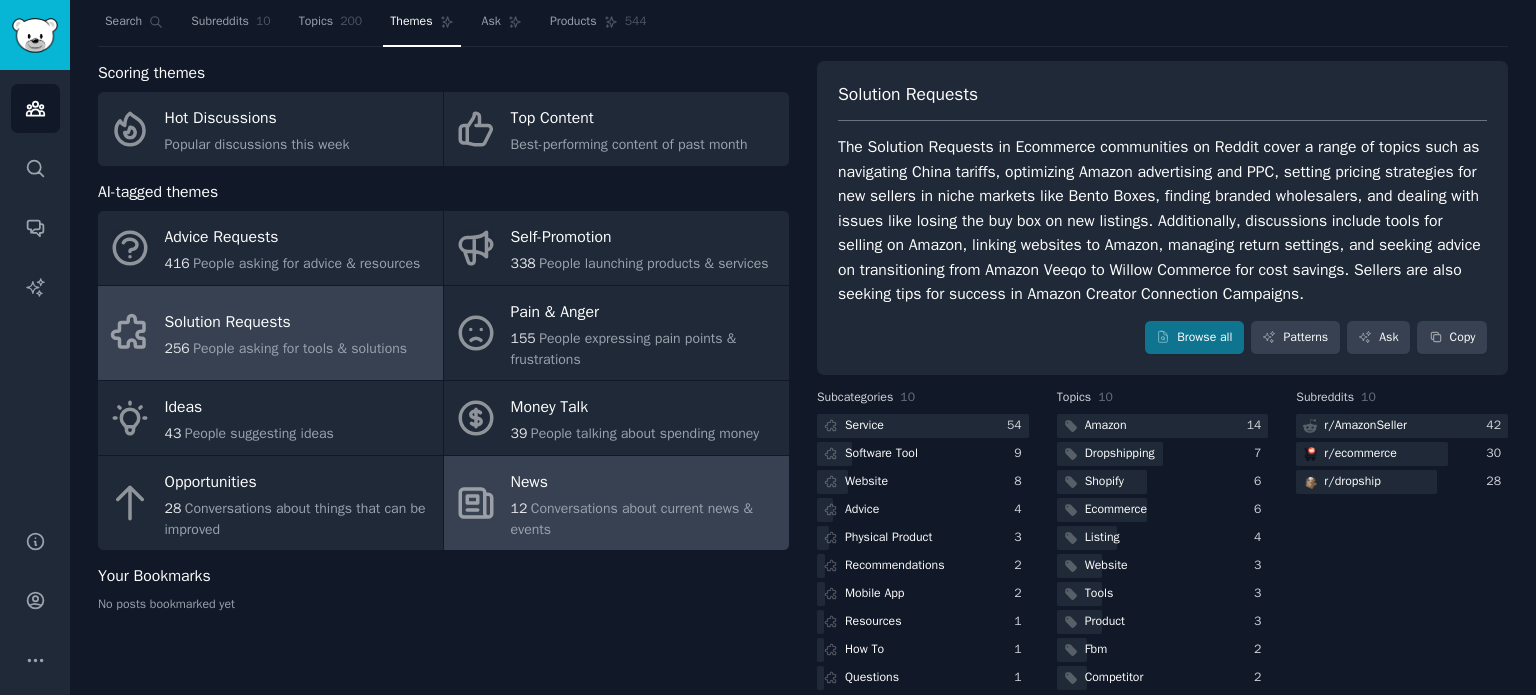 click on "News 12 Conversations about current news & events" at bounding box center [616, 503] 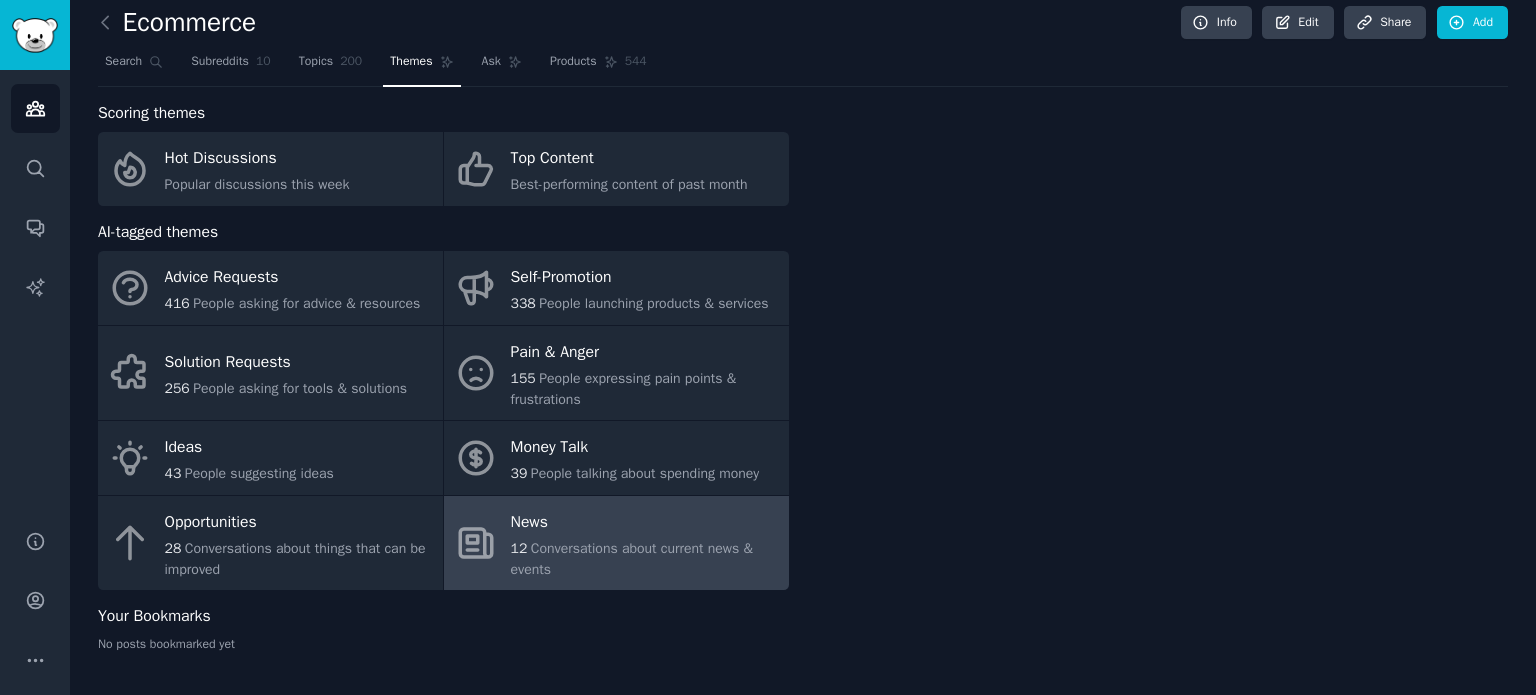 scroll, scrollTop: 11, scrollLeft: 0, axis: vertical 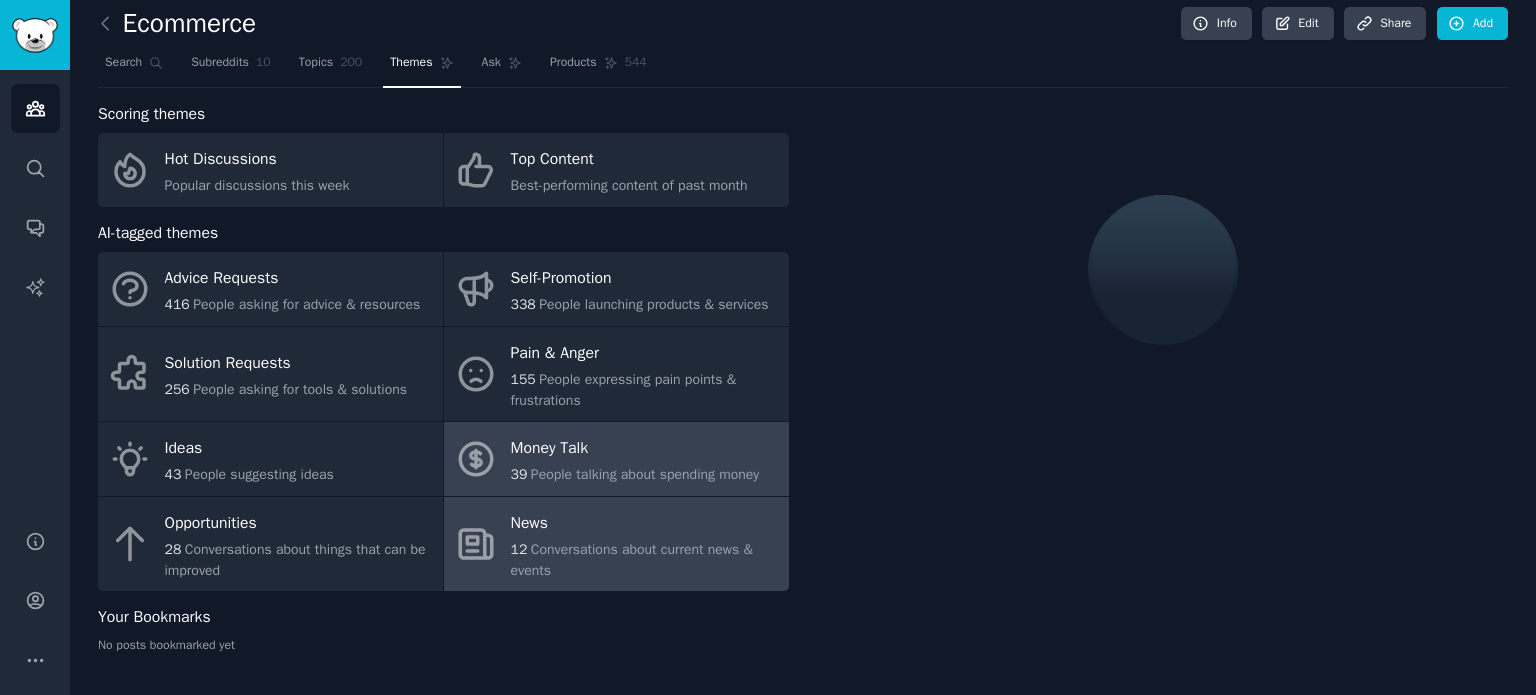 click on "Money Talk" at bounding box center [635, 449] 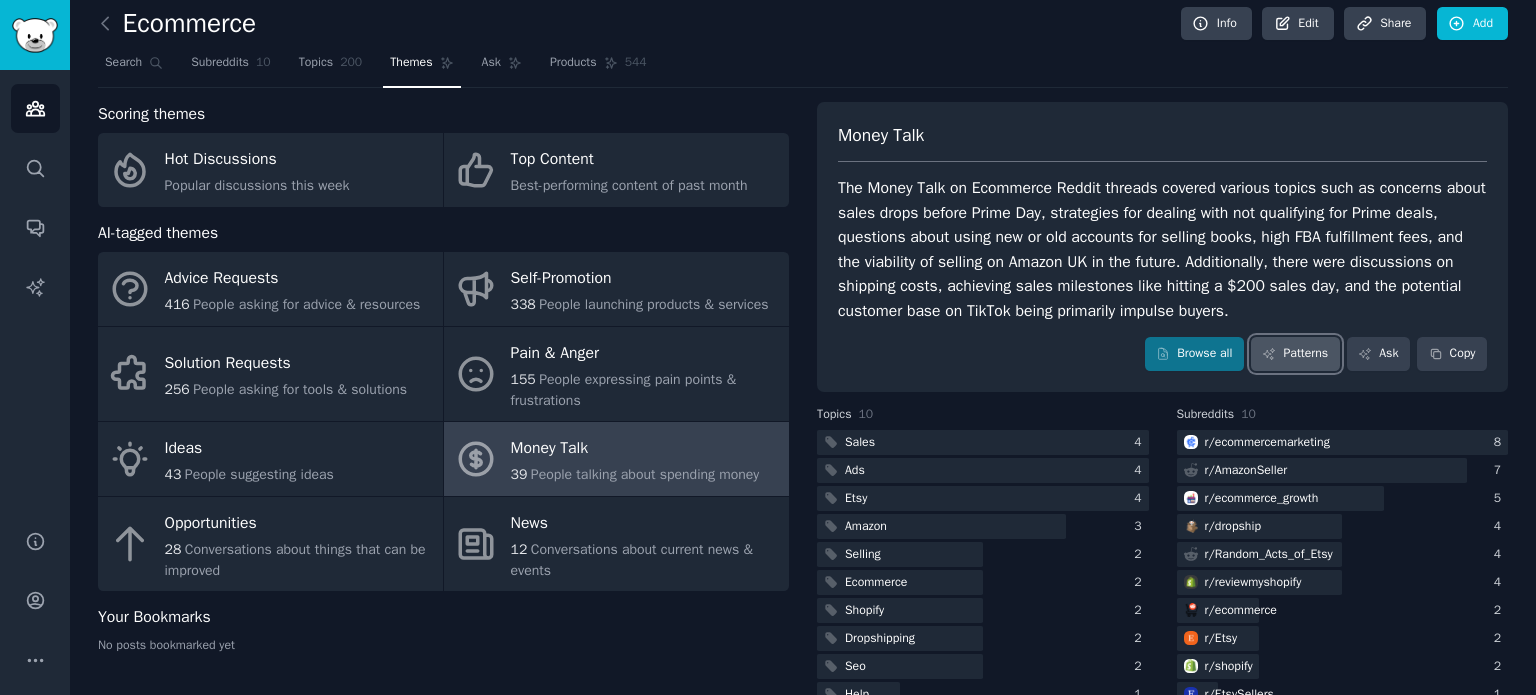 click on "Patterns" at bounding box center (1295, 354) 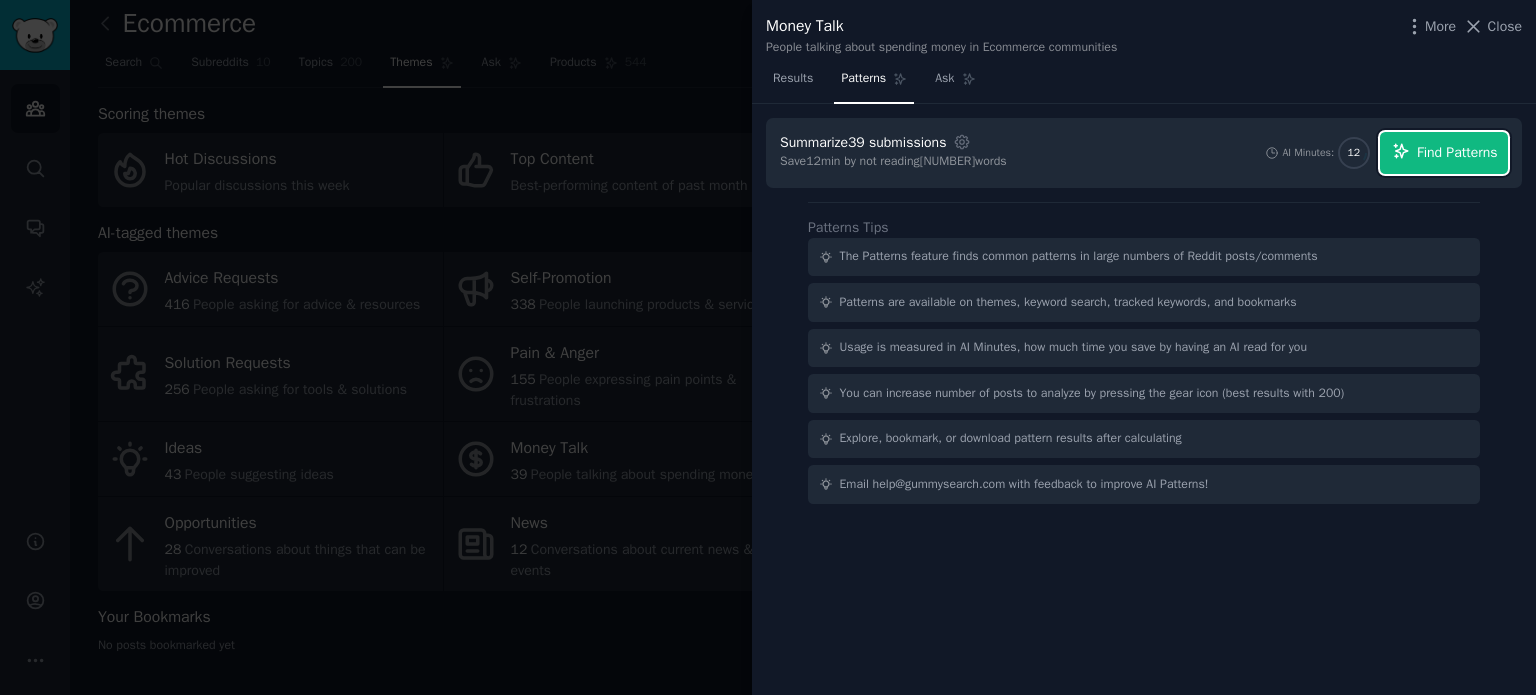 click on "Find Patterns" at bounding box center (1457, 152) 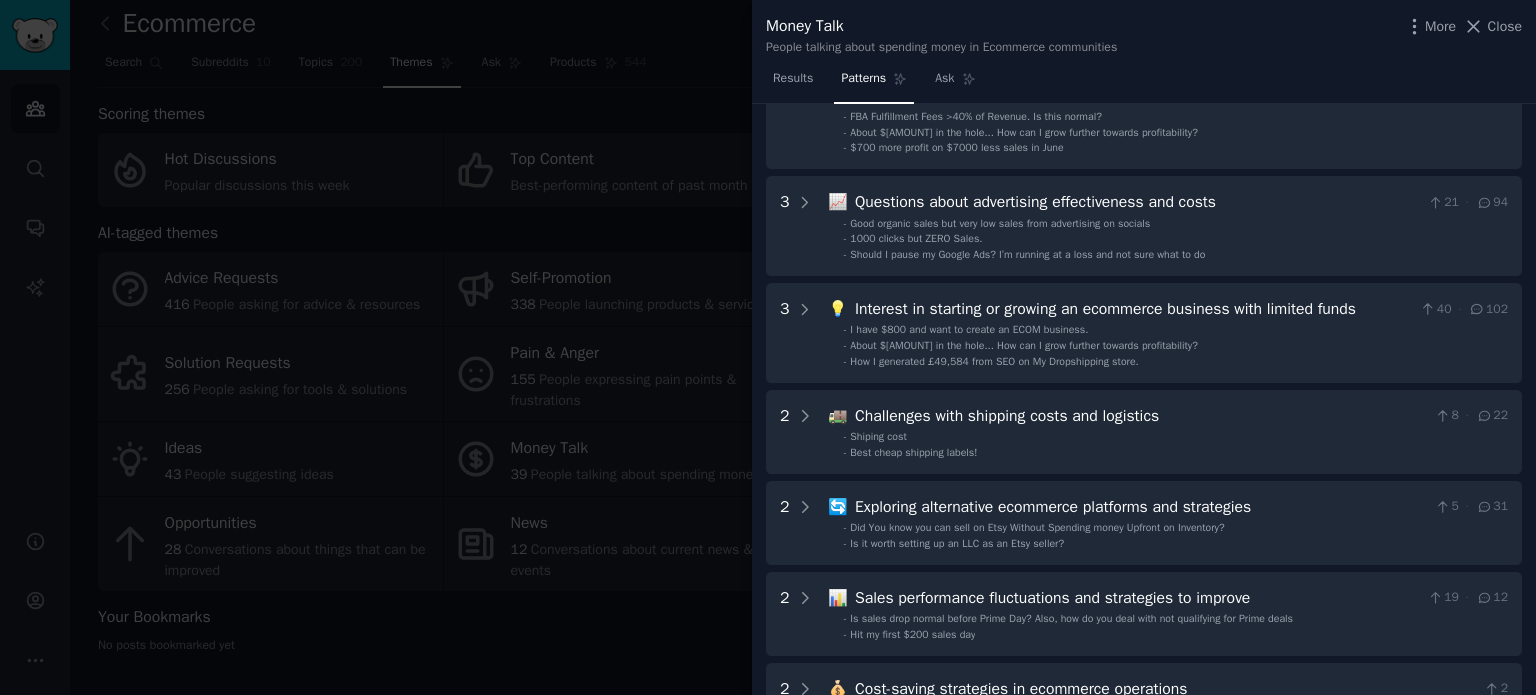 scroll, scrollTop: 0, scrollLeft: 0, axis: both 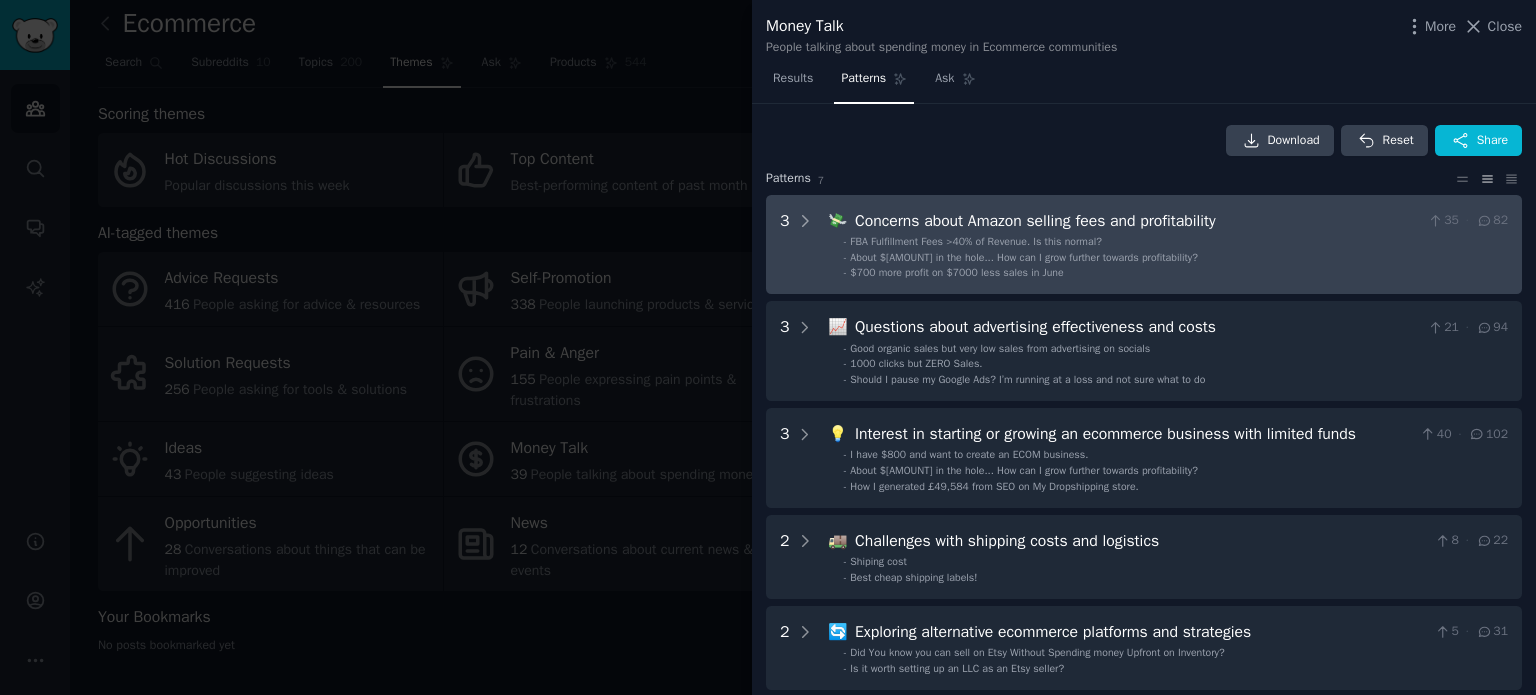 click on "- FBA Fulfillment Fees >40% of Revenue. Is this normal? - About $[AMOUNT] in the hole... How can I grow further towards profitability? - $[AMOUNT] more profit on $[AMOUNT] less sales in June" at bounding box center [1169, 258] 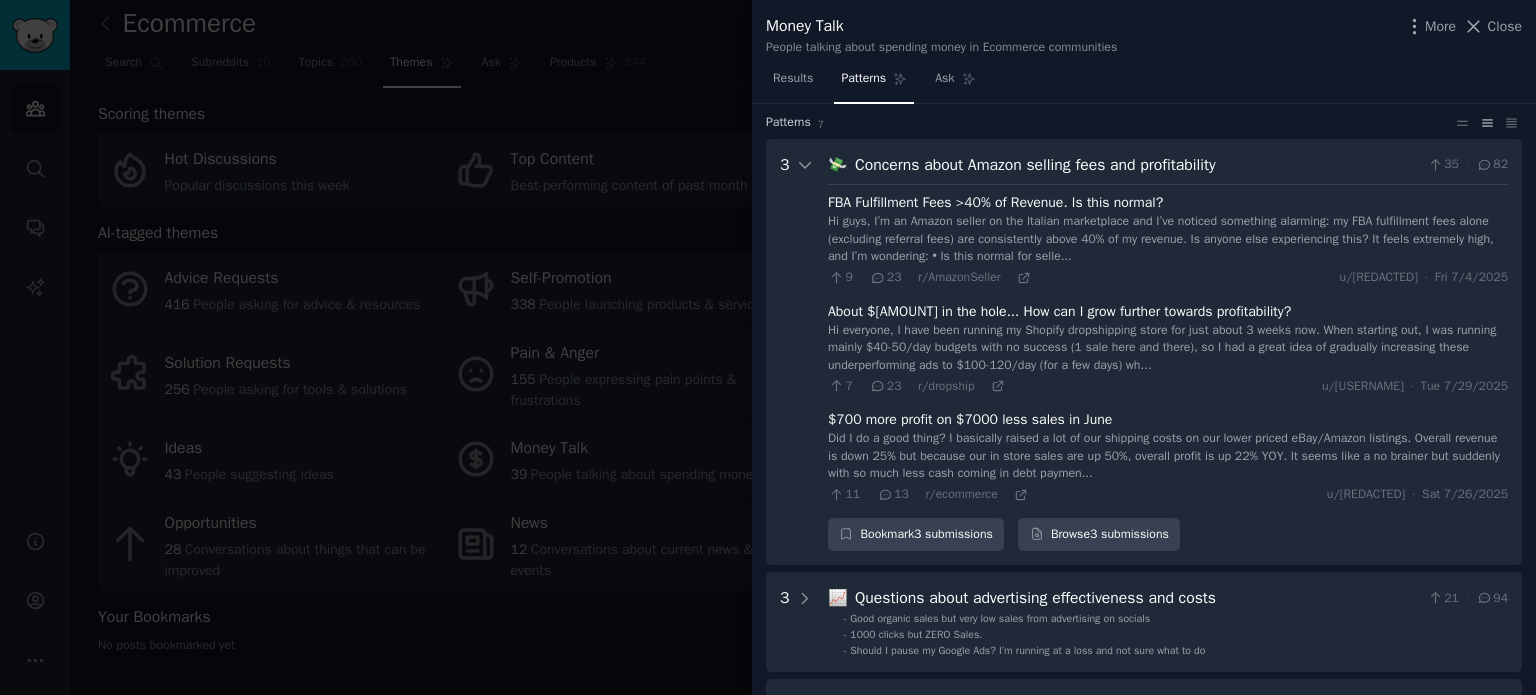 scroll, scrollTop: 80, scrollLeft: 0, axis: vertical 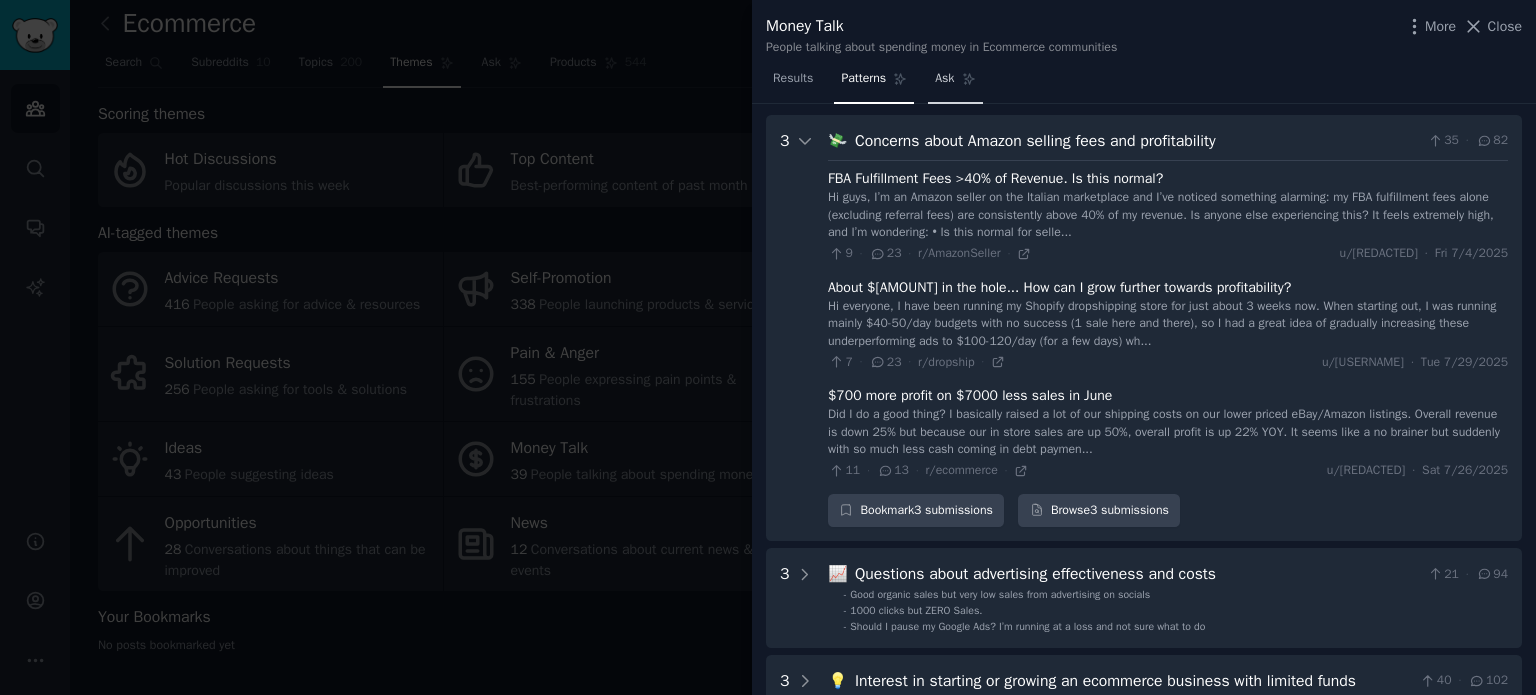 click on "Ask" at bounding box center [944, 79] 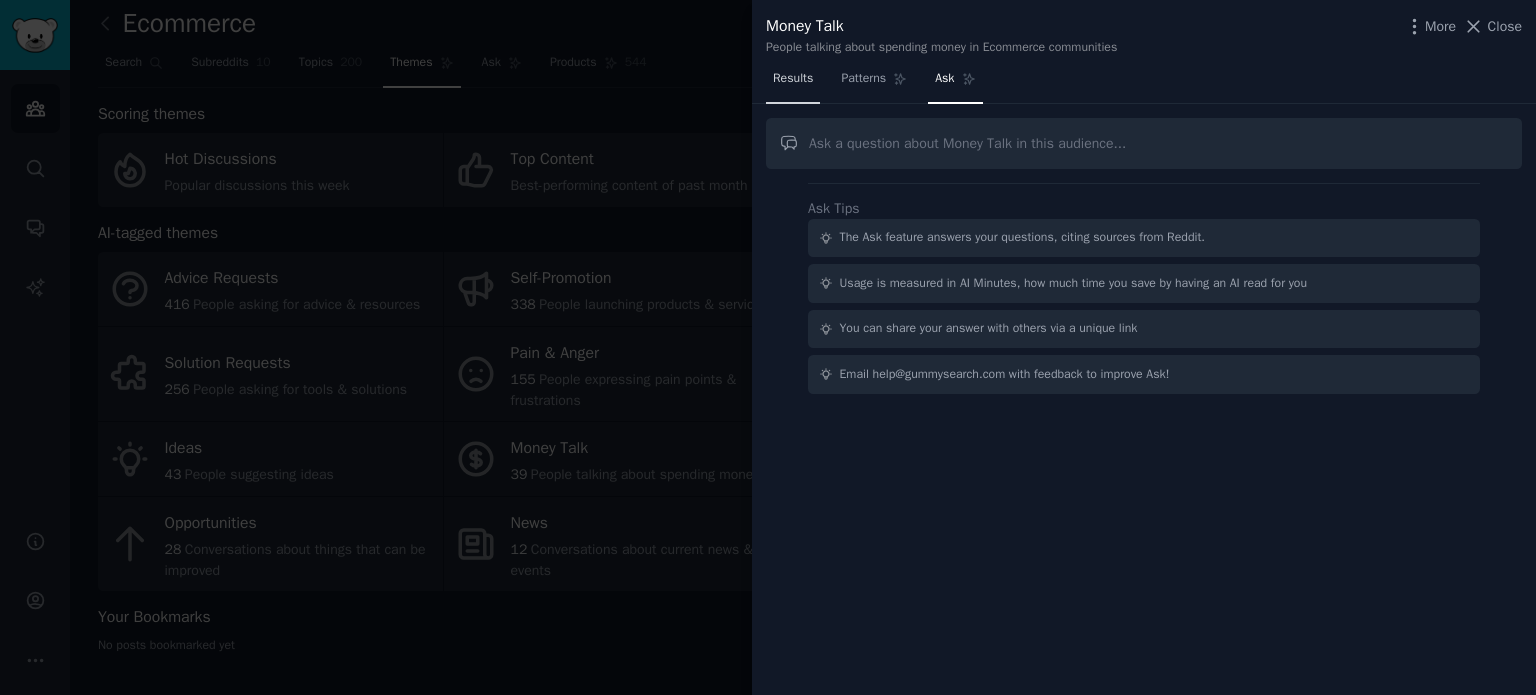 click on "Results" at bounding box center (793, 83) 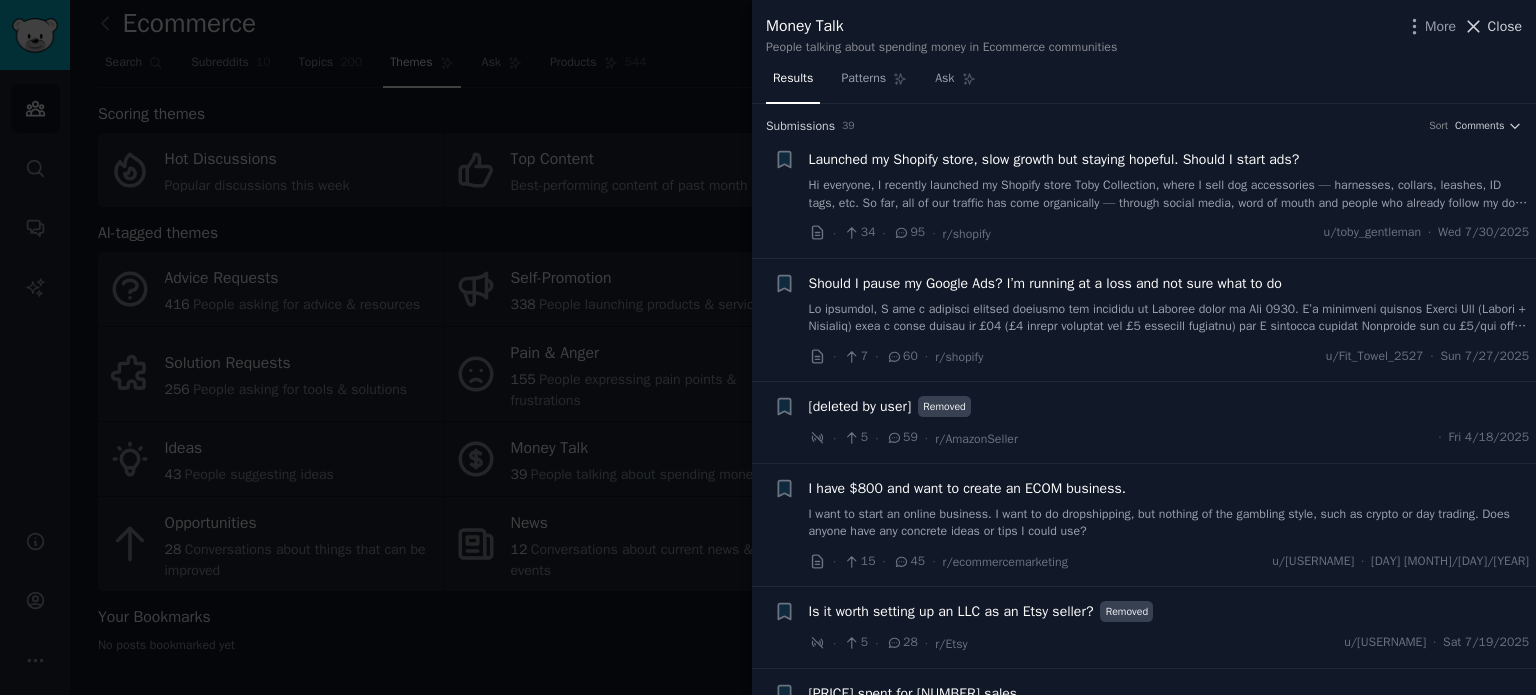 click 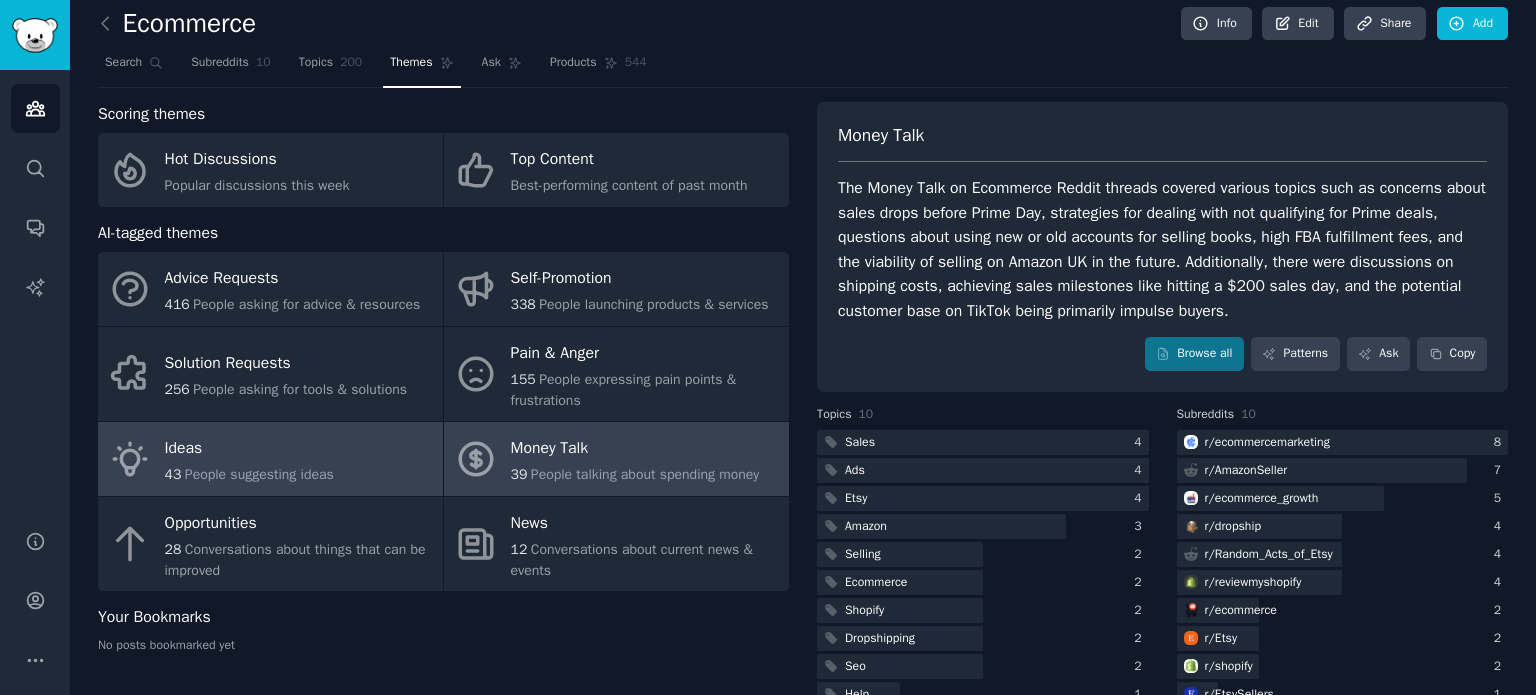 click on "Ideas 43 People suggesting ideas" at bounding box center [270, 459] 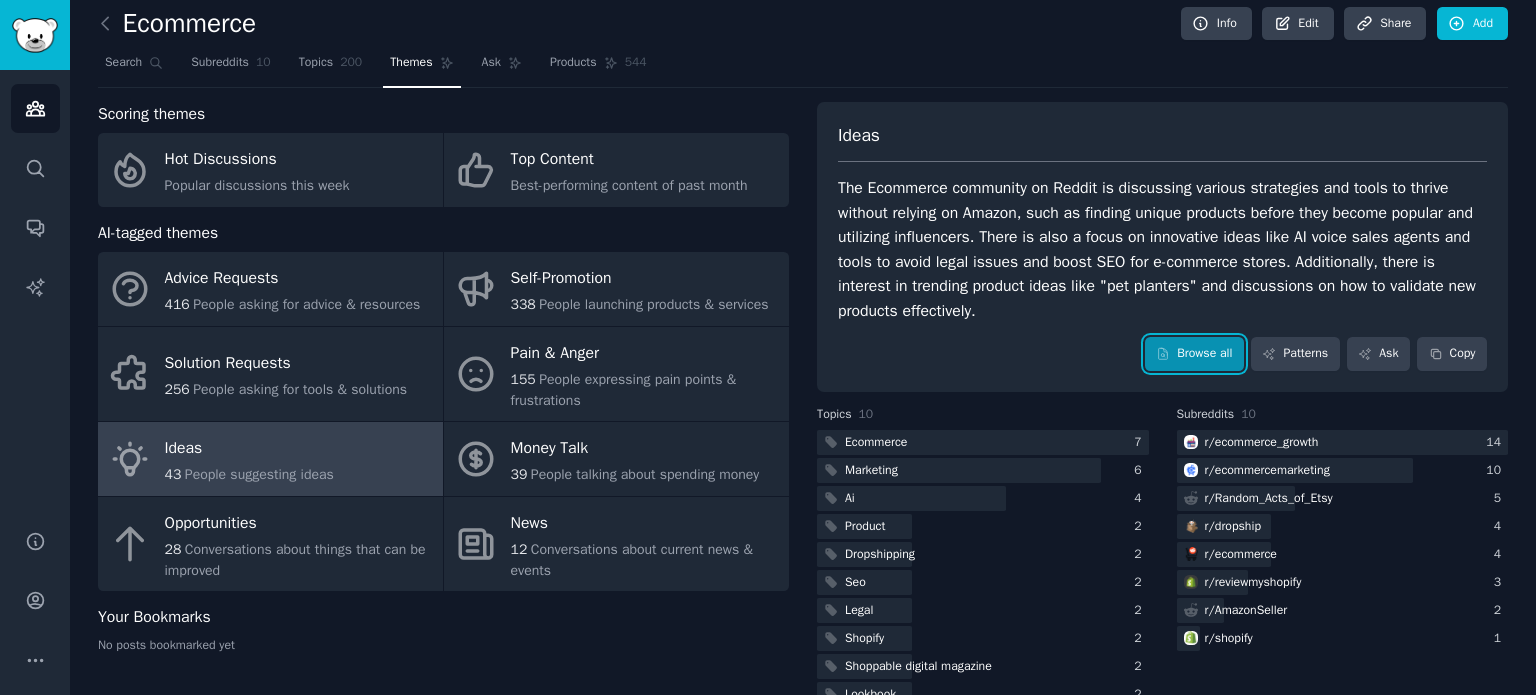 click on "Browse all" at bounding box center [1194, 354] 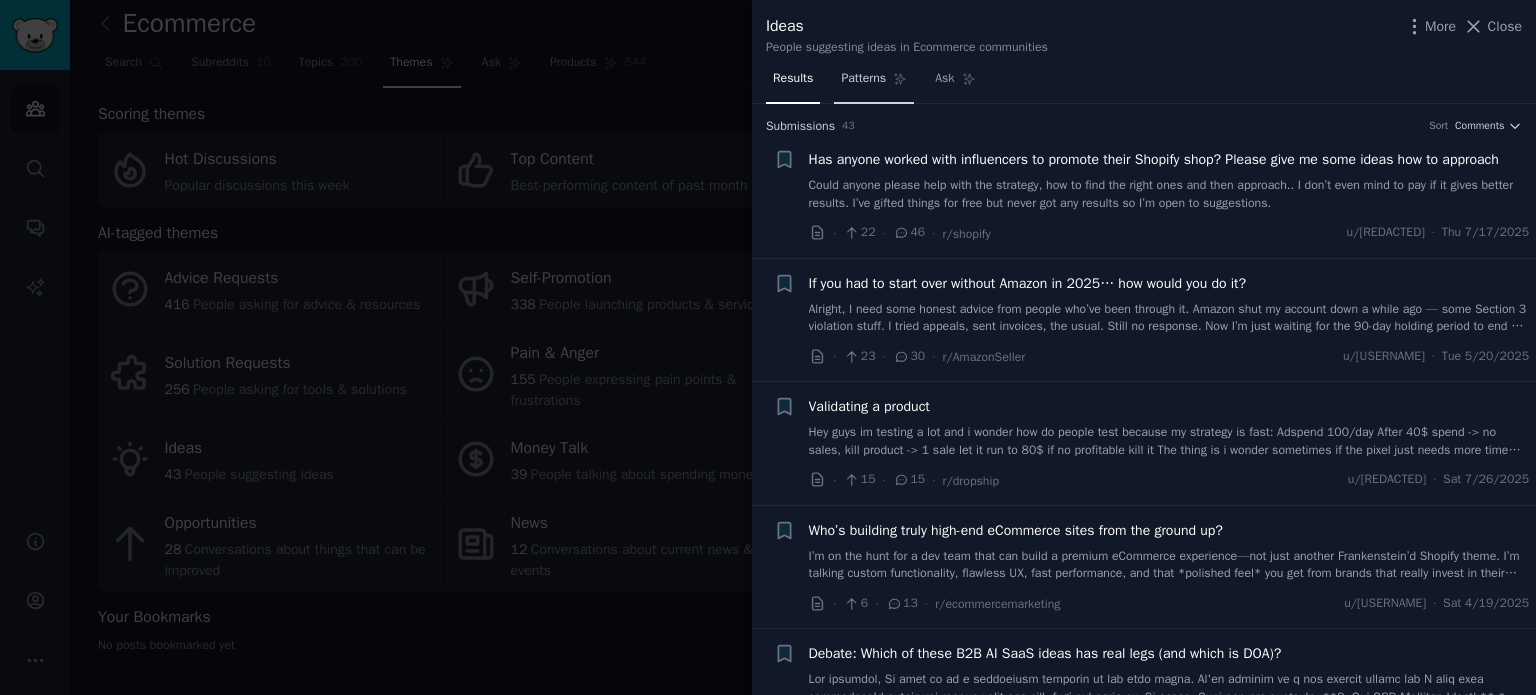 click on "Patterns" at bounding box center [874, 83] 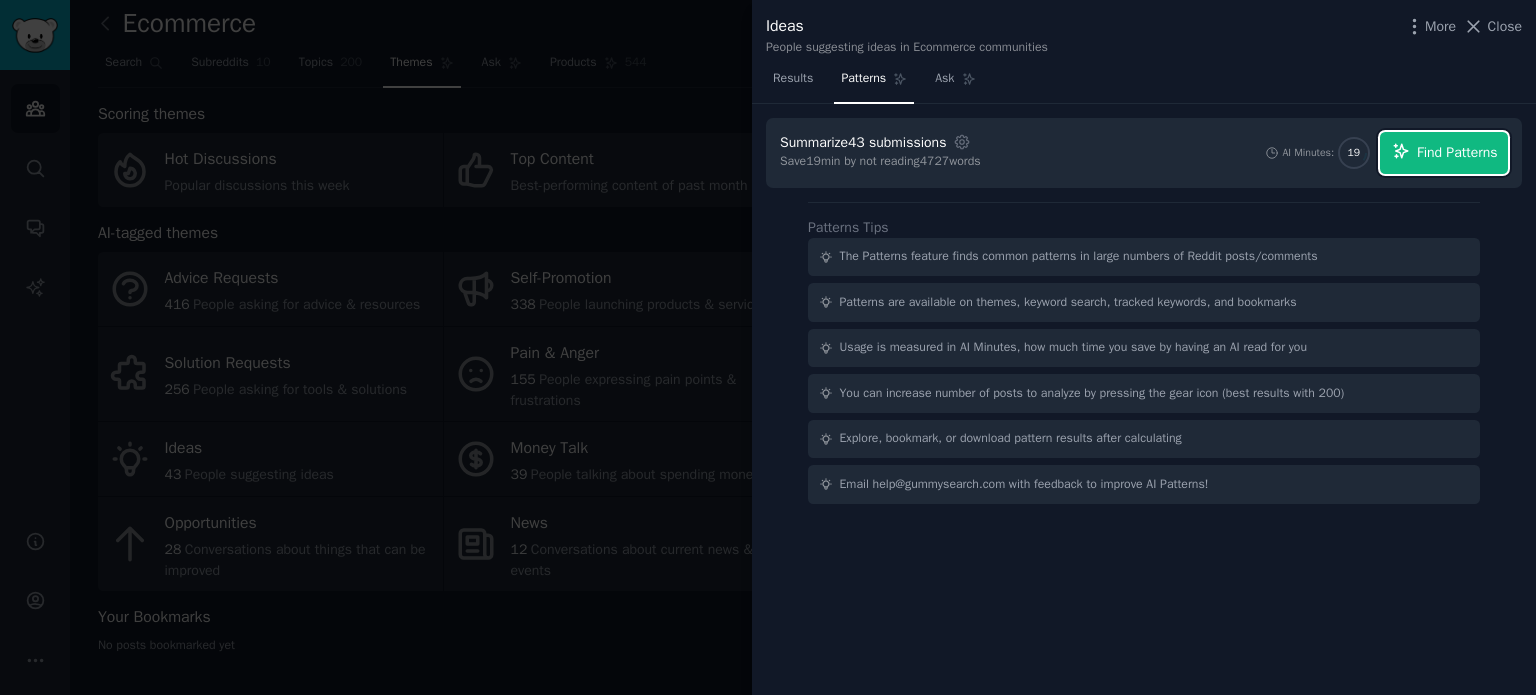 click on "Find Patterns" at bounding box center (1444, 153) 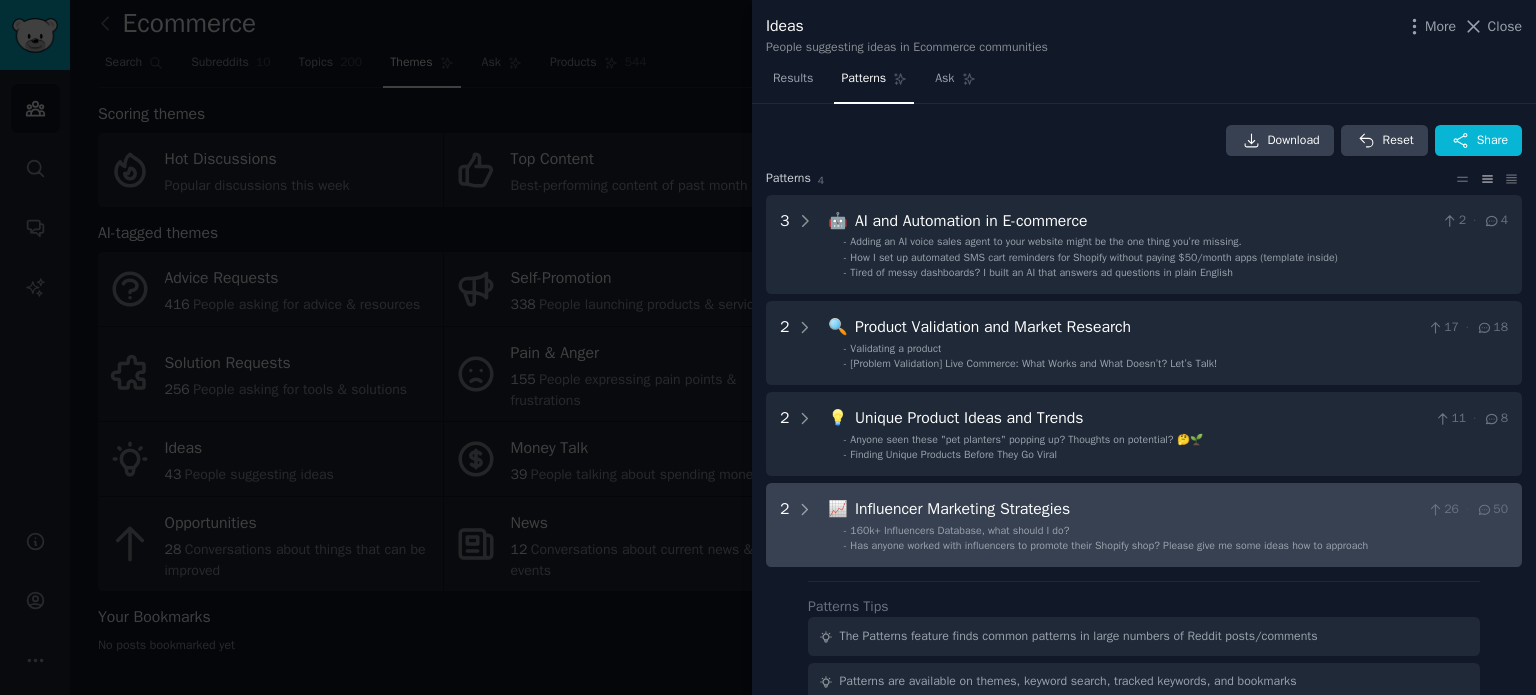 click on "- 160k+ Influencers Database, what should I do?" at bounding box center (1176, 531) 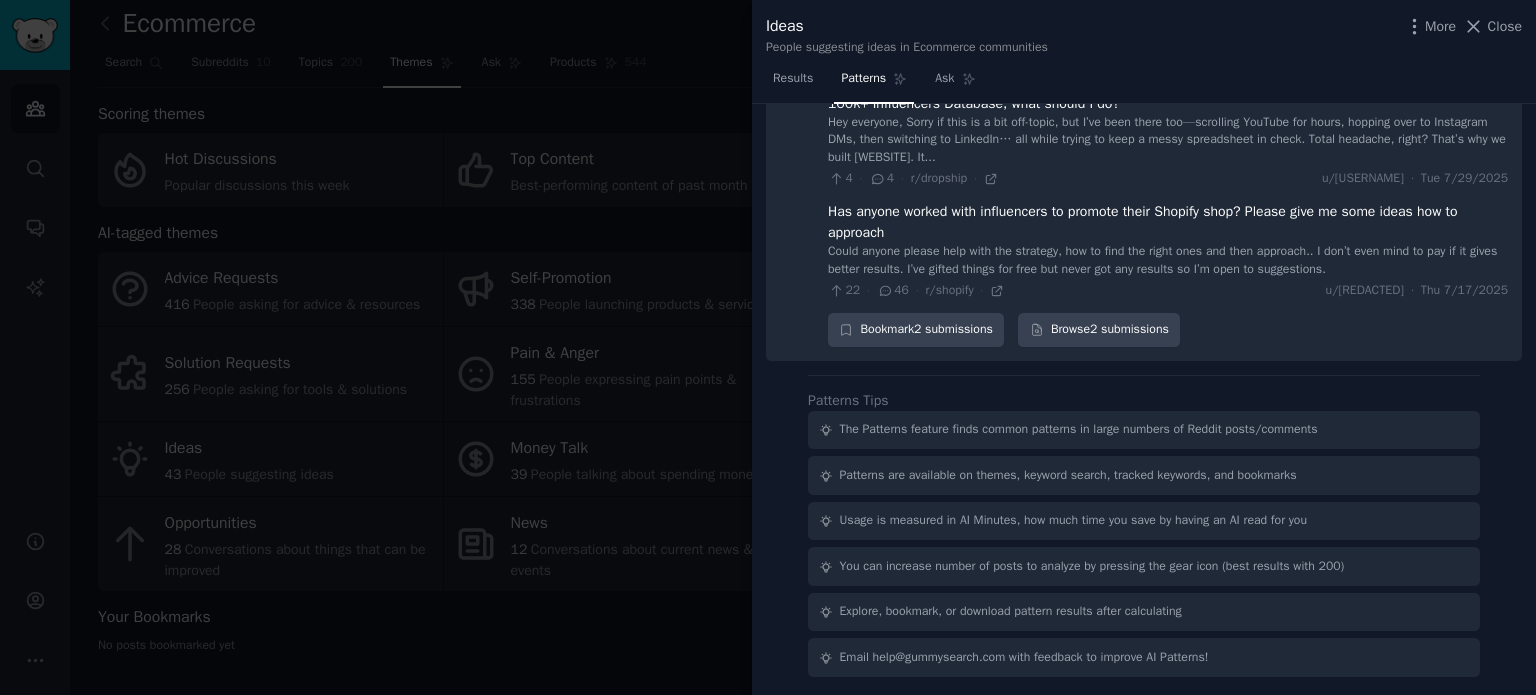 scroll, scrollTop: 0, scrollLeft: 0, axis: both 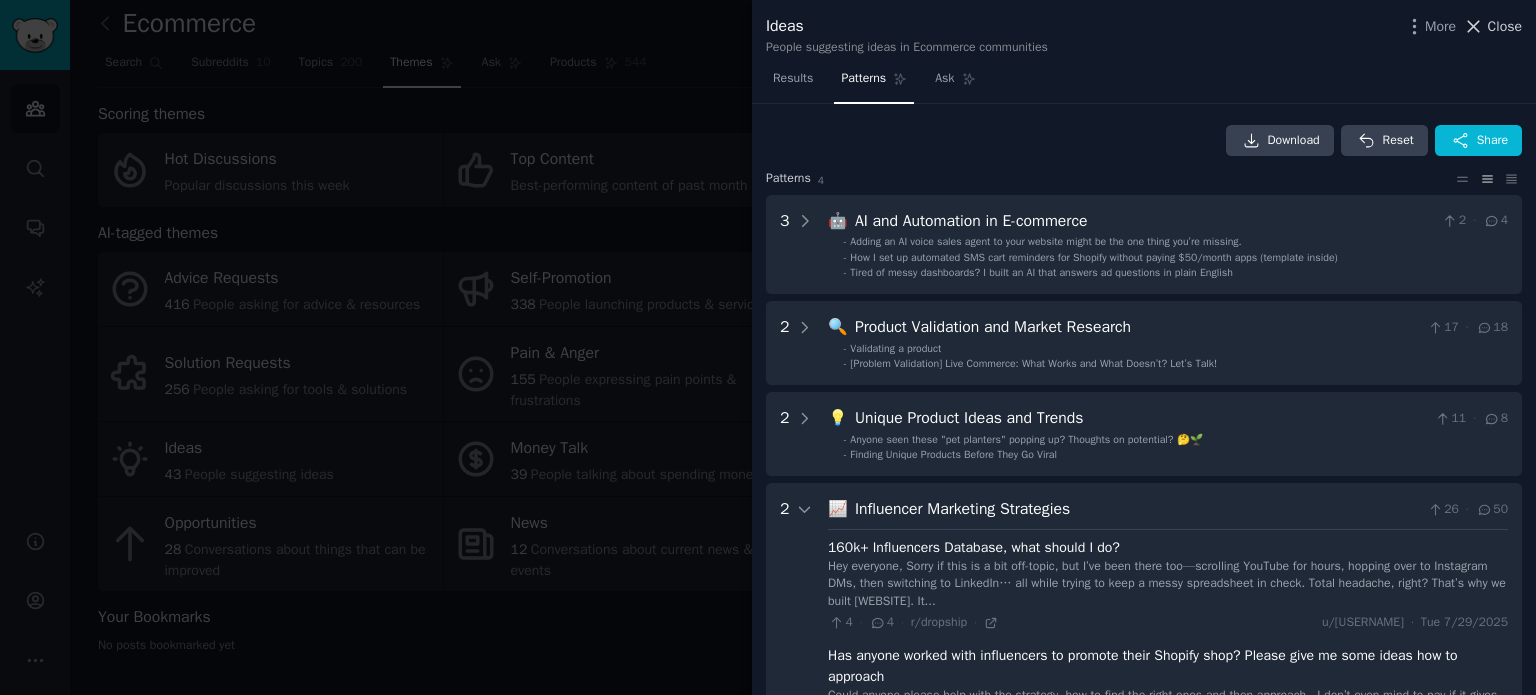 click 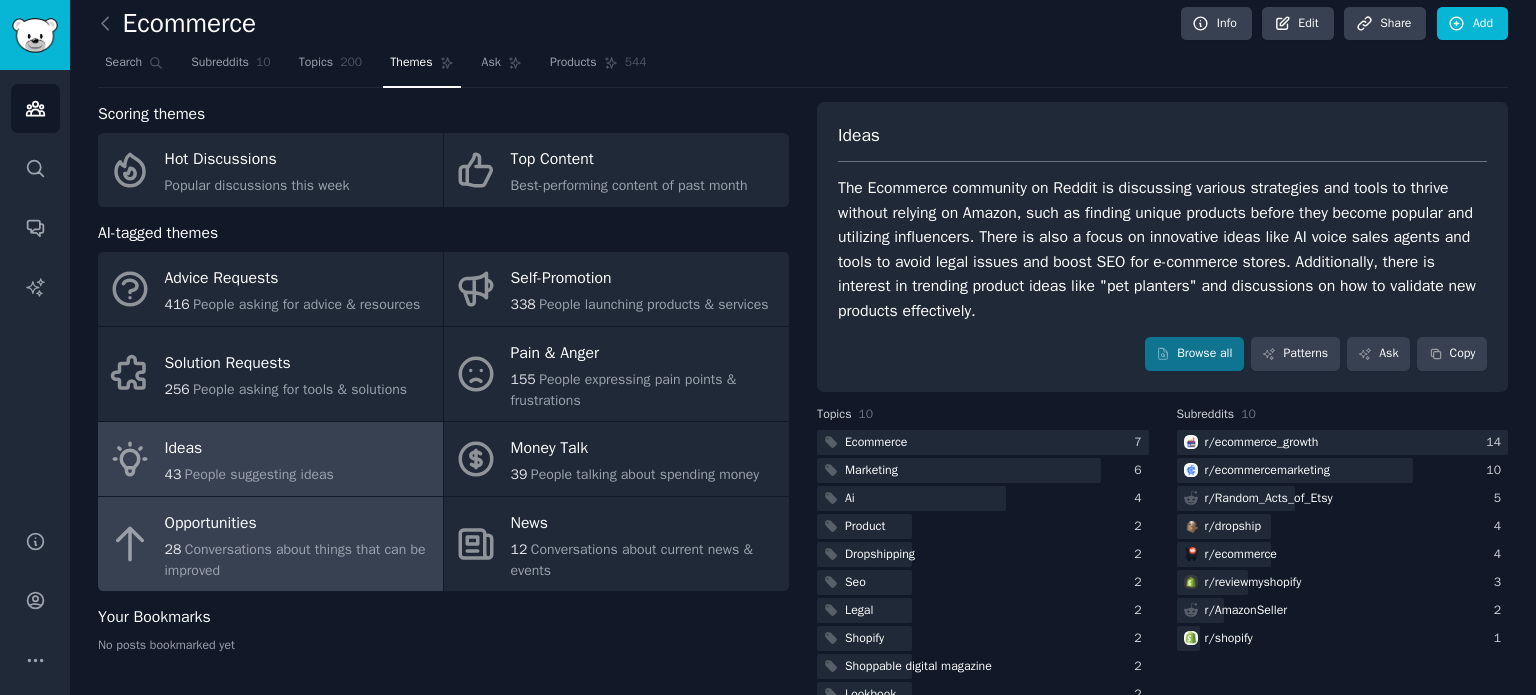 click on "Opportunities" at bounding box center (299, 523) 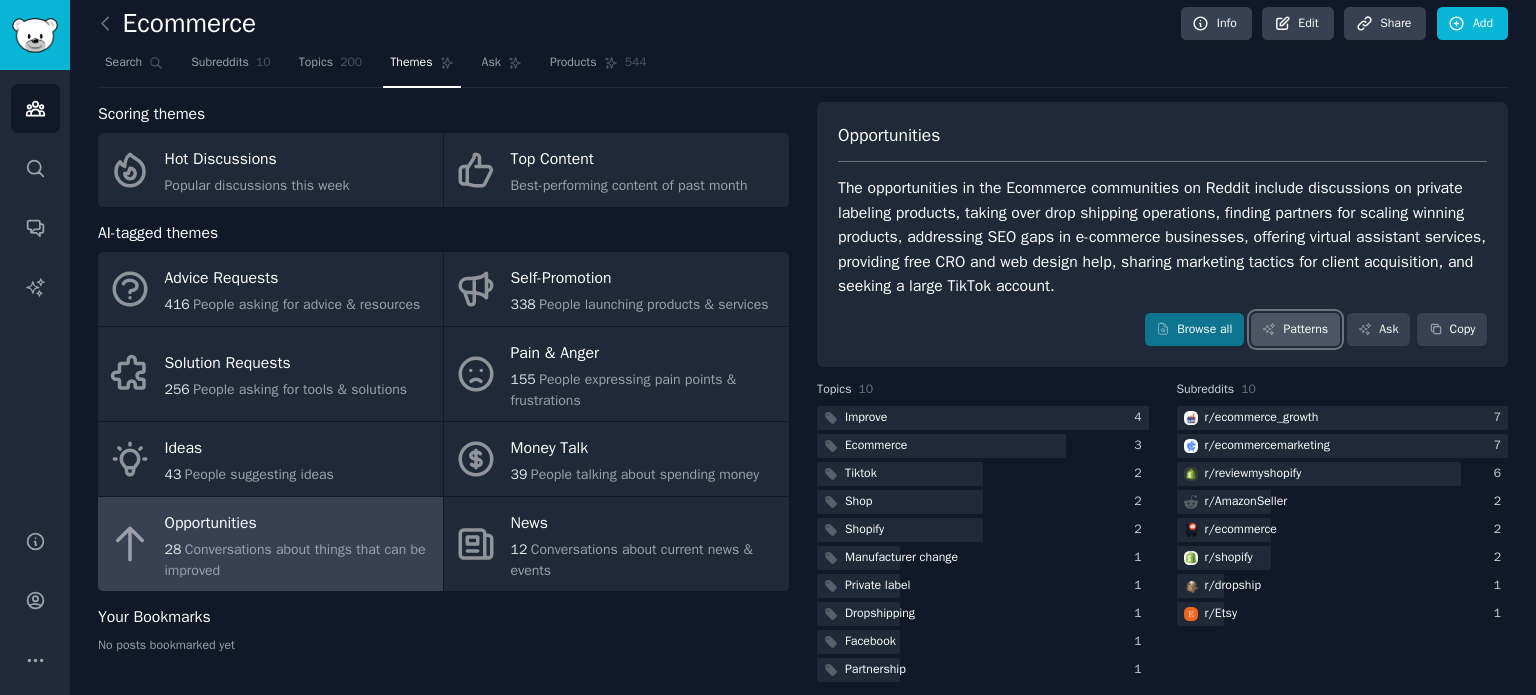 click on "Patterns" at bounding box center [1295, 330] 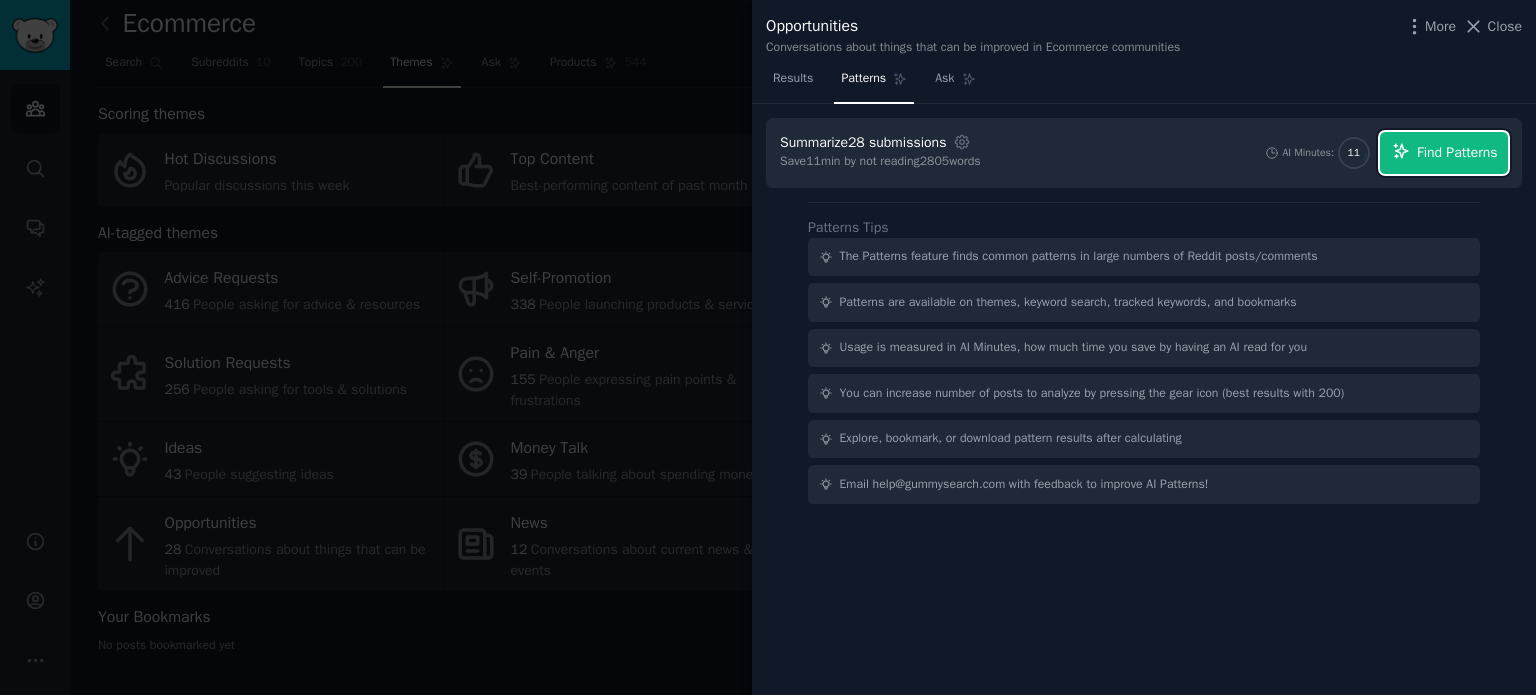 click on "Find Patterns" at bounding box center (1444, 153) 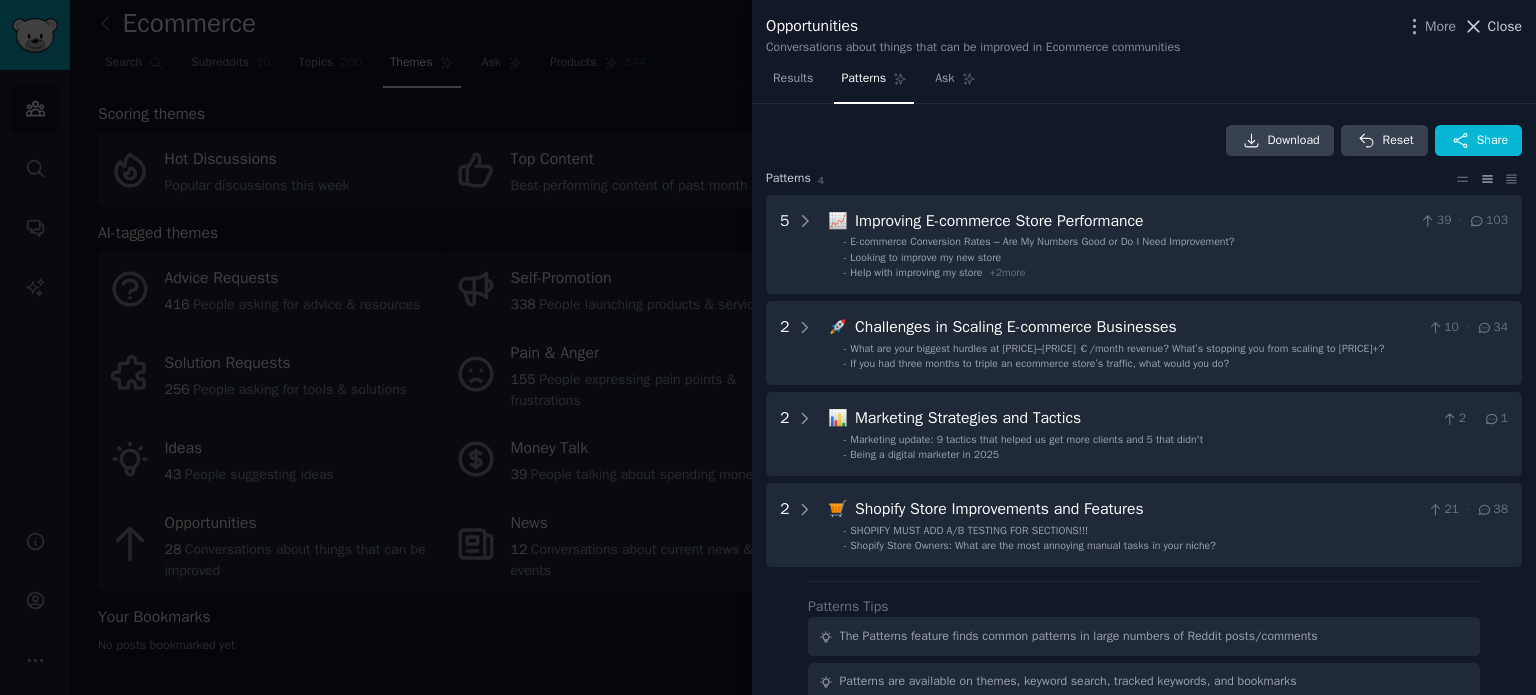click 